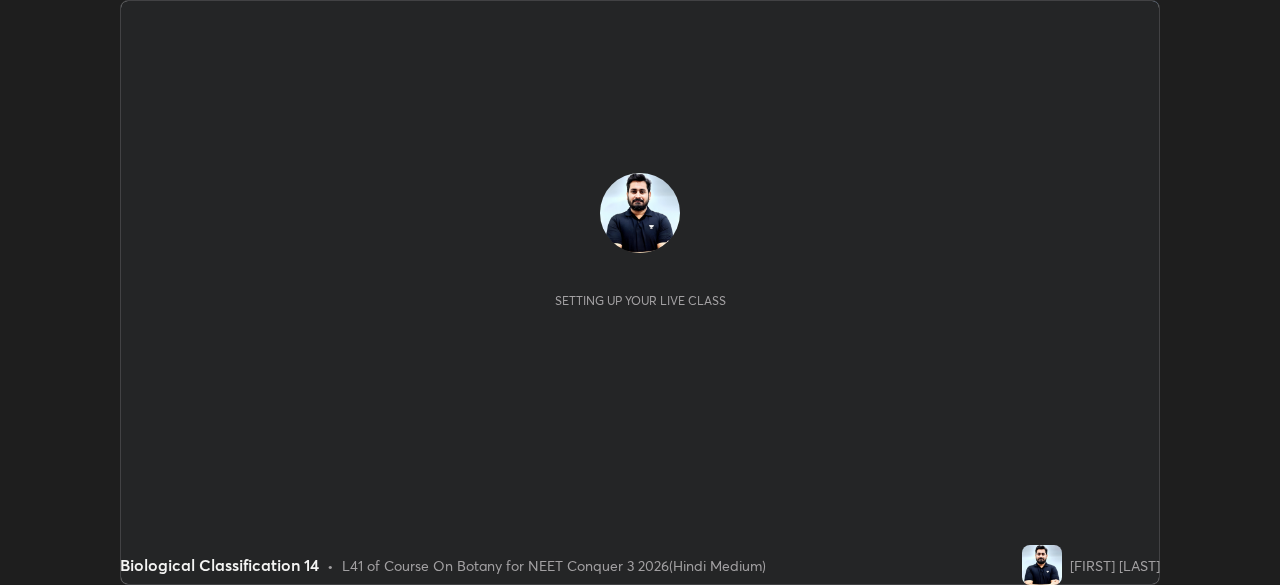 scroll, scrollTop: 0, scrollLeft: 0, axis: both 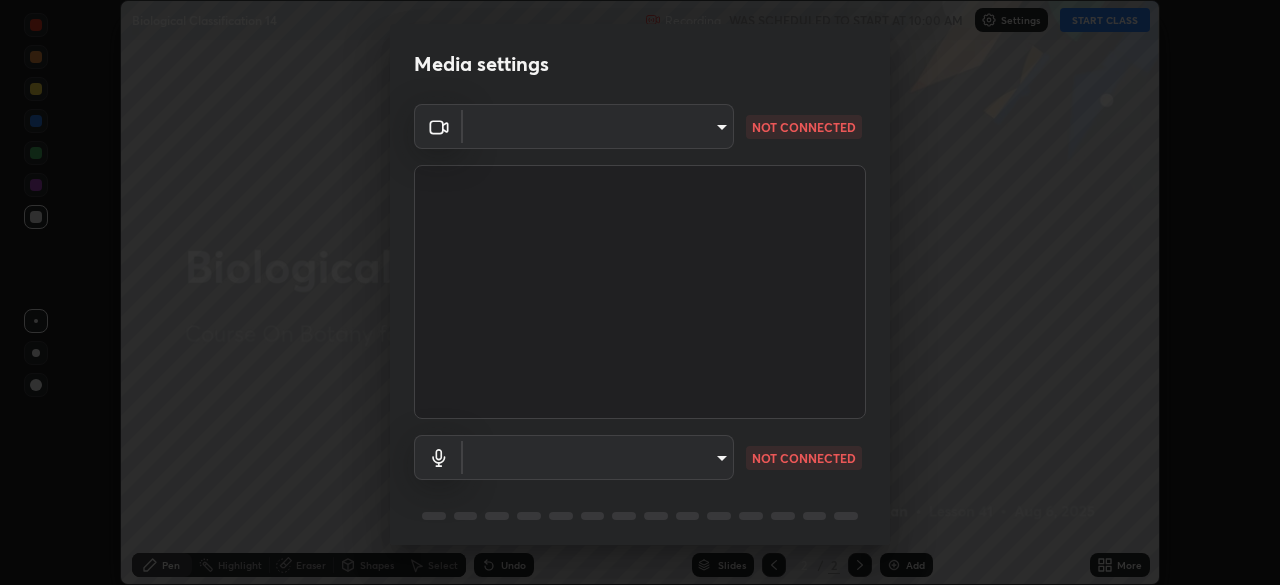 type on "434497d134e022bfe69f56caa8aa94ca7390994208081c595a03479da225093f" 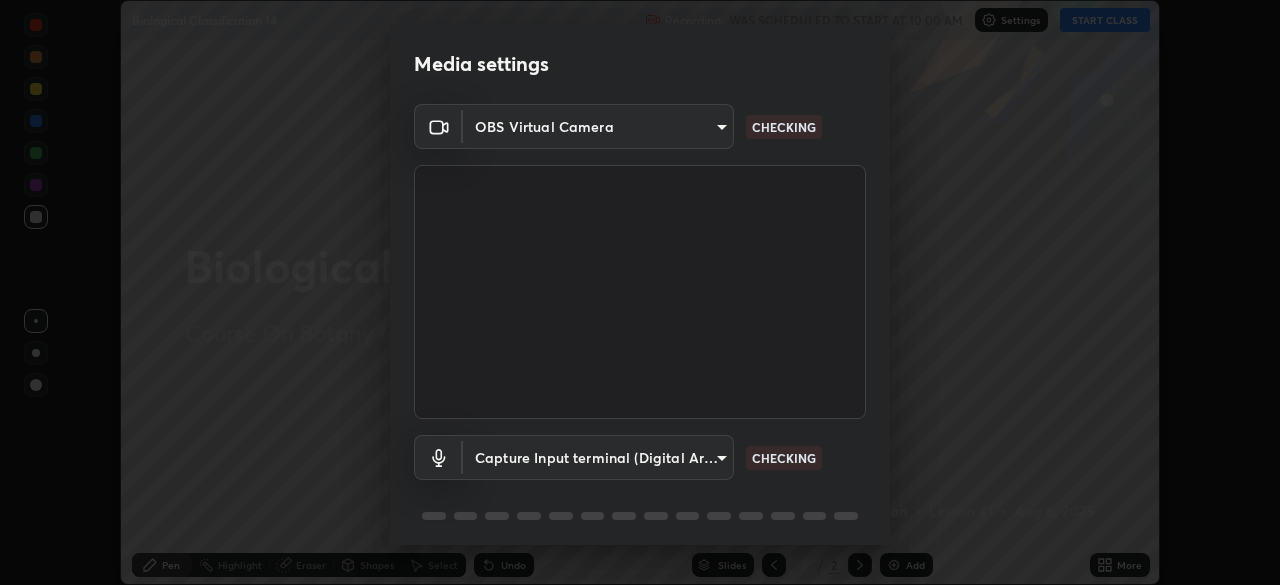 scroll, scrollTop: 71, scrollLeft: 0, axis: vertical 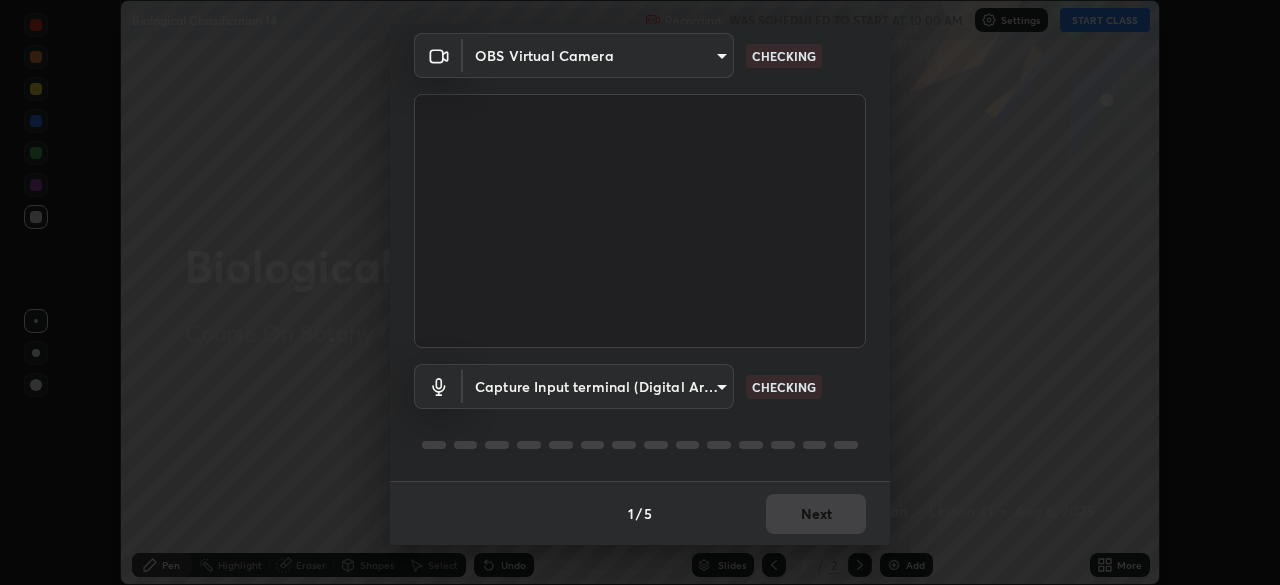 click on "Erase all Biological Classification 14 Recording WAS SCHEDULED TO START AT  10:00 AM Settings START CLASS Setting up your live class Biological Classification 14 • L41 of Course On Botany for NEET Conquer 3 2026(Hindi Medium) [PERSON] Pen Highlight Eraser Shapes Select Undo Slides 2 / 2 Add More No doubts shared Encourage your learners to ask a doubt for better clarity Report an issue Reason for reporting Buffering Chat not working Audio - Video sync issue Educator video quality low ​ Attach an image Report Media settings OBS Virtual Camera [HASH] CHECKING Capture Input terminal (Digital Array MIC) [HASH] CHECKING 1 / 5 Next" at bounding box center (640, 292) 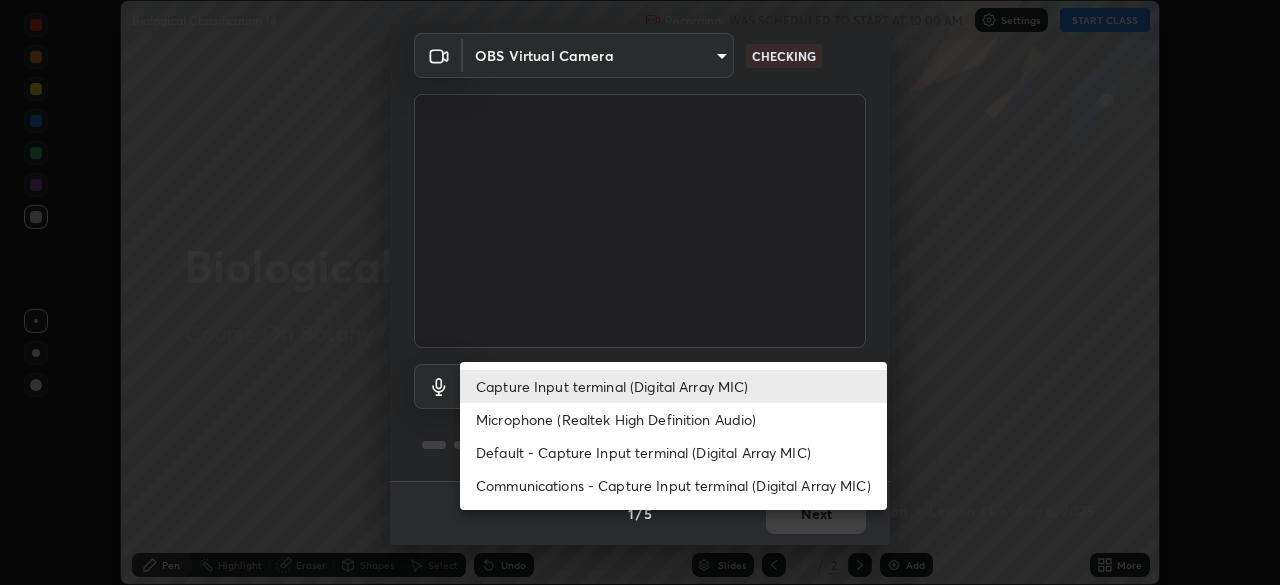 click on "Microphone (Realtek High Definition Audio)" at bounding box center [673, 419] 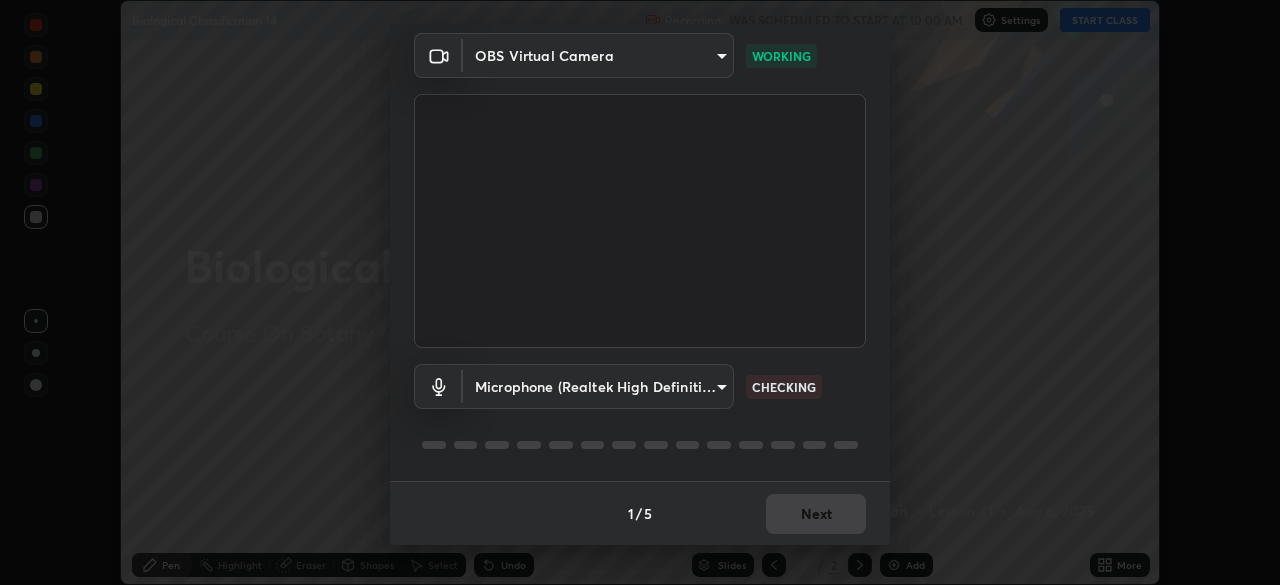 click on "Erase all Biological Classification 14 Recording WAS SCHEDULED TO START AT  10:00 AM Settings START CLASS Setting up your live class Biological Classification 14 • L41 of Course On Botany for NEET Conquer 3 2026(Hindi Medium) [PERSON] Pen Highlight Eraser Shapes Select Undo Slides 2 / 2 Add More No doubts shared Encourage your learners to ask a doubt for better clarity Report an issue Reason for reporting Buffering Chat not working Audio - Video sync issue Educator video quality low ​ Attach an image Report Media settings OBS Virtual Camera [HASH] WORKING Microphone (Realtek High Definition Audio) [HASH] CHECKING 1 / 5 Next" at bounding box center [640, 292] 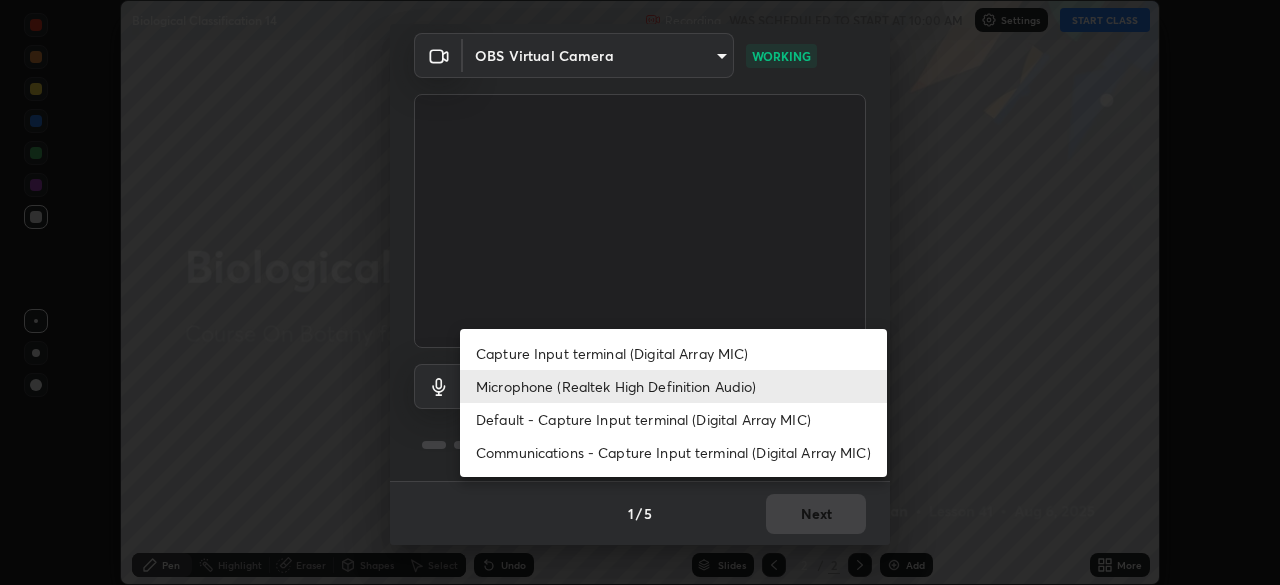 click on "Communications - Capture Input terminal (Digital Array MIC)" at bounding box center (673, 452) 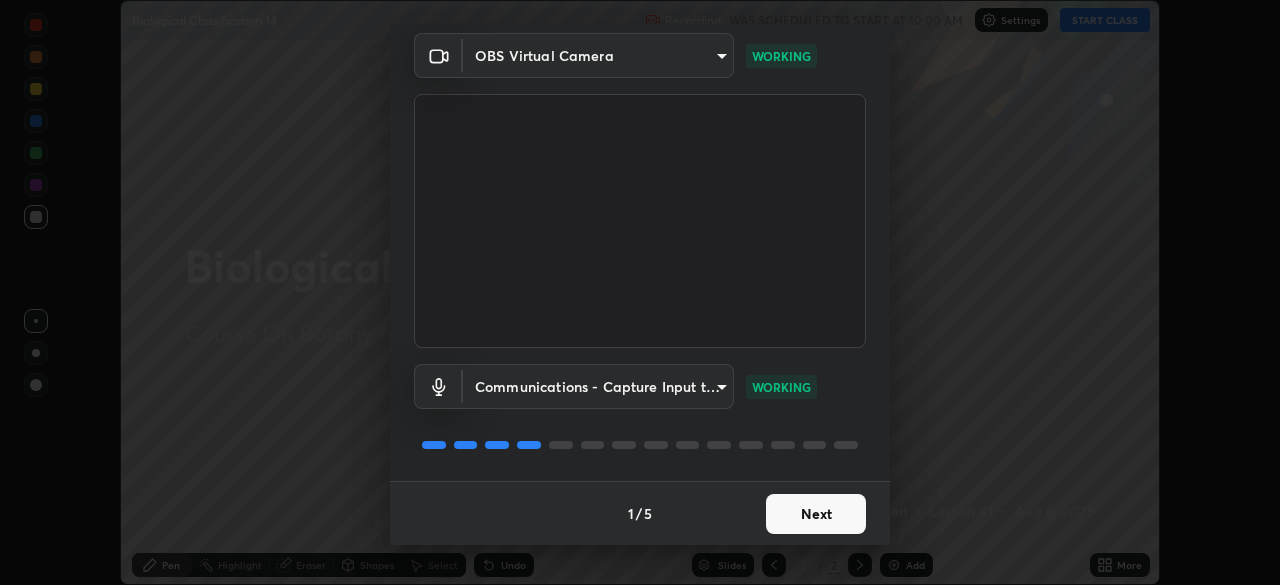 click on "Next" at bounding box center (816, 514) 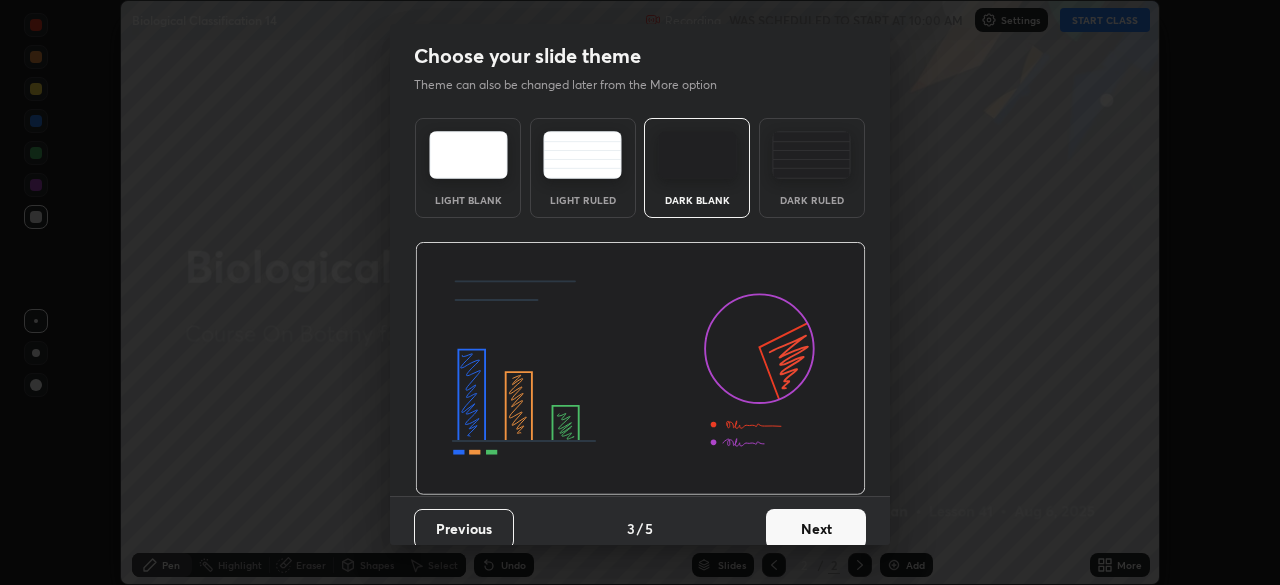 click on "Next" at bounding box center [816, 529] 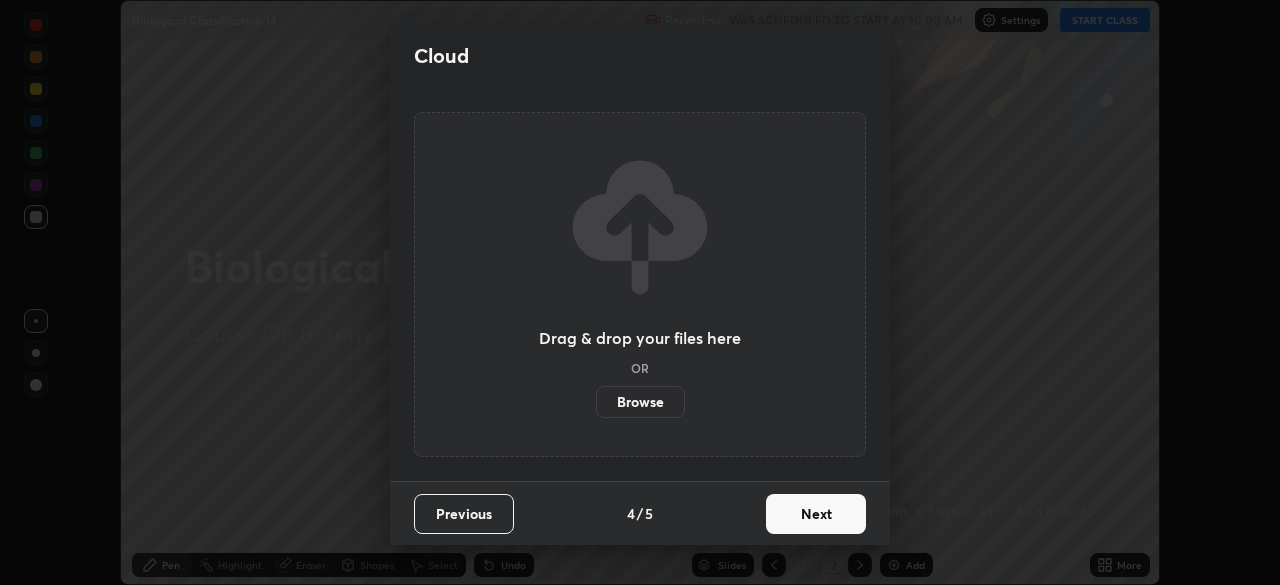 click on "Next" at bounding box center [816, 514] 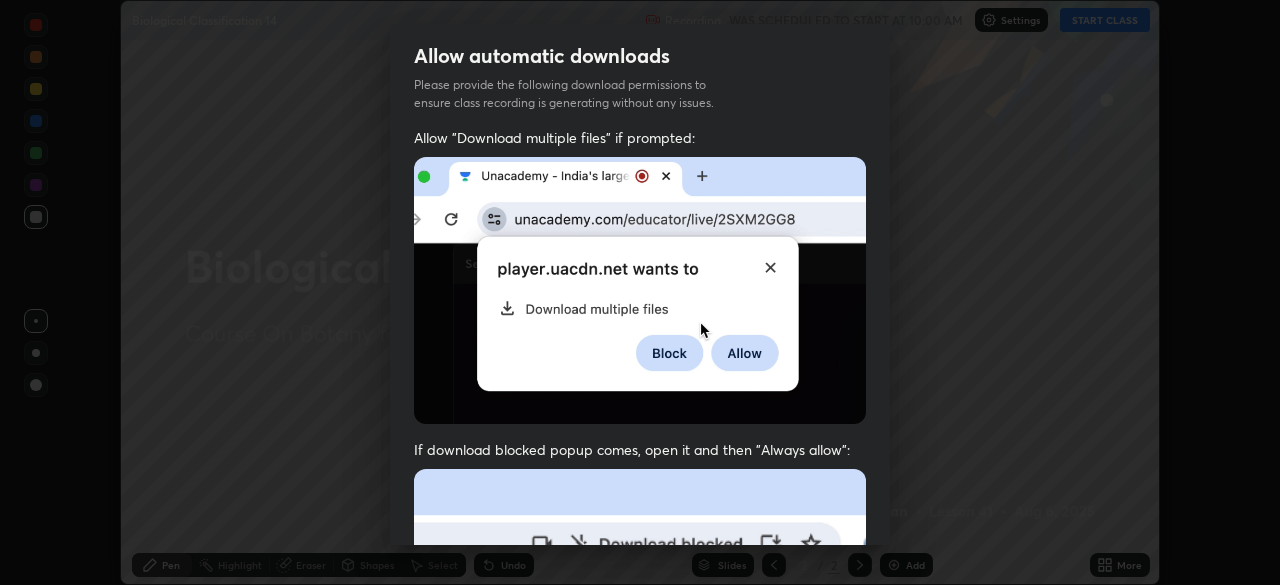 click at bounding box center (640, 687) 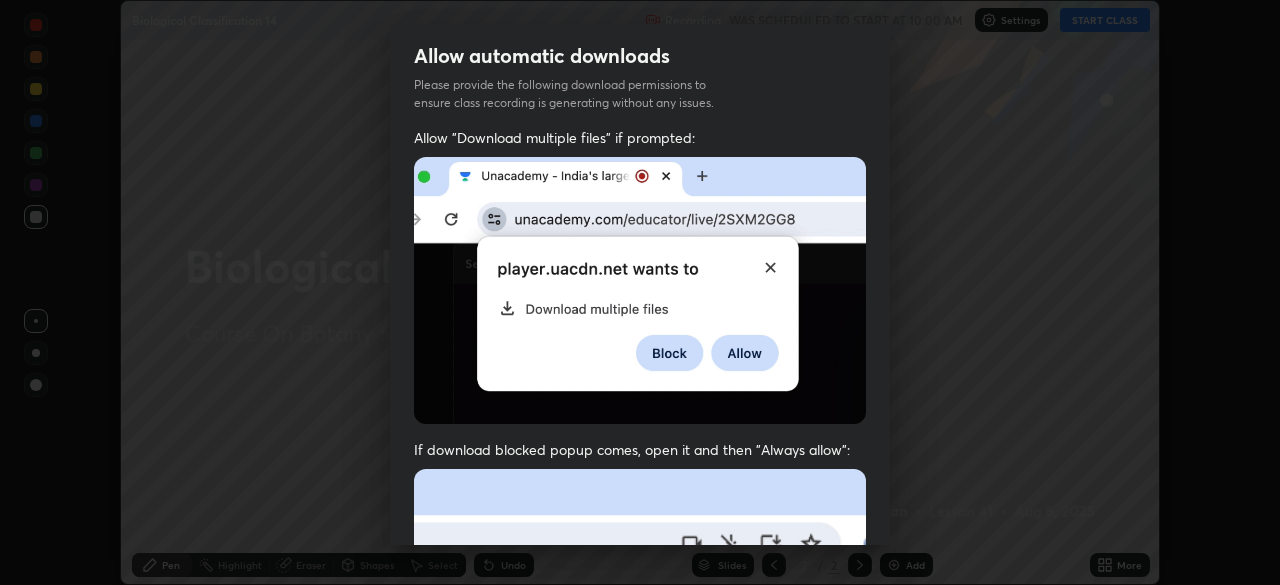 click at bounding box center [640, 687] 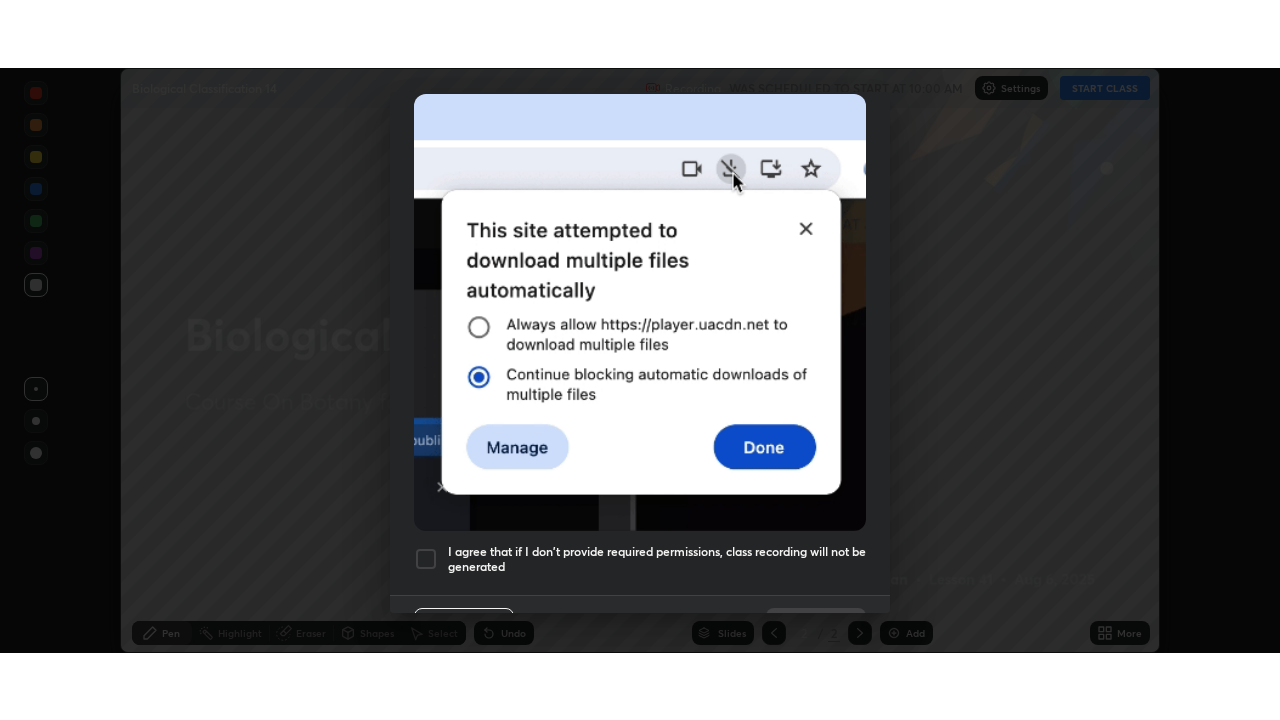 scroll, scrollTop: 479, scrollLeft: 0, axis: vertical 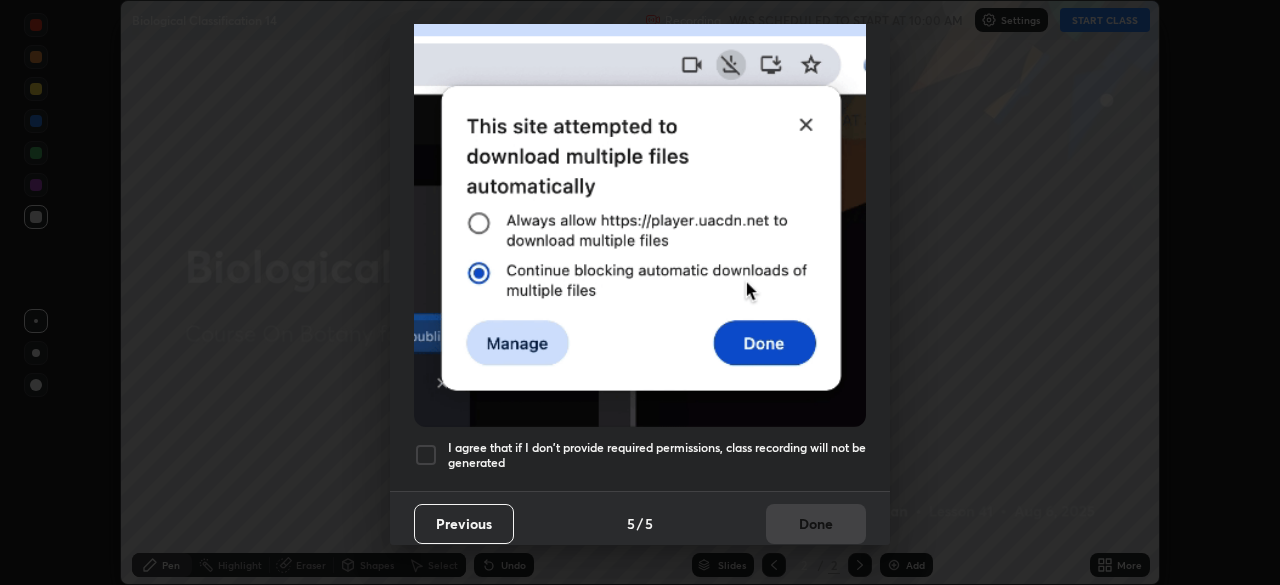 click on "I agree that if I don't provide required permissions, class recording will not be generated" at bounding box center [657, 455] 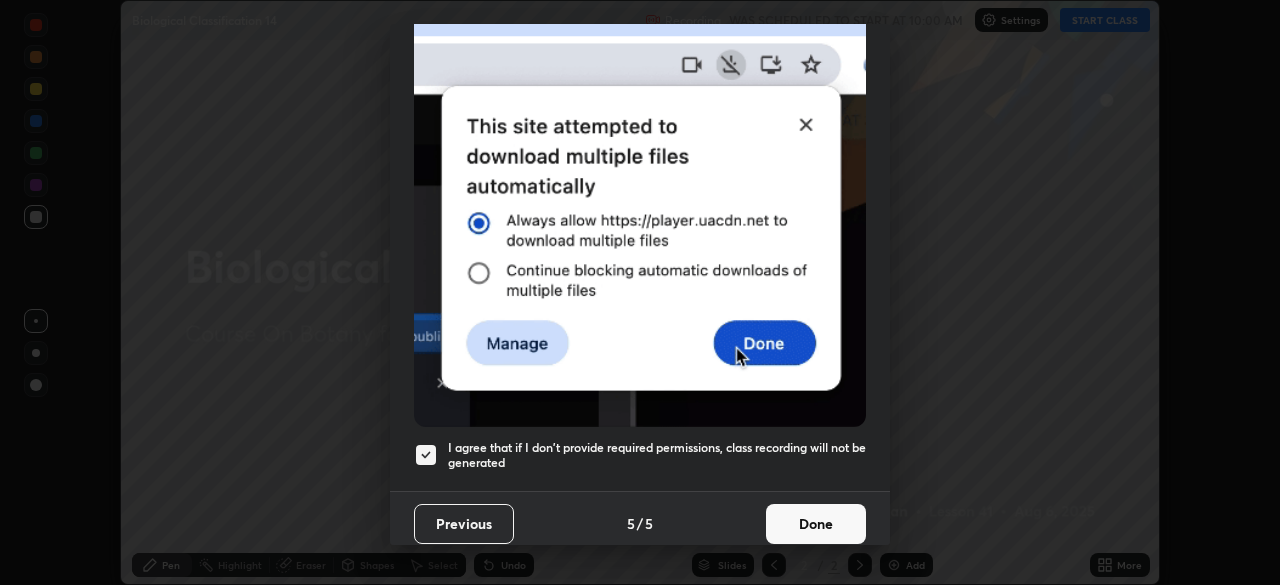 click on "Done" at bounding box center (816, 524) 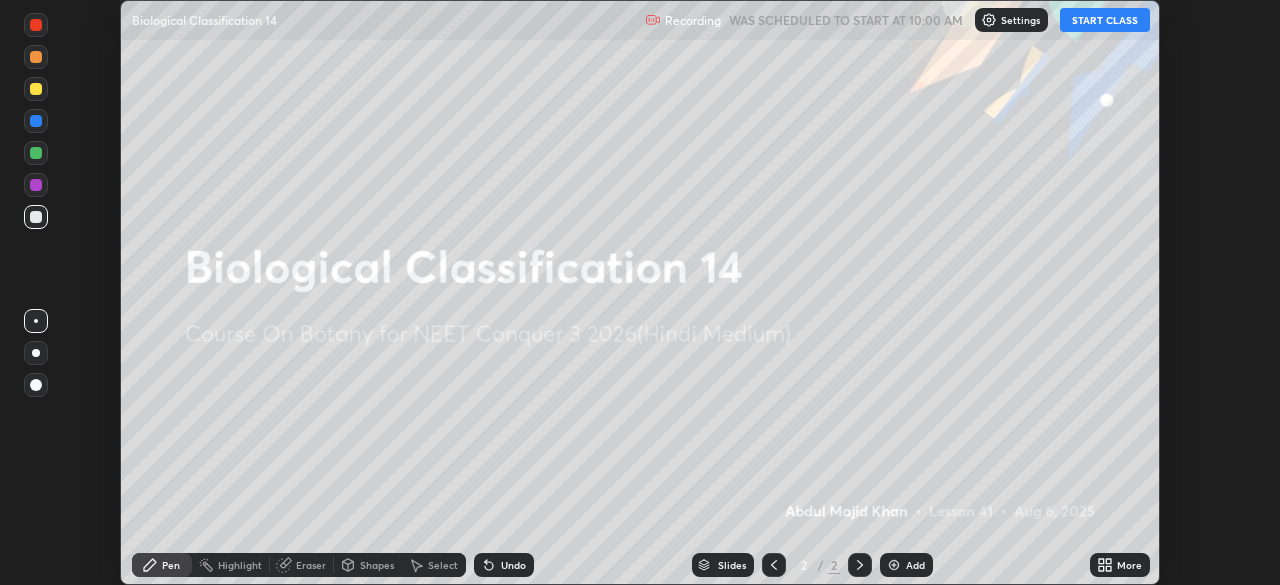 click on "START CLASS" at bounding box center [1105, 20] 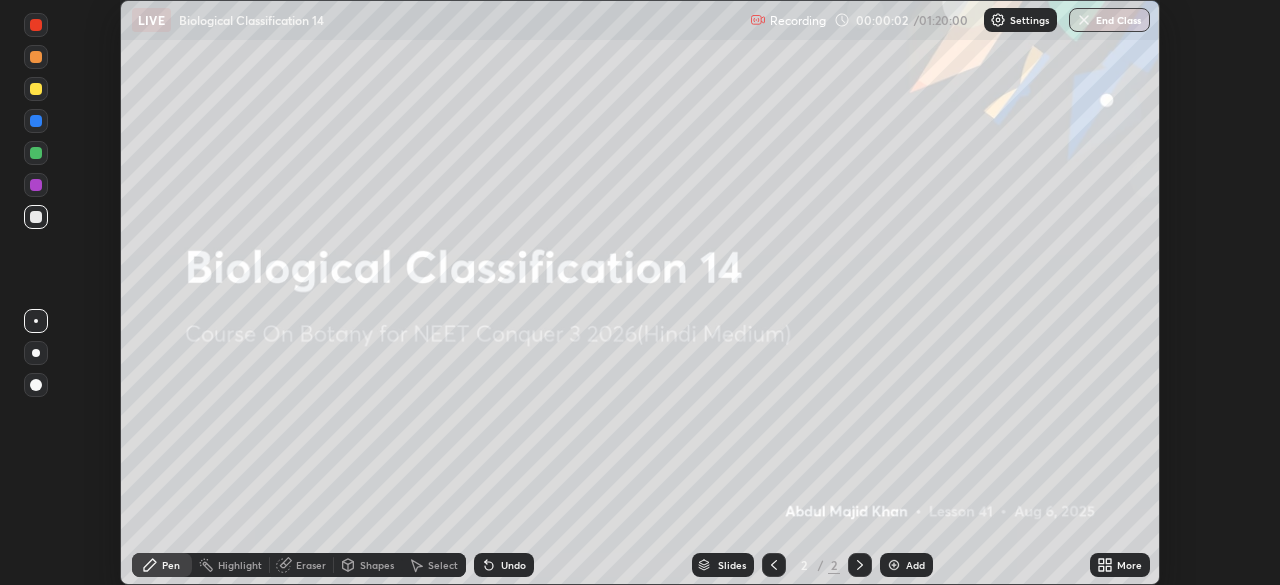 click 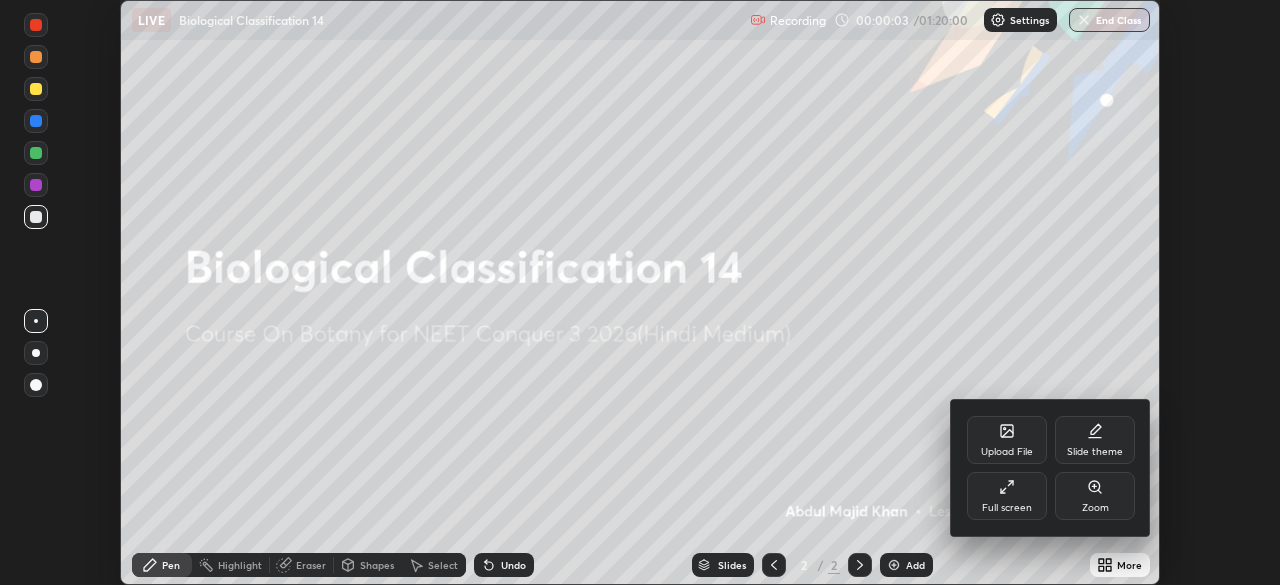 click on "Full screen" at bounding box center (1007, 508) 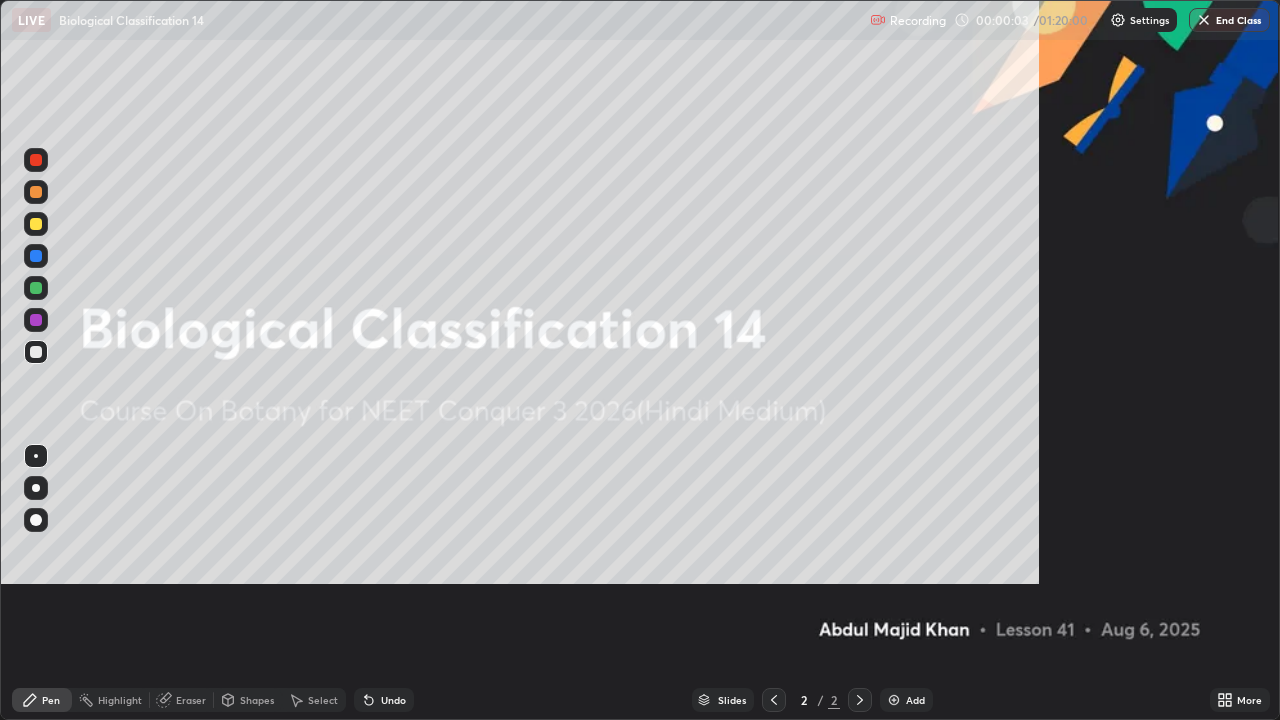 scroll, scrollTop: 99280, scrollLeft: 98720, axis: both 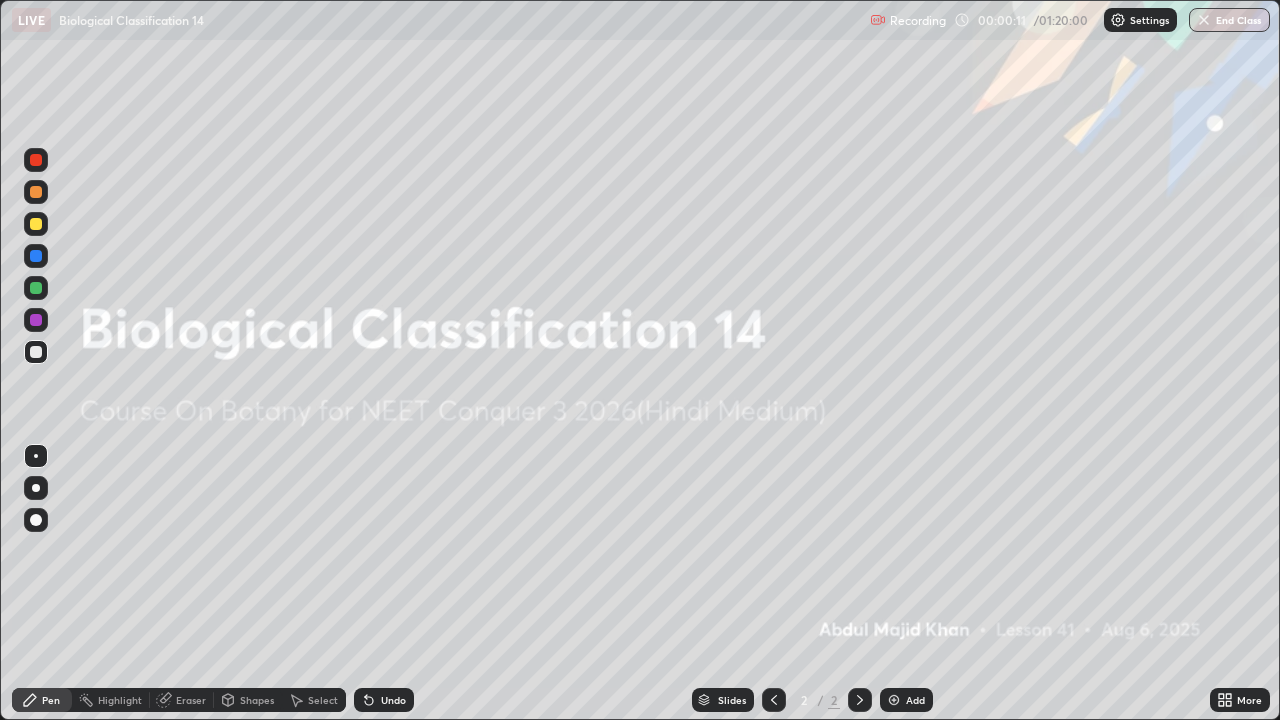 click on "Add" at bounding box center (906, 700) 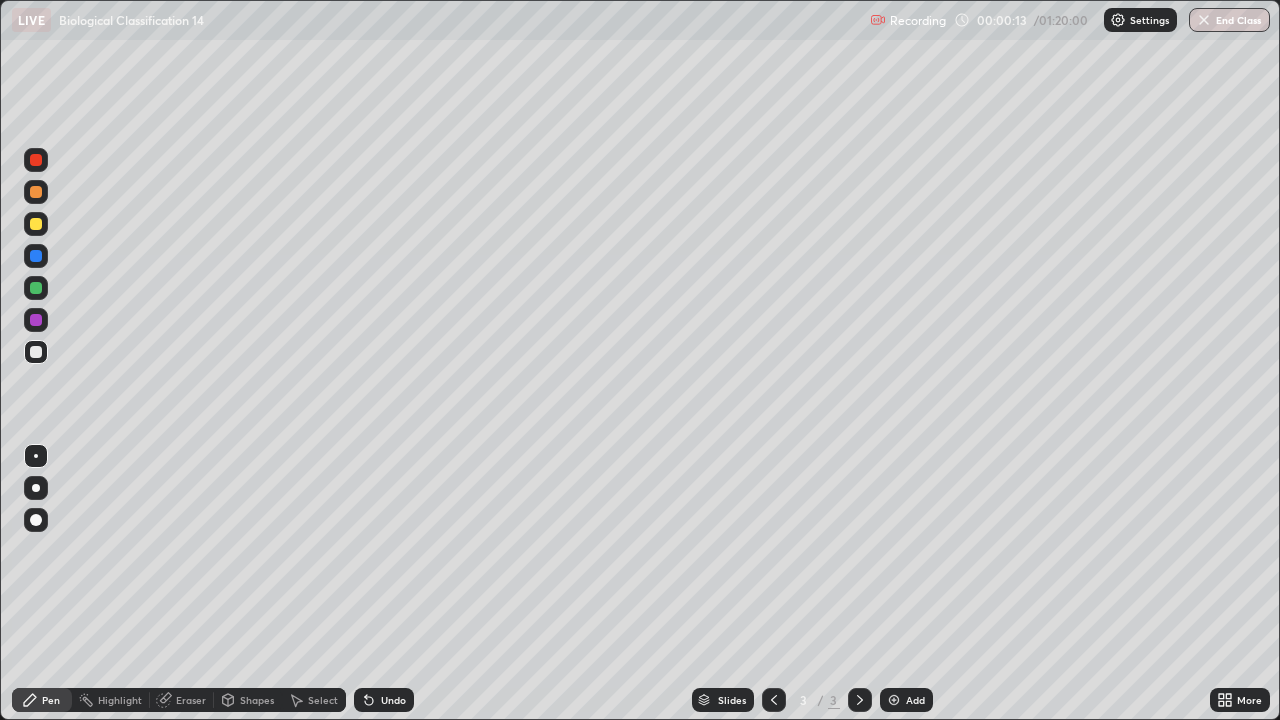 click at bounding box center [36, 224] 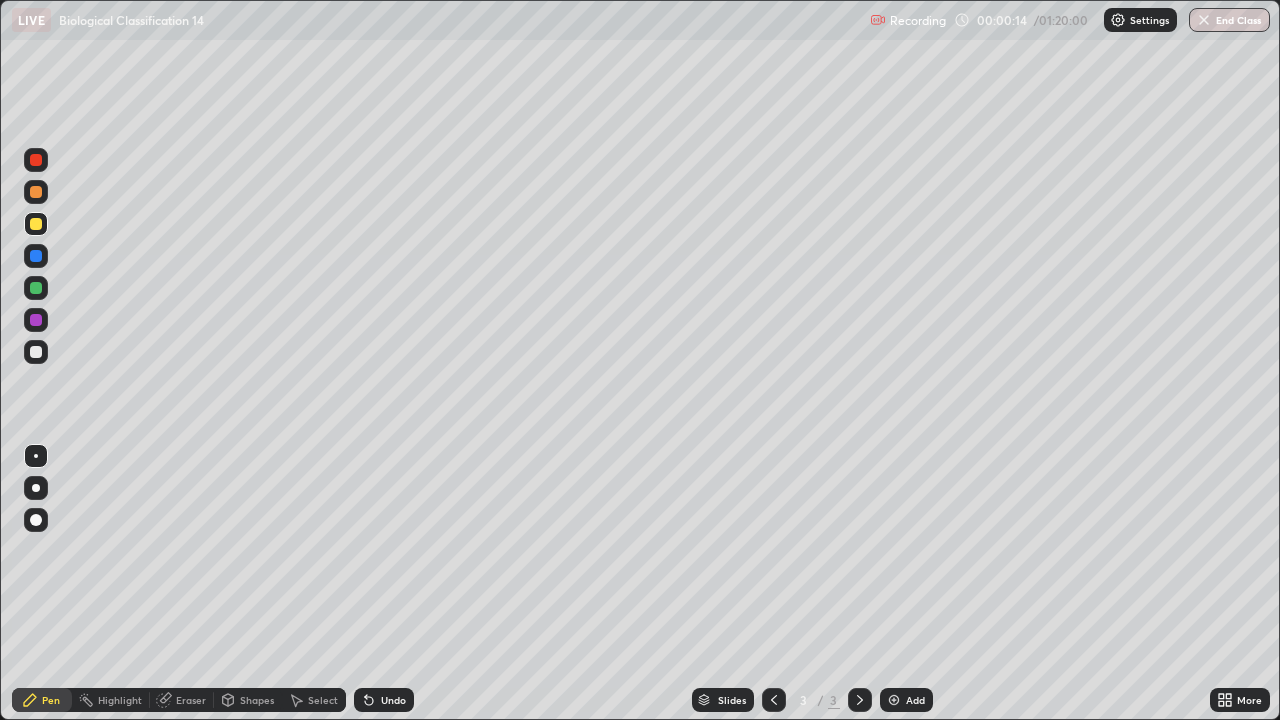 click at bounding box center [36, 488] 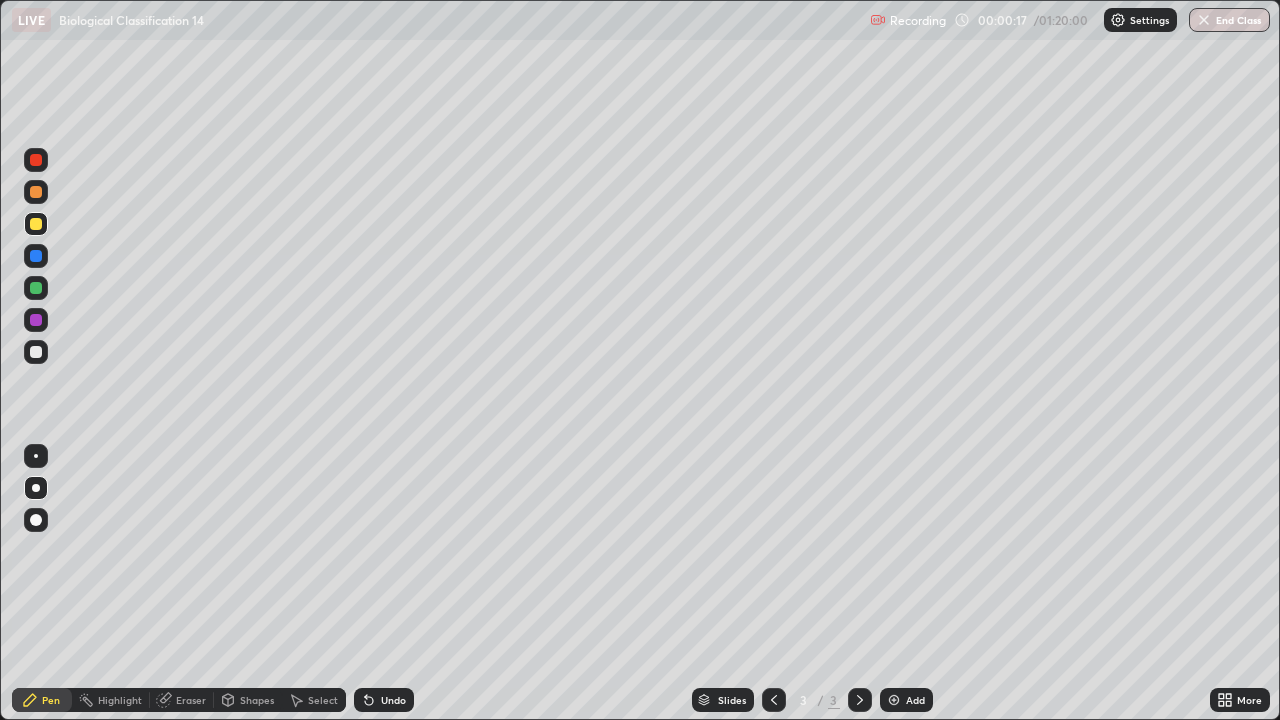 click on "Undo" at bounding box center [393, 700] 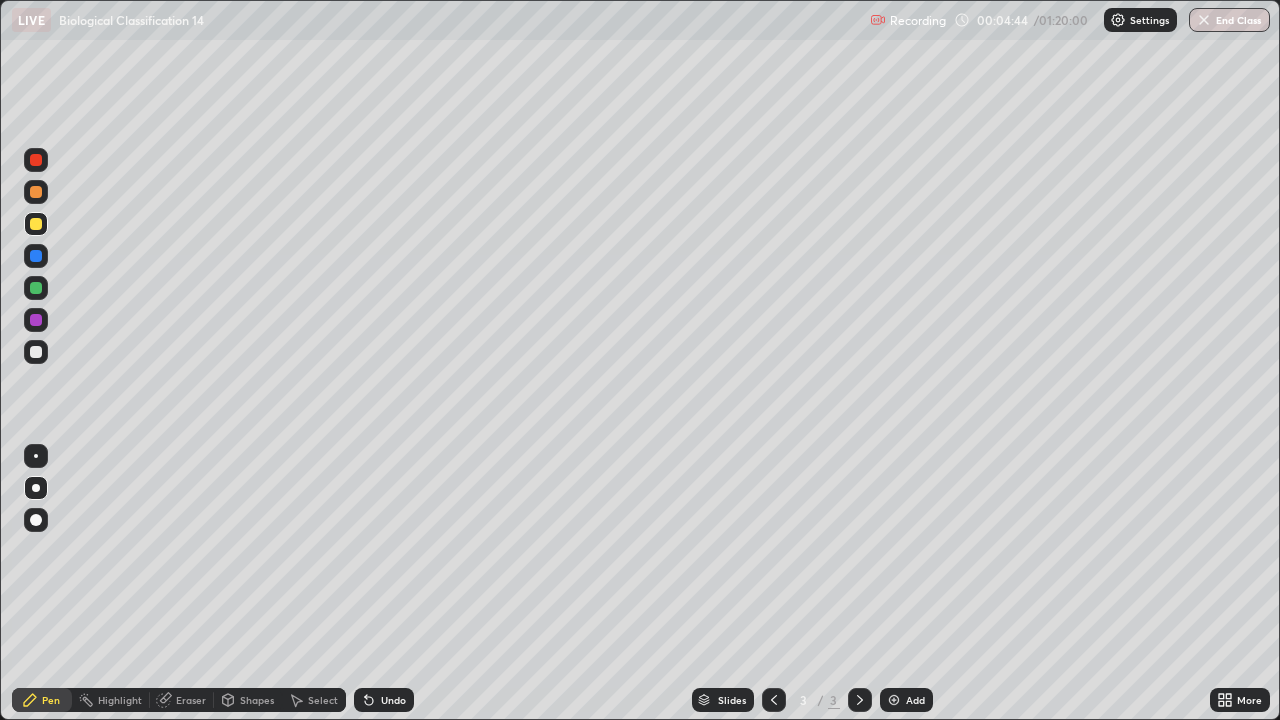 click at bounding box center (36, 224) 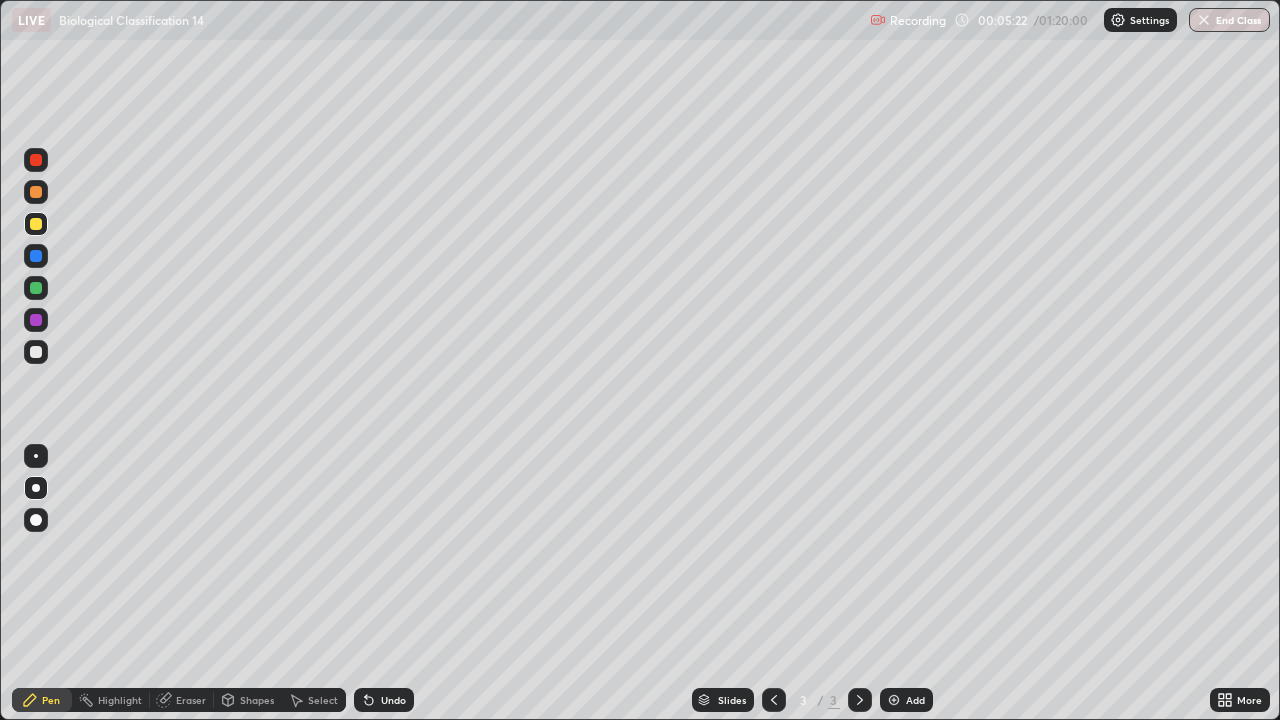 click at bounding box center (36, 256) 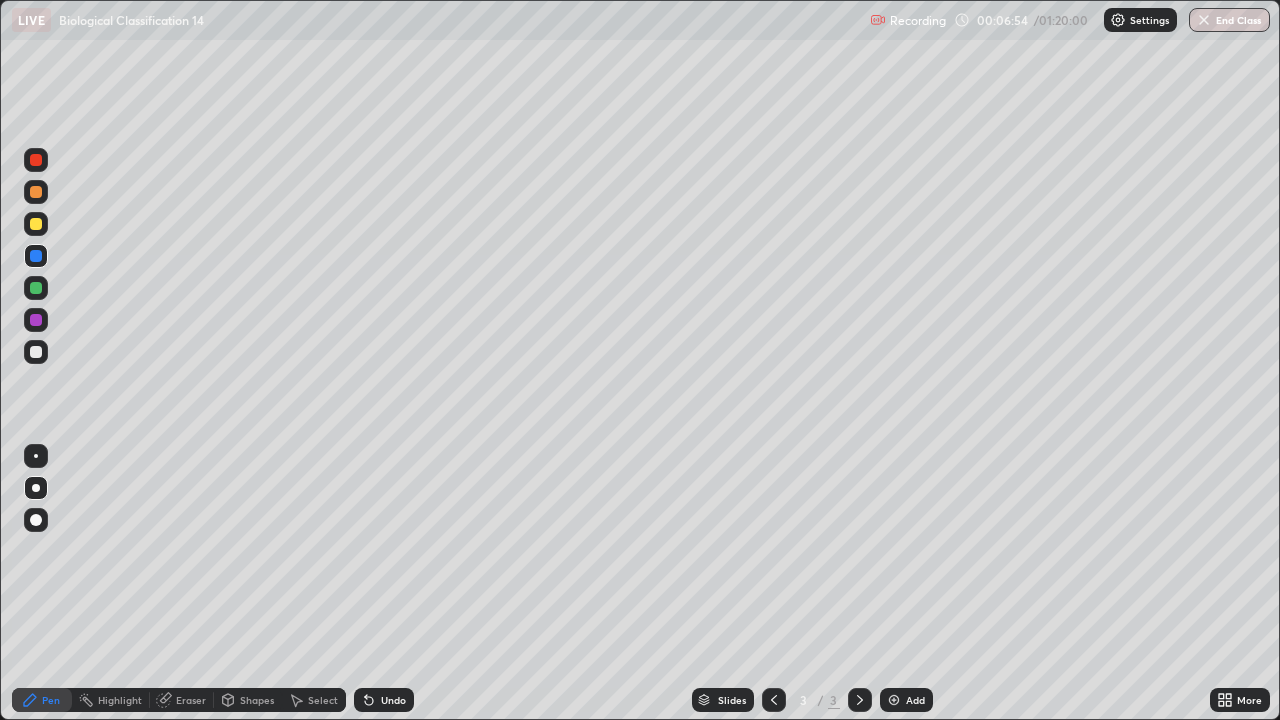 click on "Add" at bounding box center [915, 700] 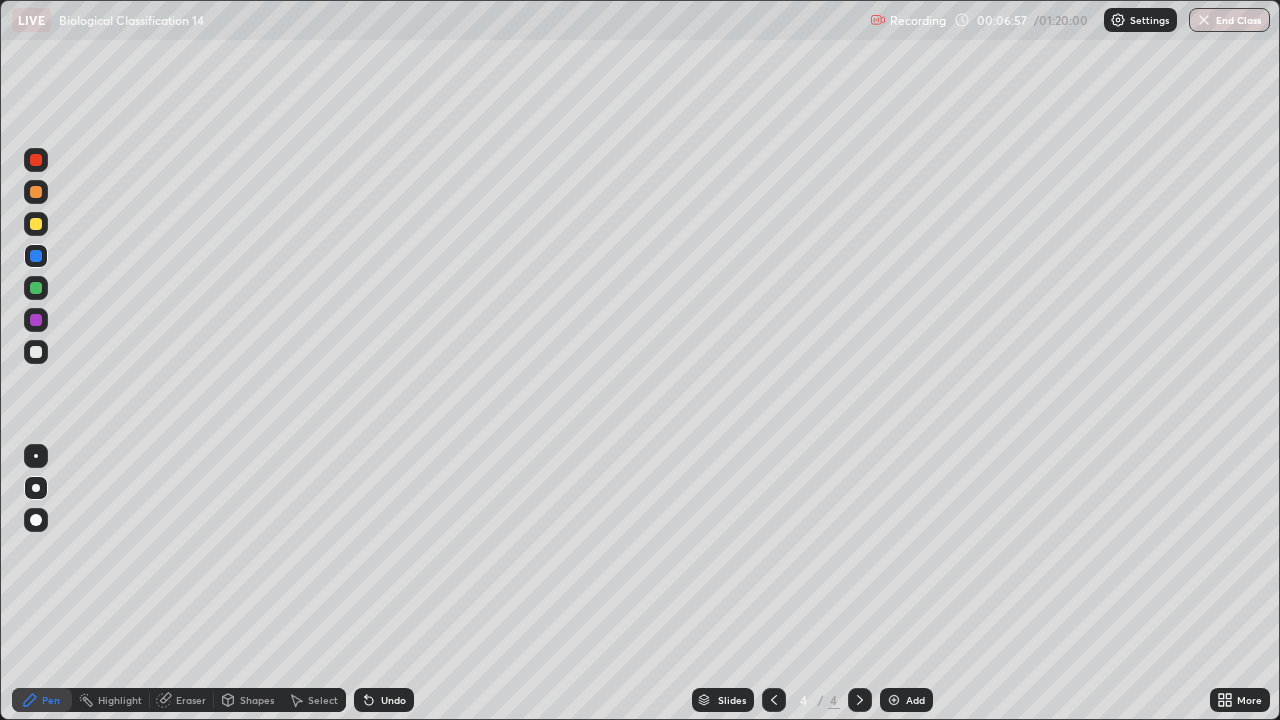 click at bounding box center [36, 224] 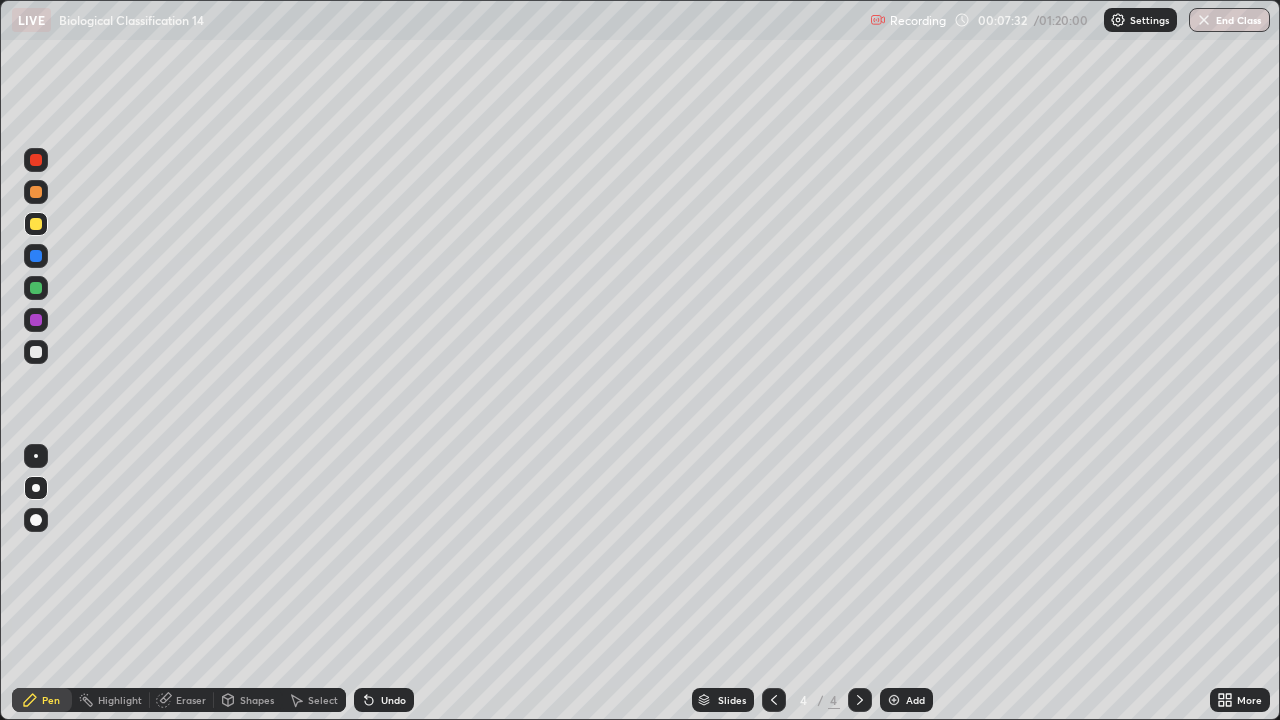 click at bounding box center (36, 256) 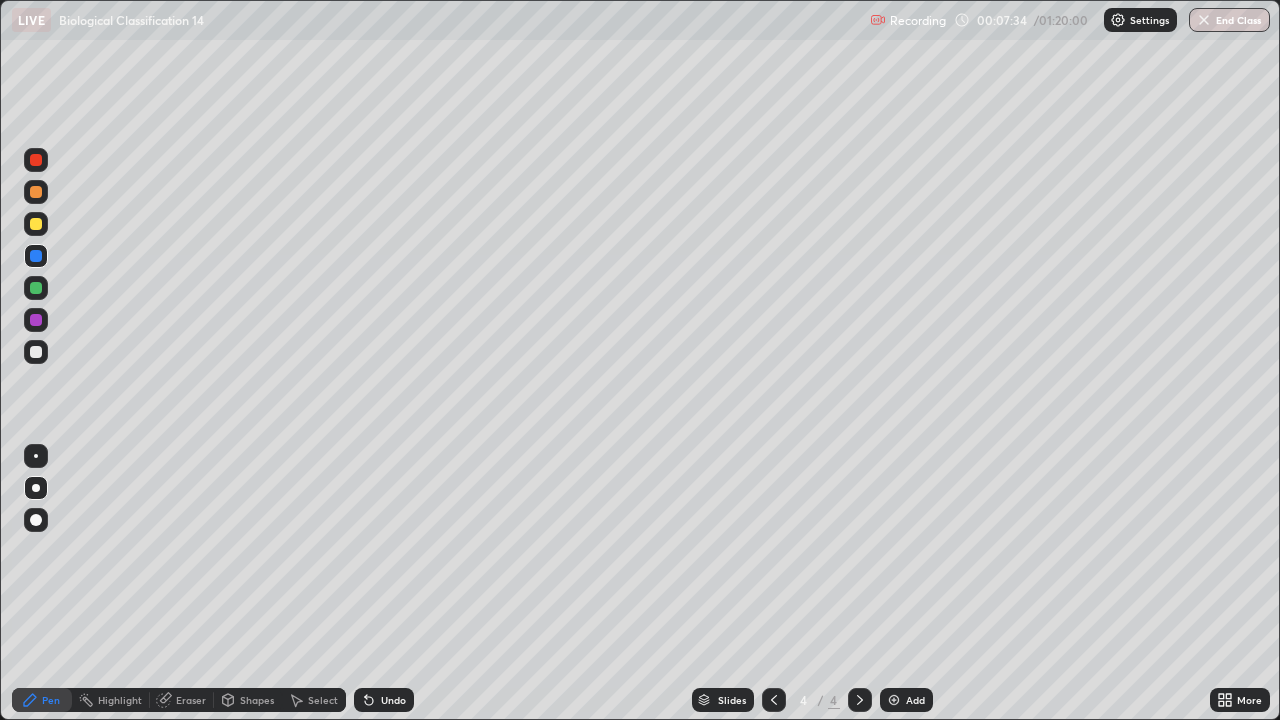 click at bounding box center [36, 160] 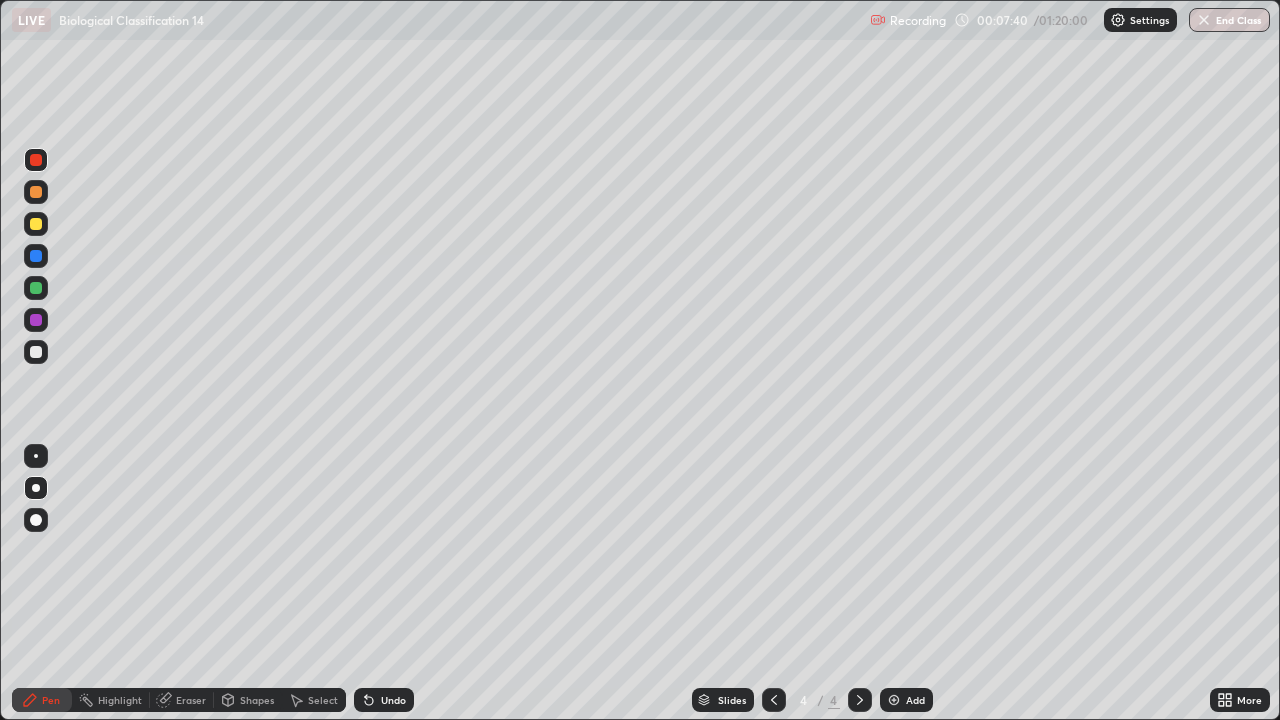 click at bounding box center [36, 352] 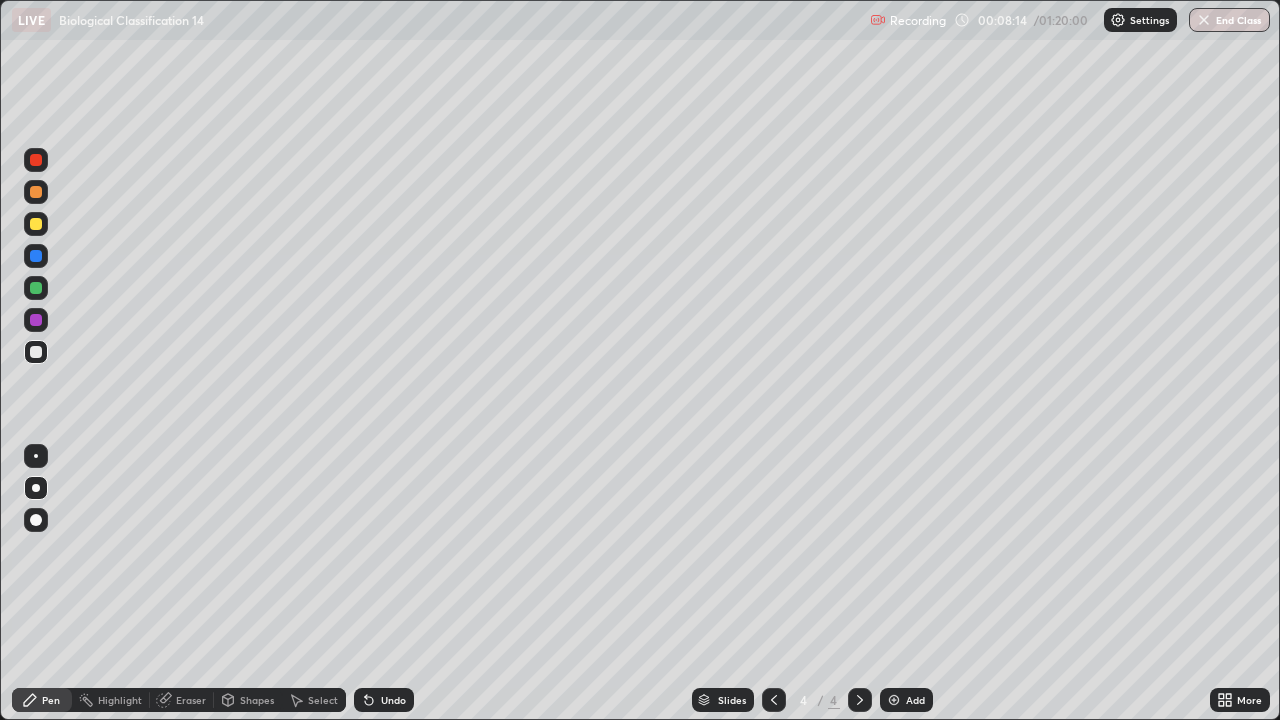 click at bounding box center [36, 352] 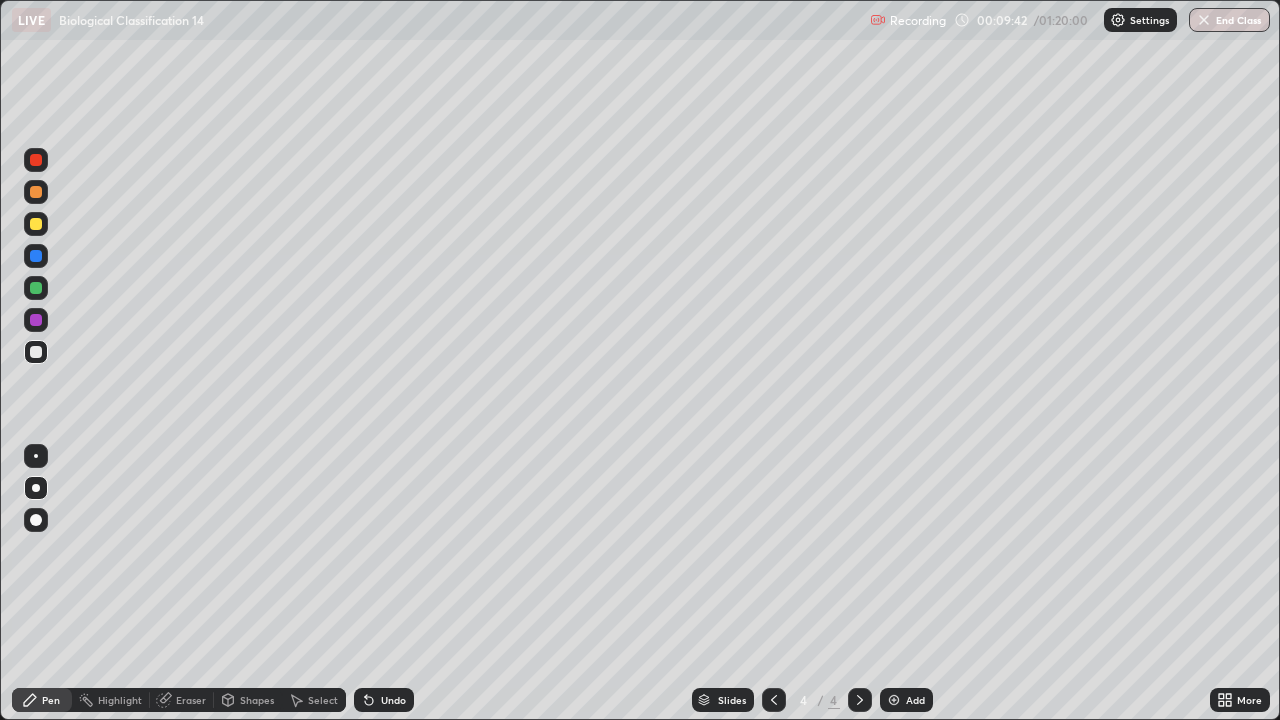 click at bounding box center [36, 288] 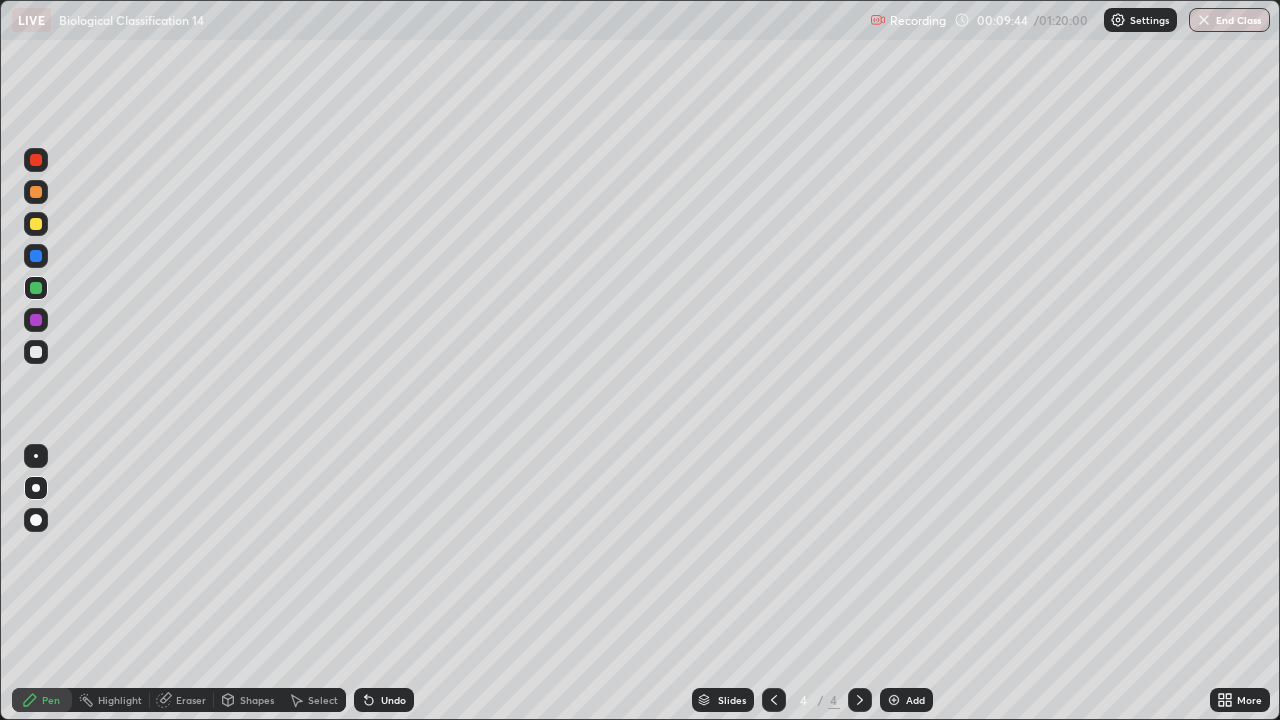 click at bounding box center [36, 352] 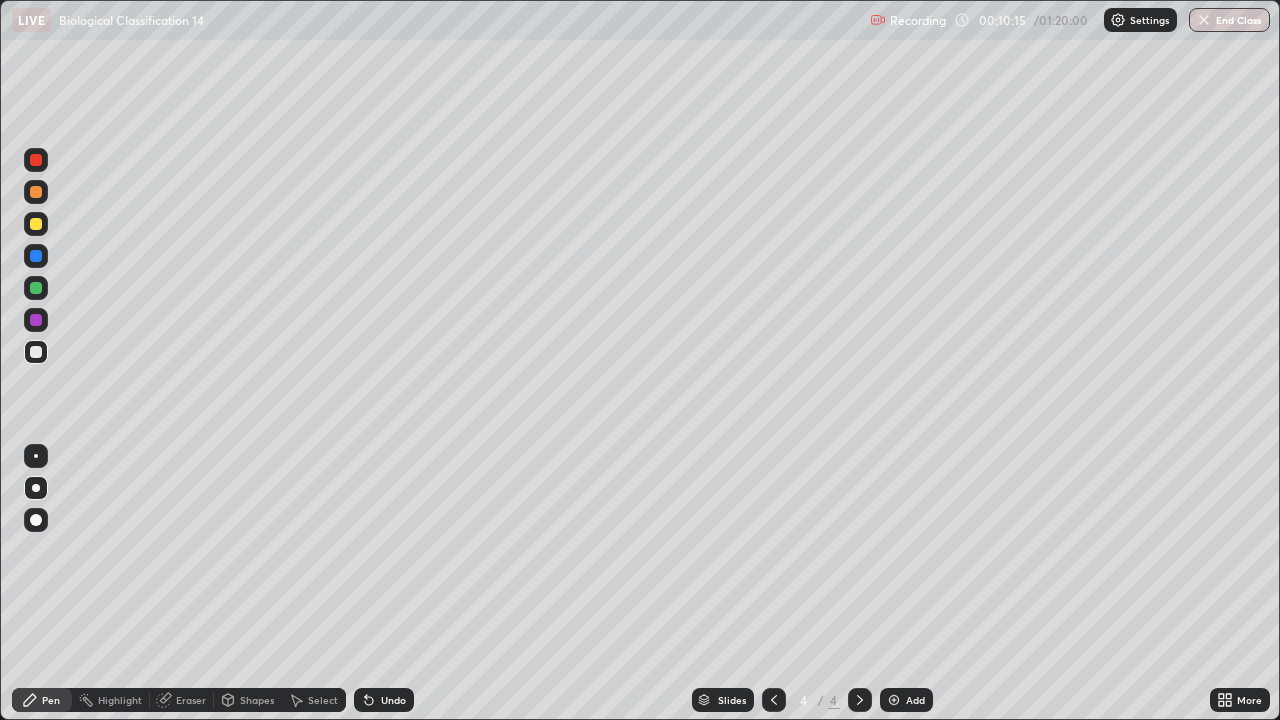 click at bounding box center (36, 288) 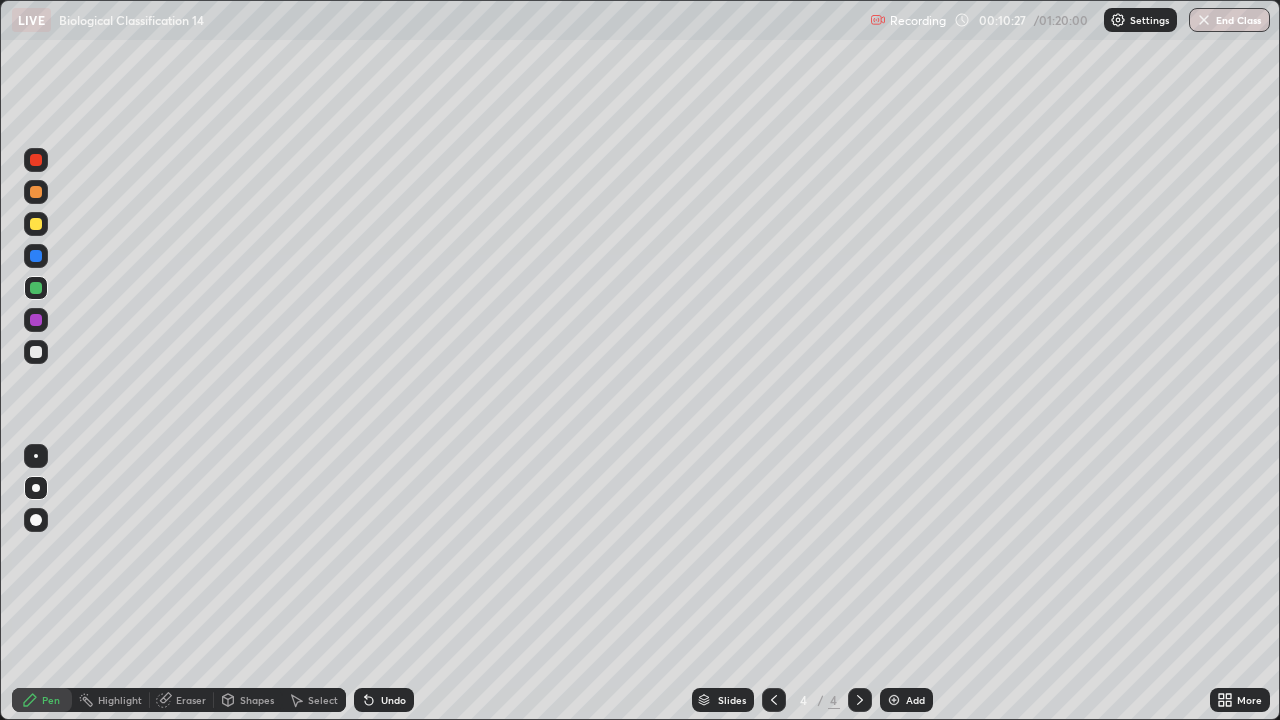 click at bounding box center (36, 352) 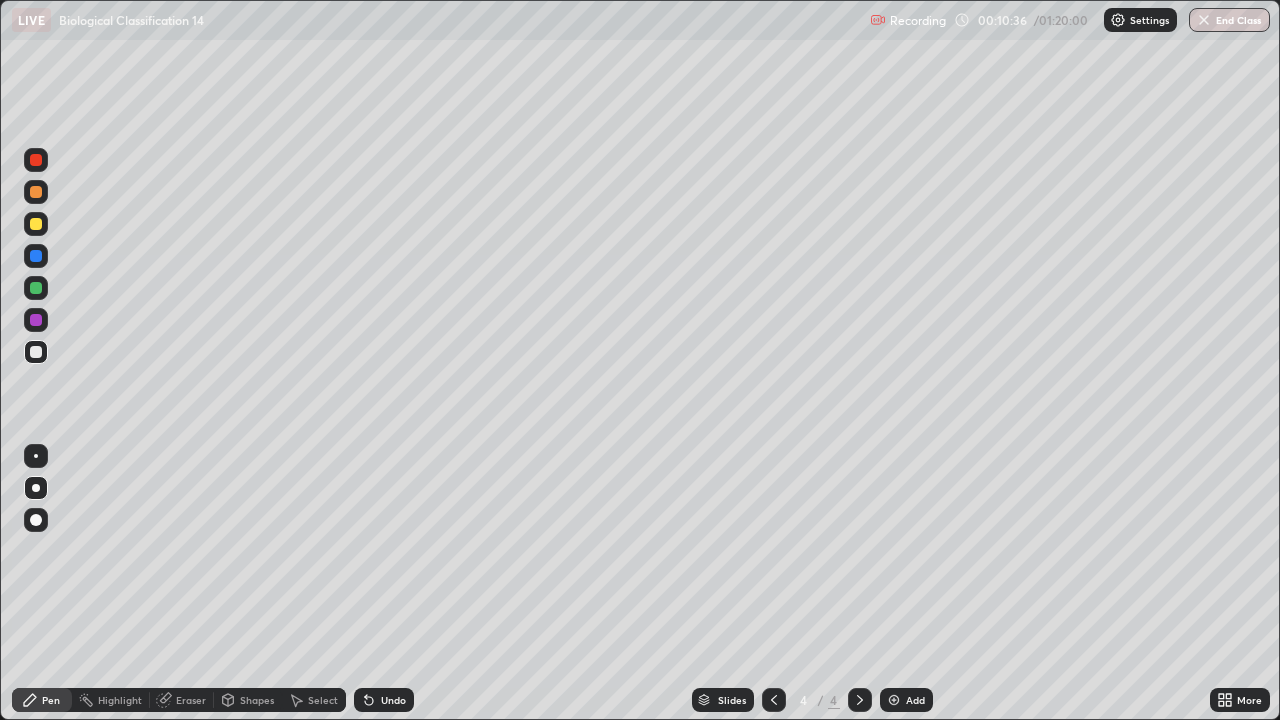 click at bounding box center [36, 288] 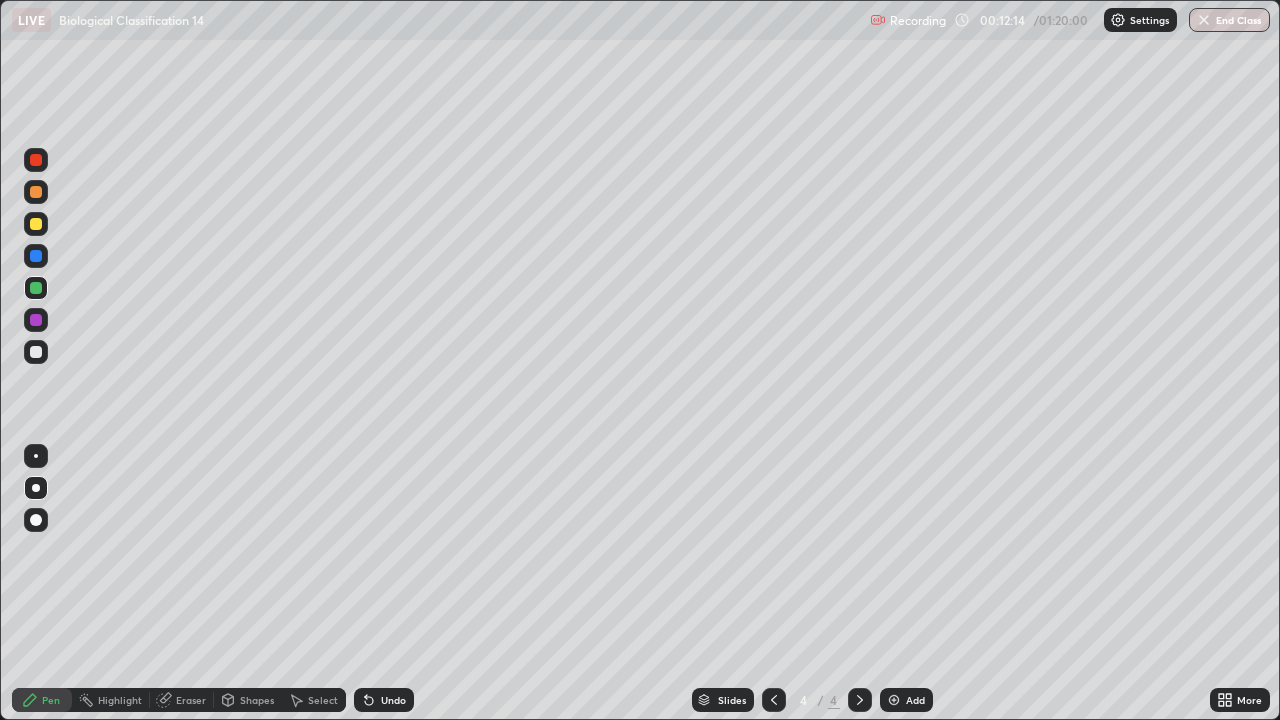 click at bounding box center (36, 256) 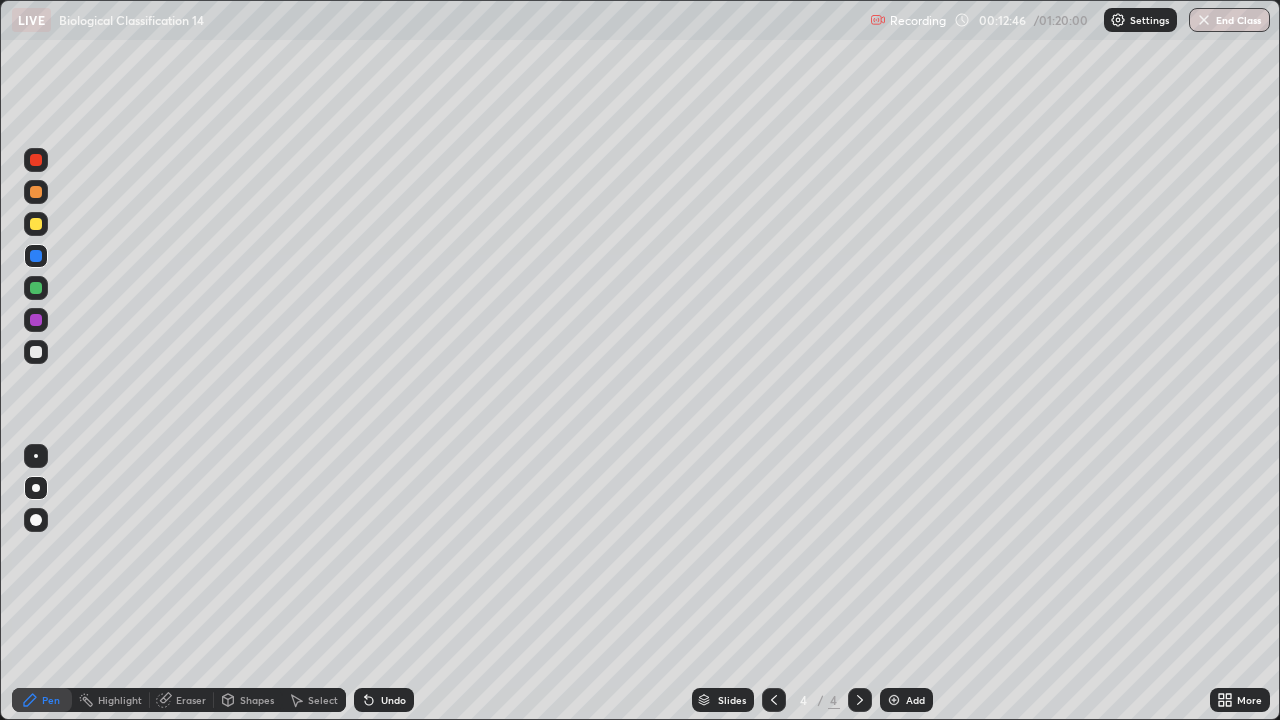 click on "Select" at bounding box center [323, 700] 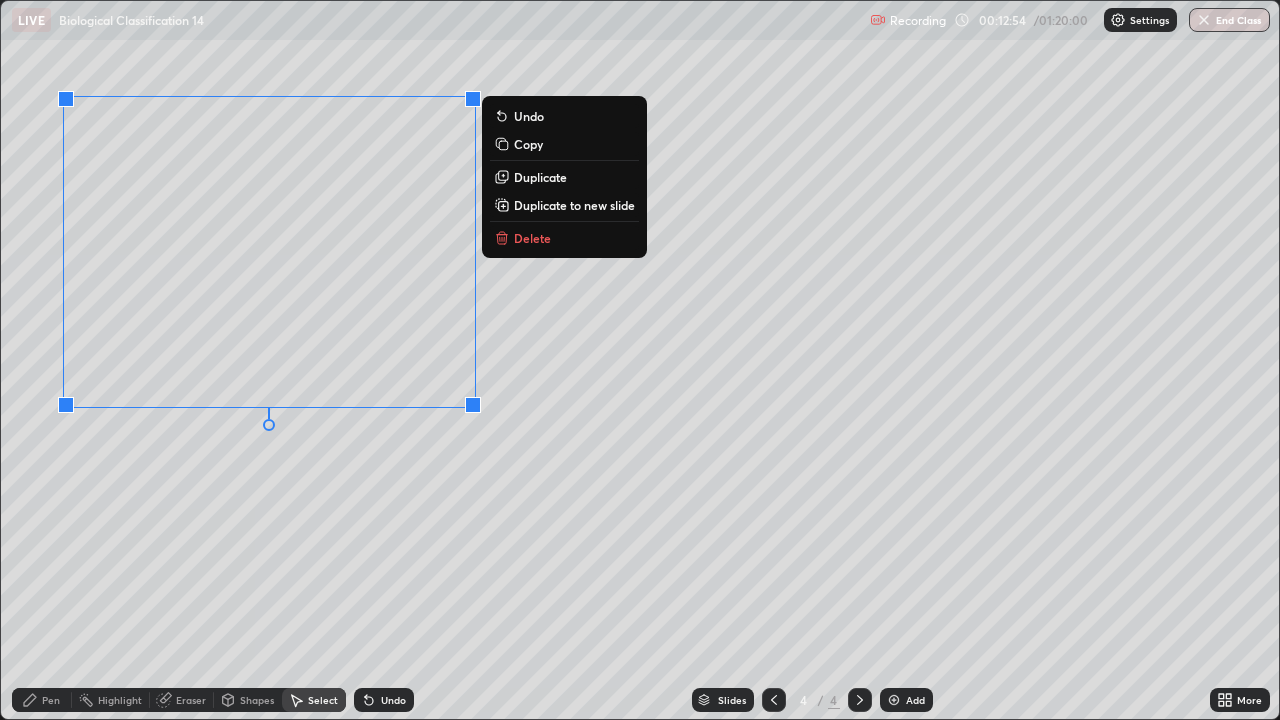 click on "0 ° Undo Copy Duplicate Duplicate to new slide Delete" at bounding box center (640, 360) 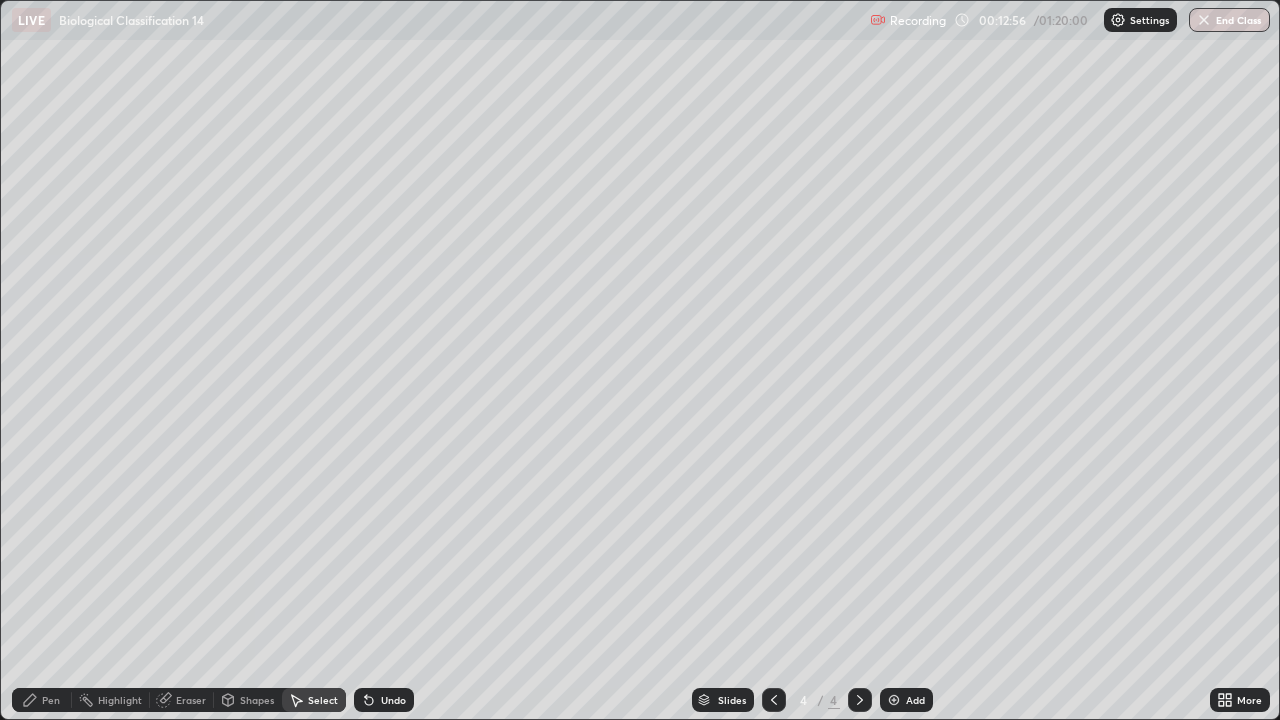 click on "Pen" at bounding box center [51, 700] 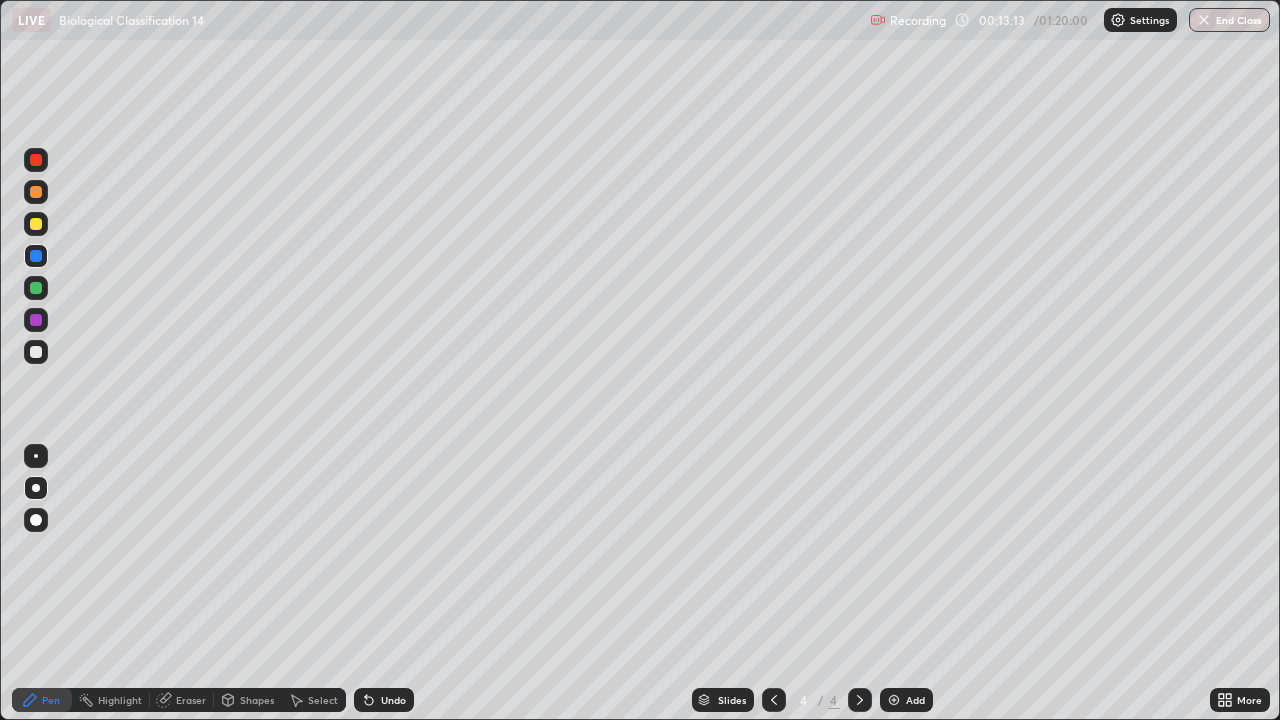 click at bounding box center [36, 320] 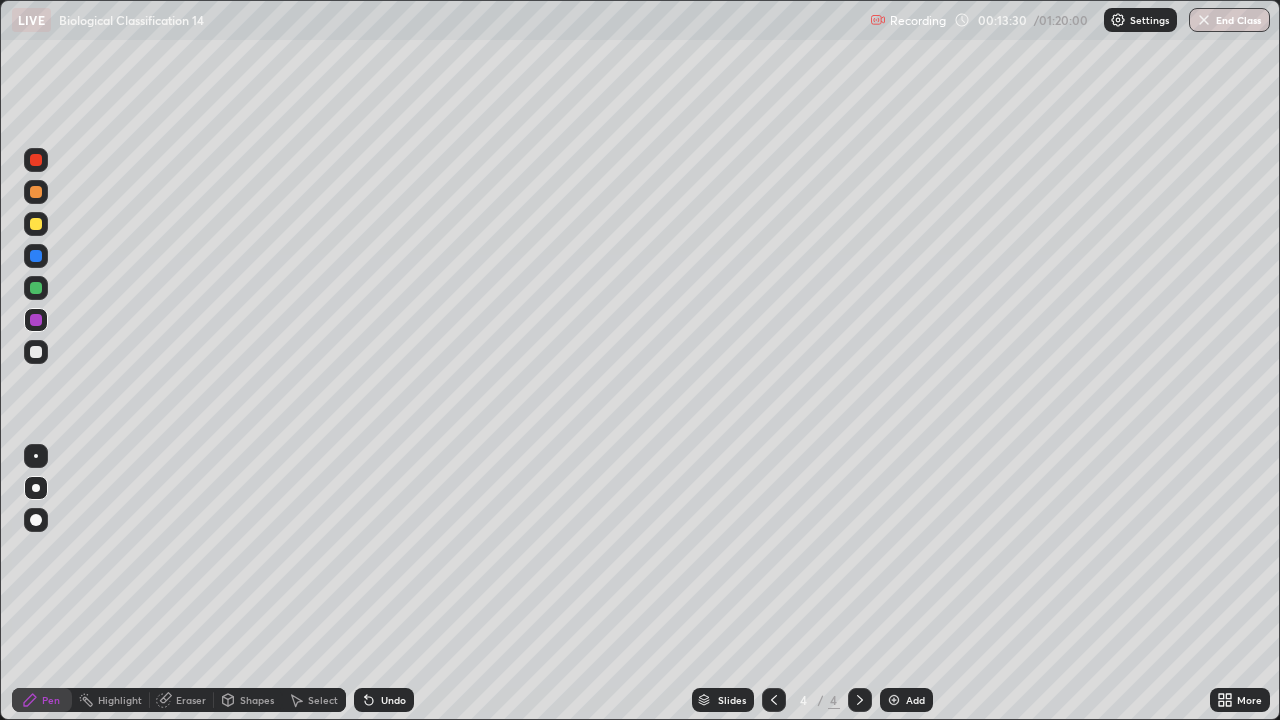 click on "Undo" at bounding box center [393, 700] 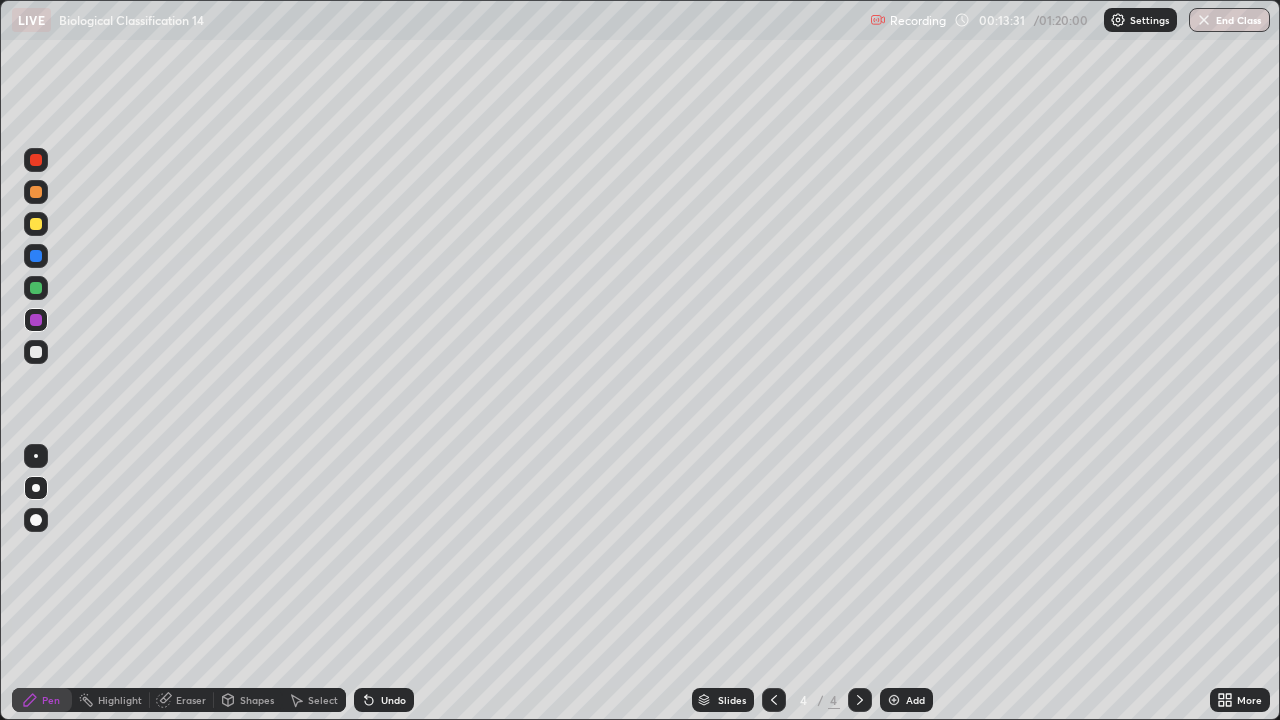 click on "Undo" at bounding box center (393, 700) 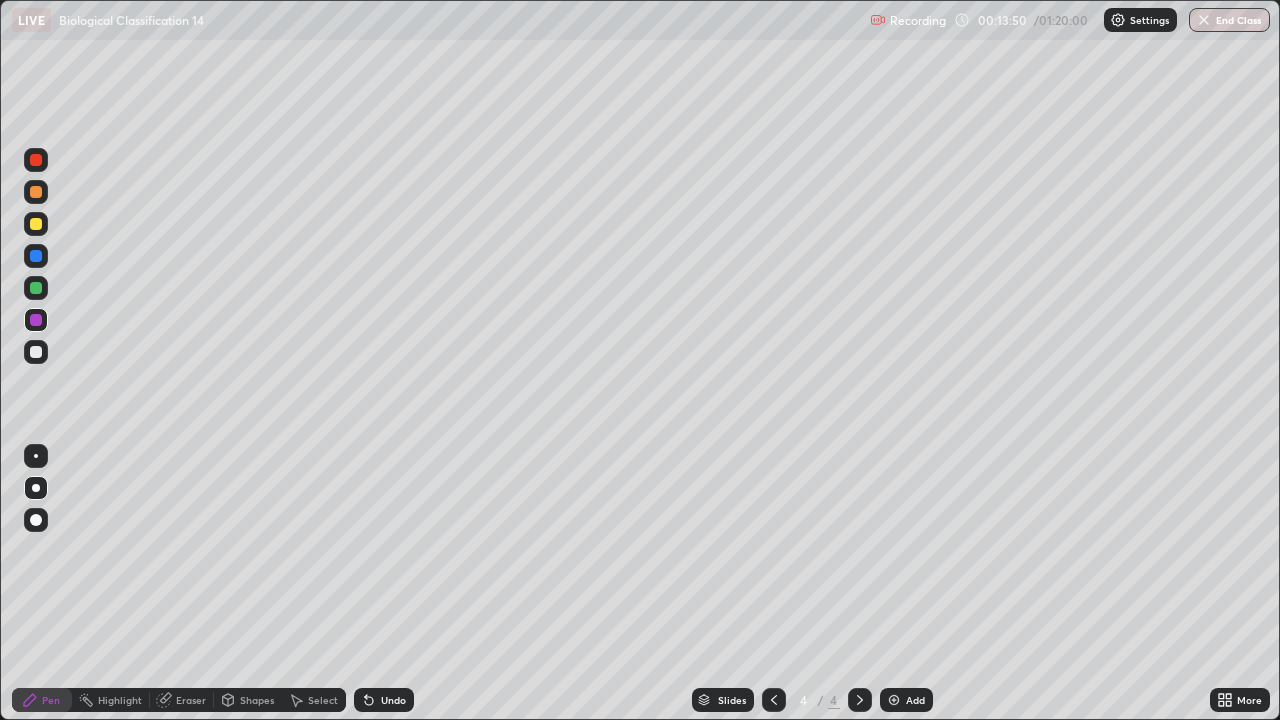 click at bounding box center [36, 352] 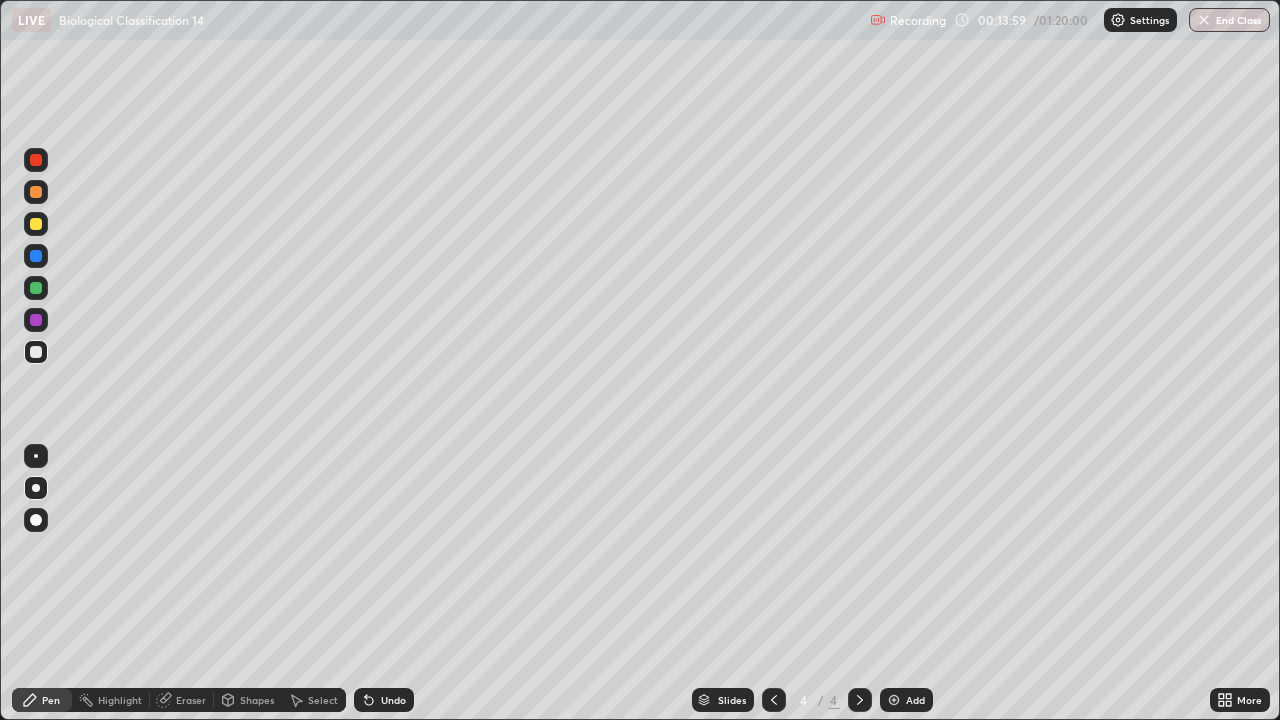 click at bounding box center (36, 288) 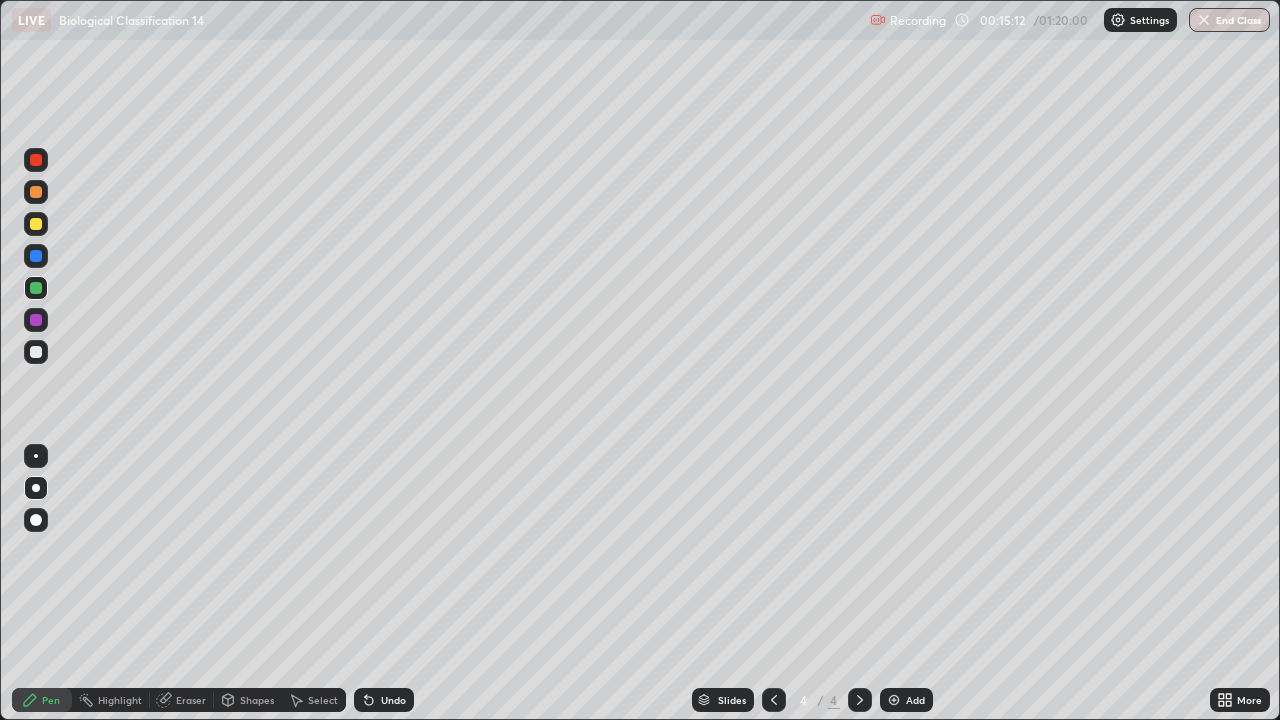 click on "Undo" at bounding box center (393, 700) 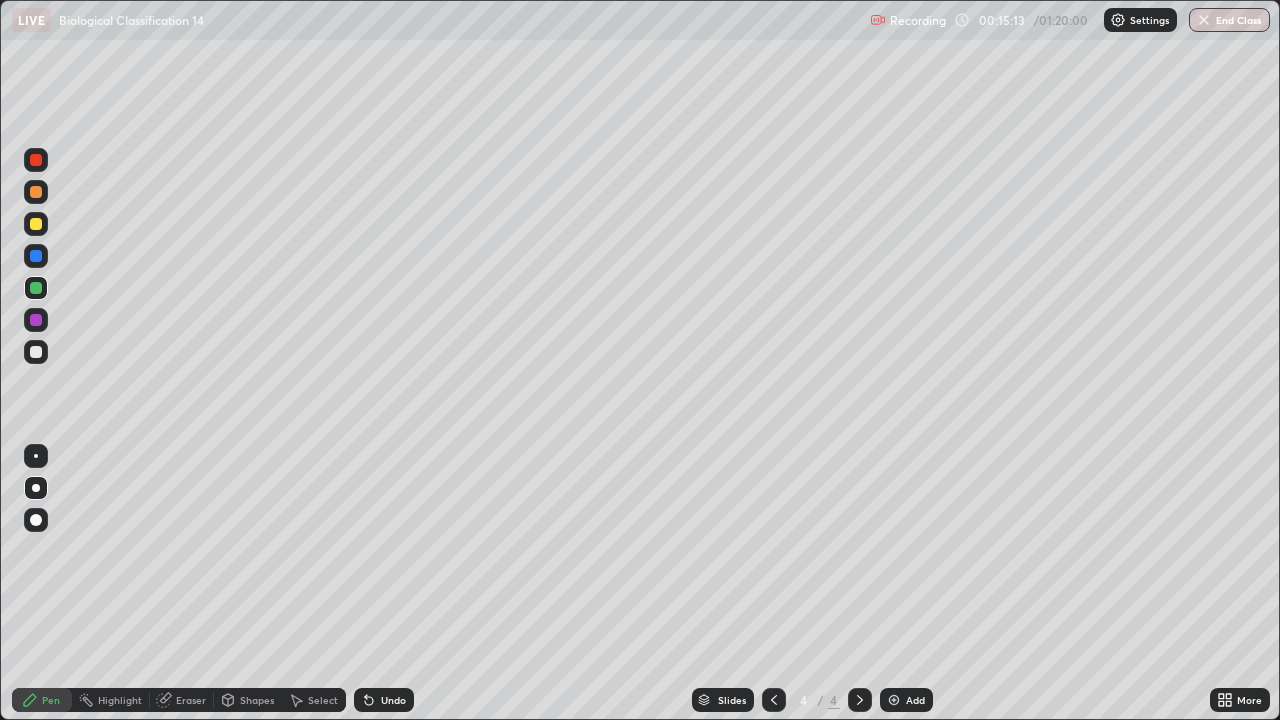 click on "Undo" at bounding box center [393, 700] 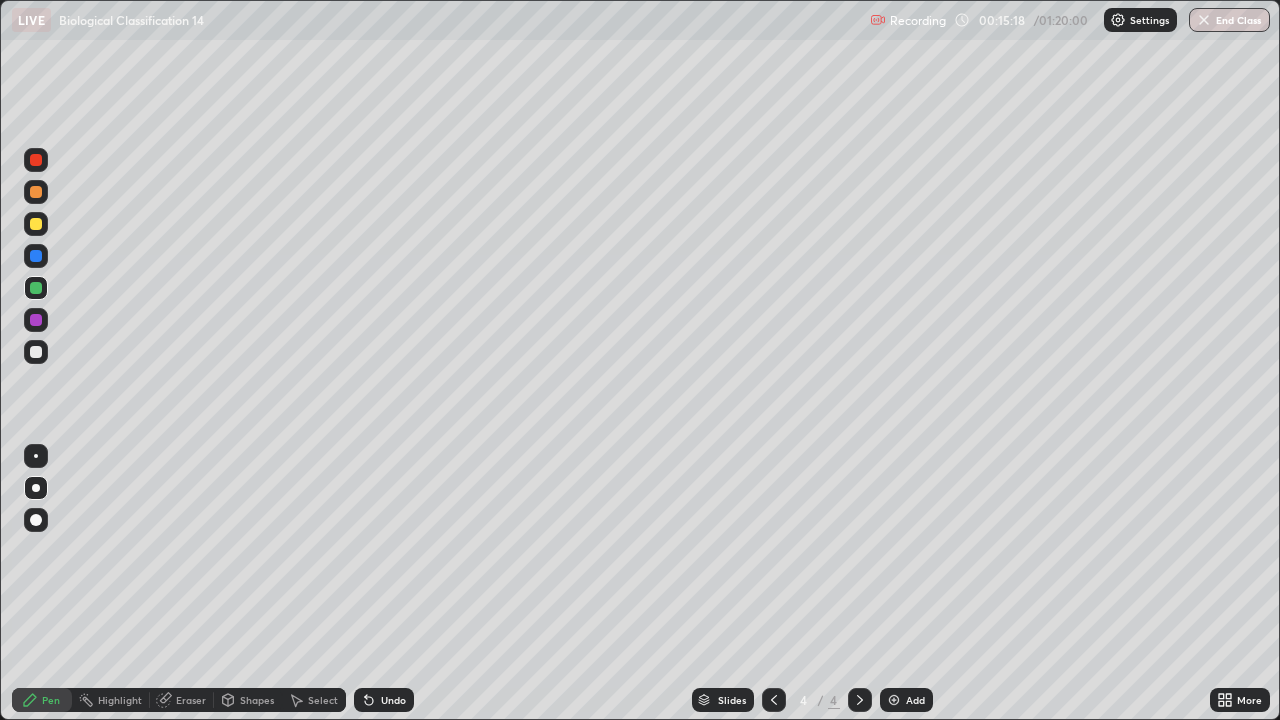 click on "Undo" at bounding box center [393, 700] 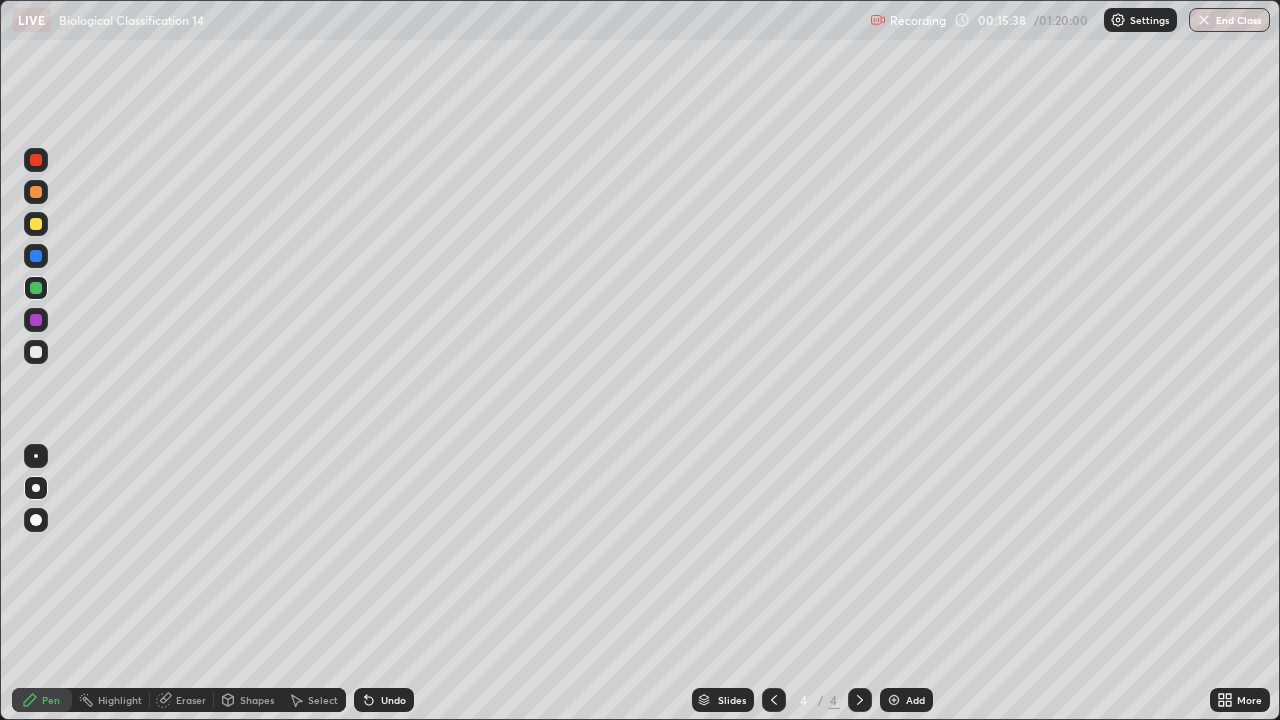 click at bounding box center (36, 256) 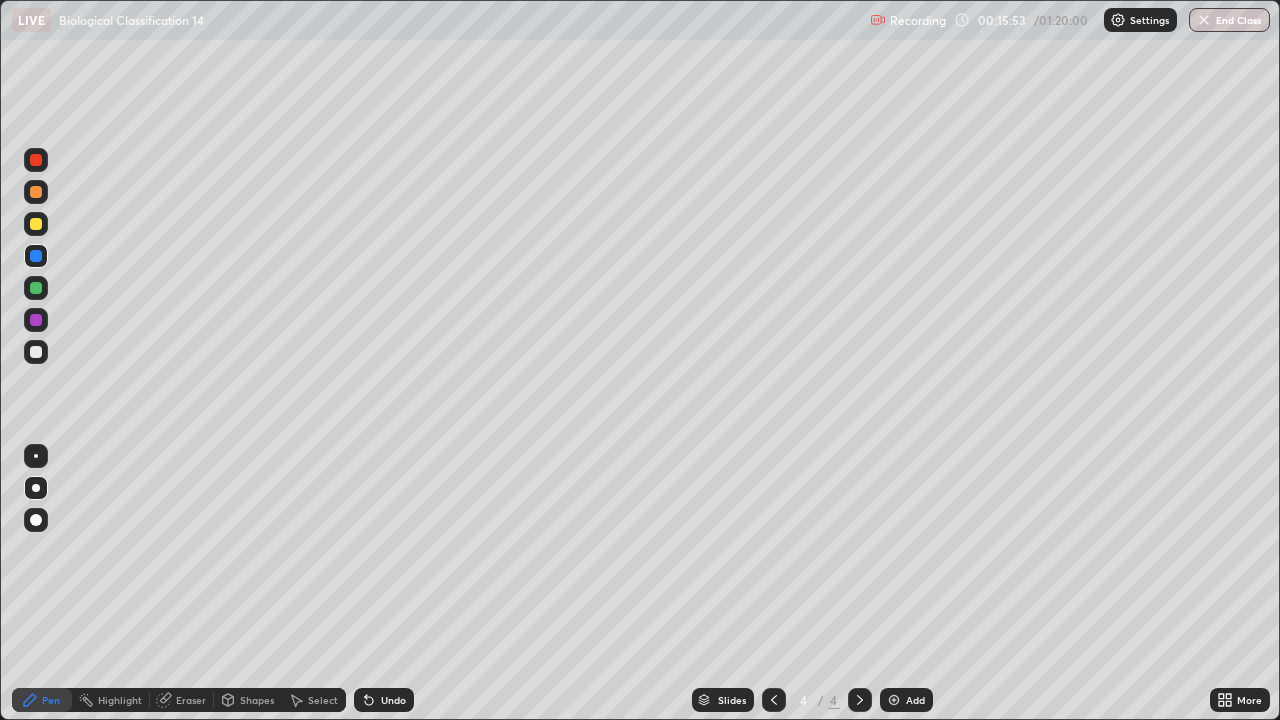 click at bounding box center [36, 320] 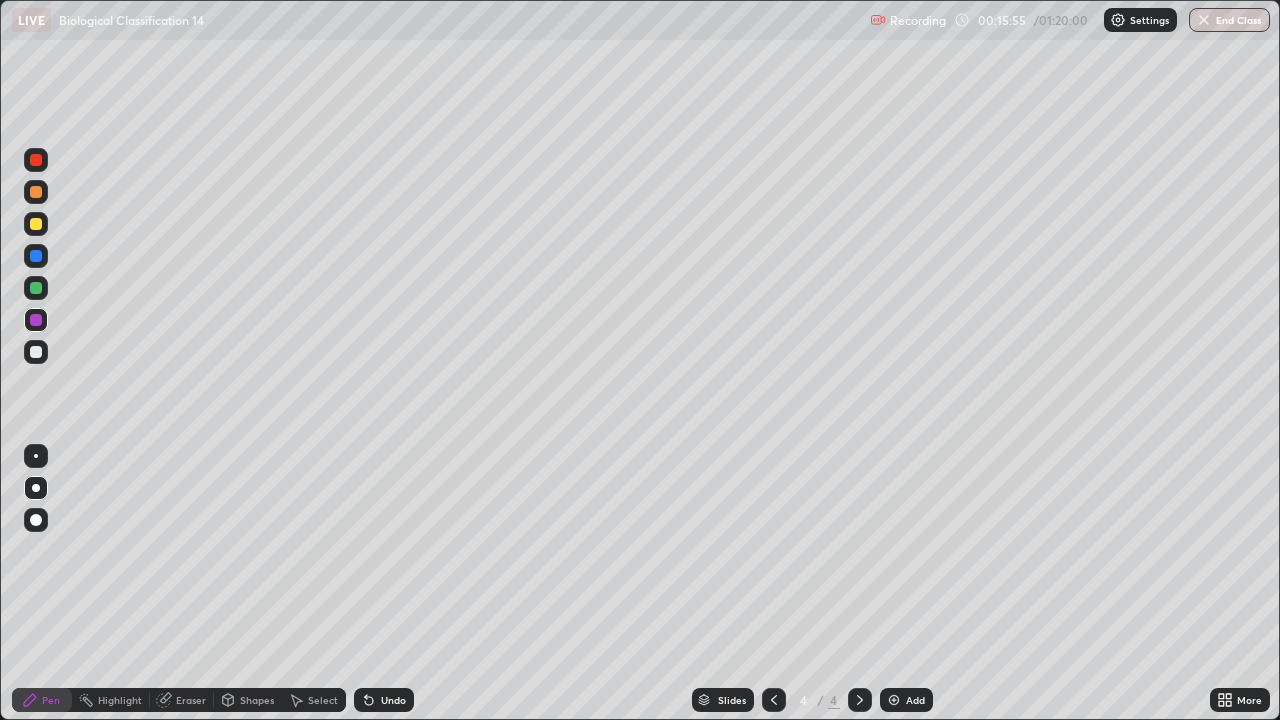 click at bounding box center (36, 288) 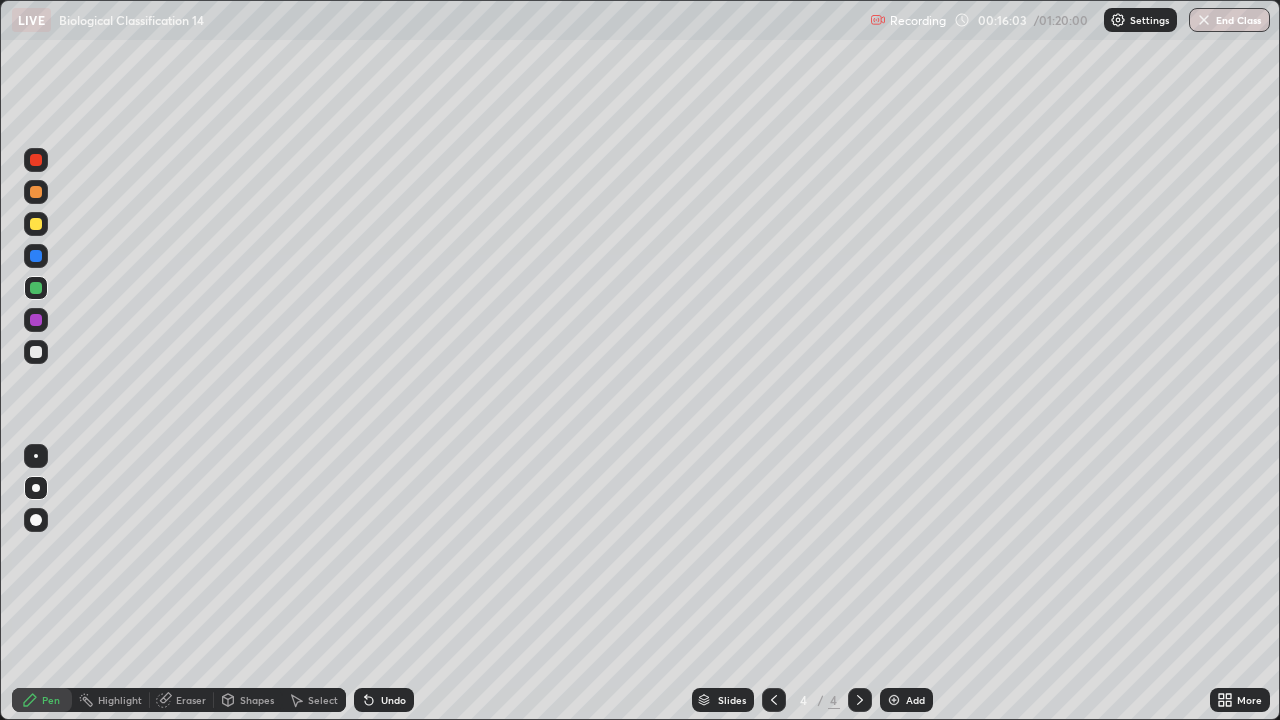 click at bounding box center [36, 352] 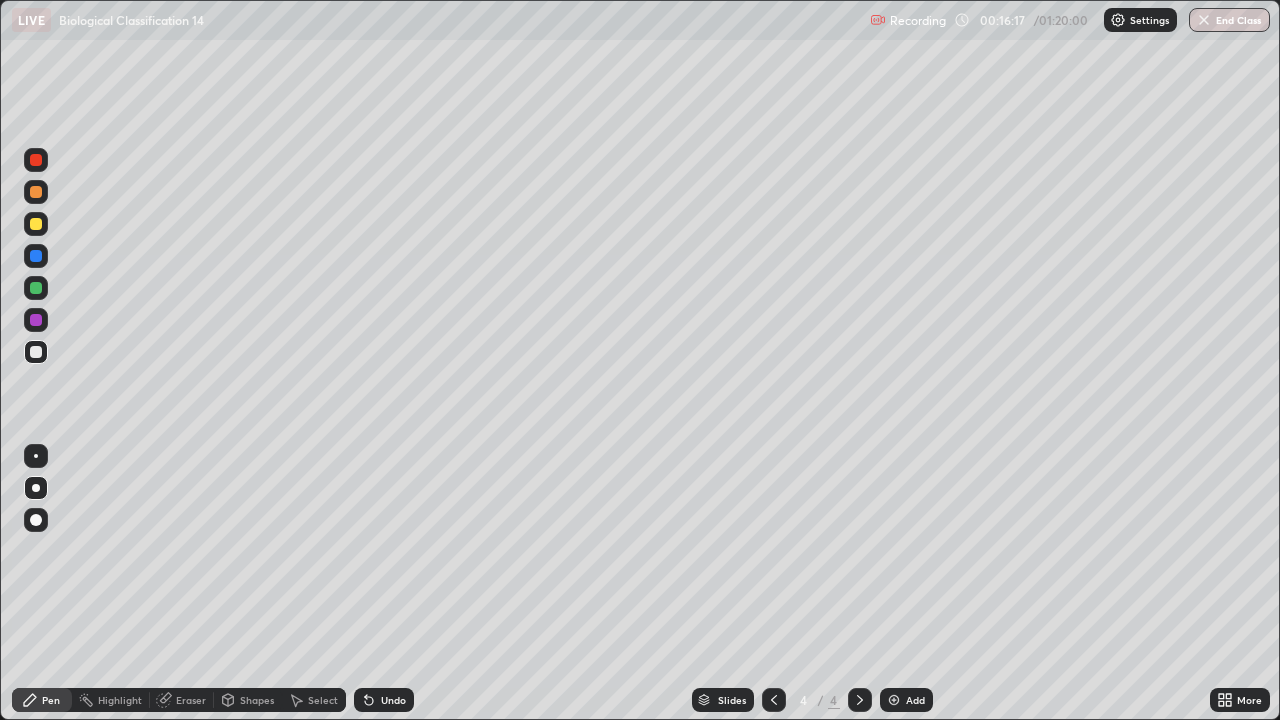 click at bounding box center (36, 288) 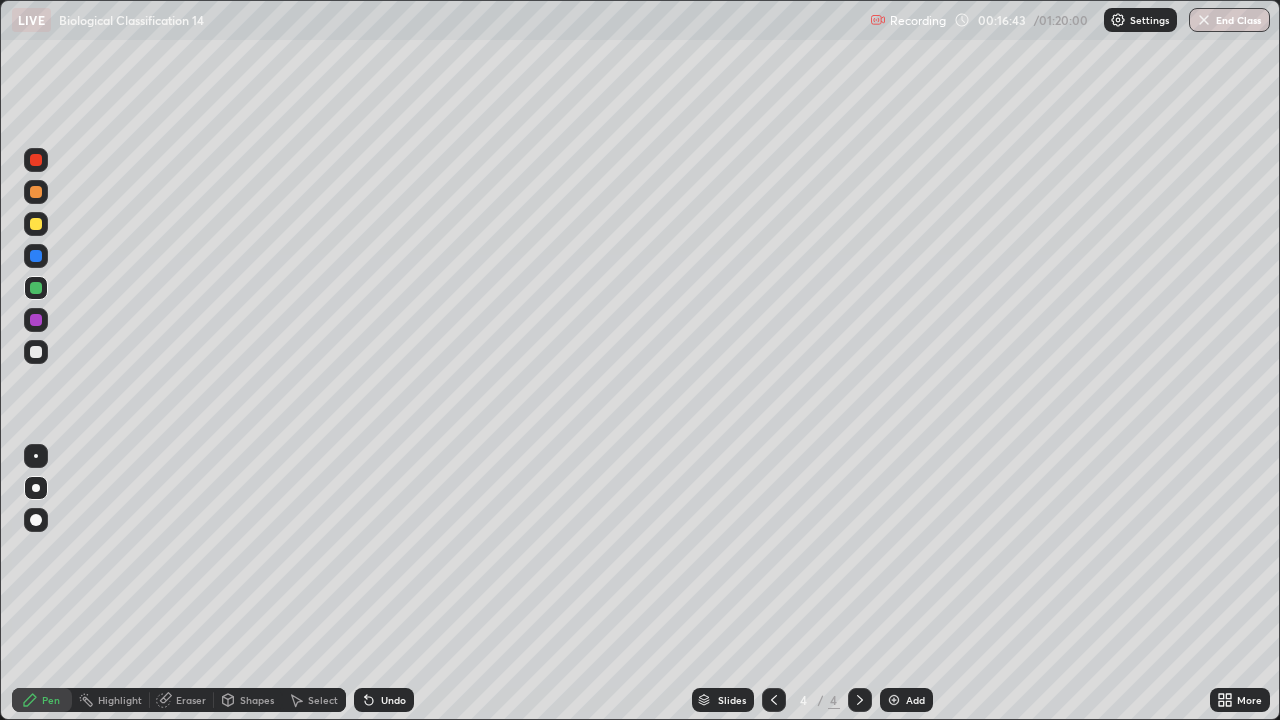 click at bounding box center [36, 320] 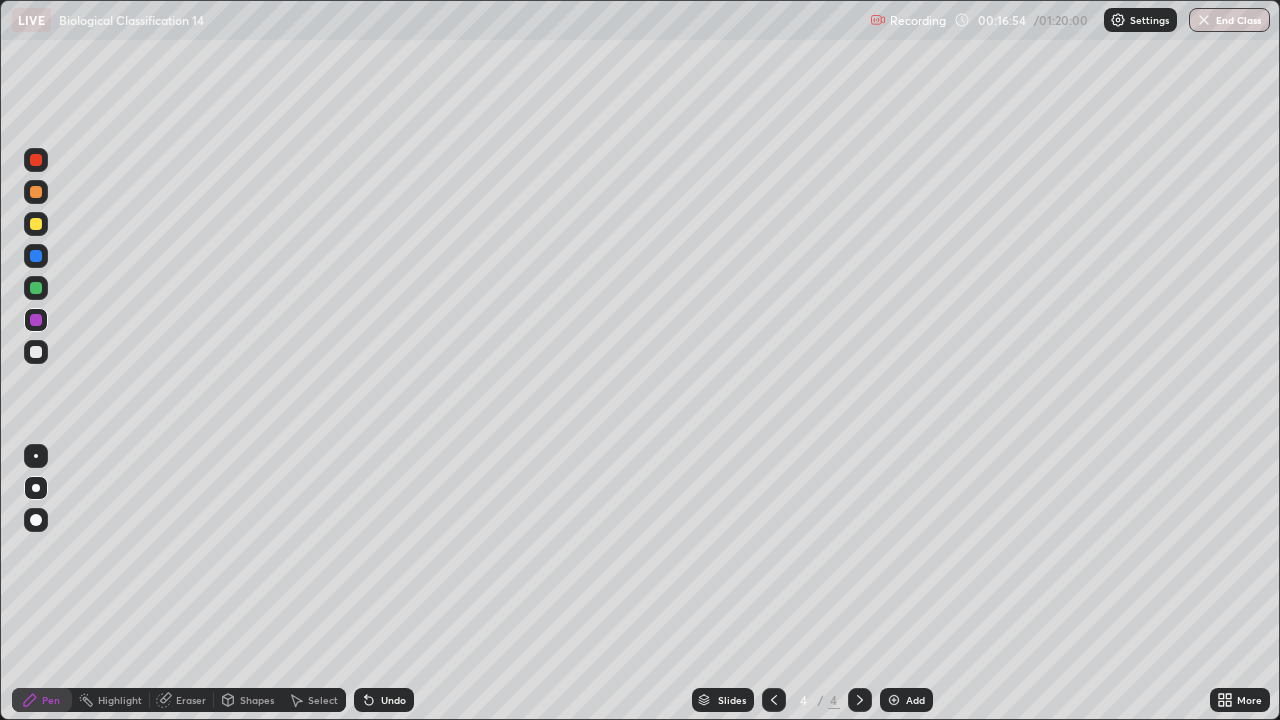 click at bounding box center (36, 288) 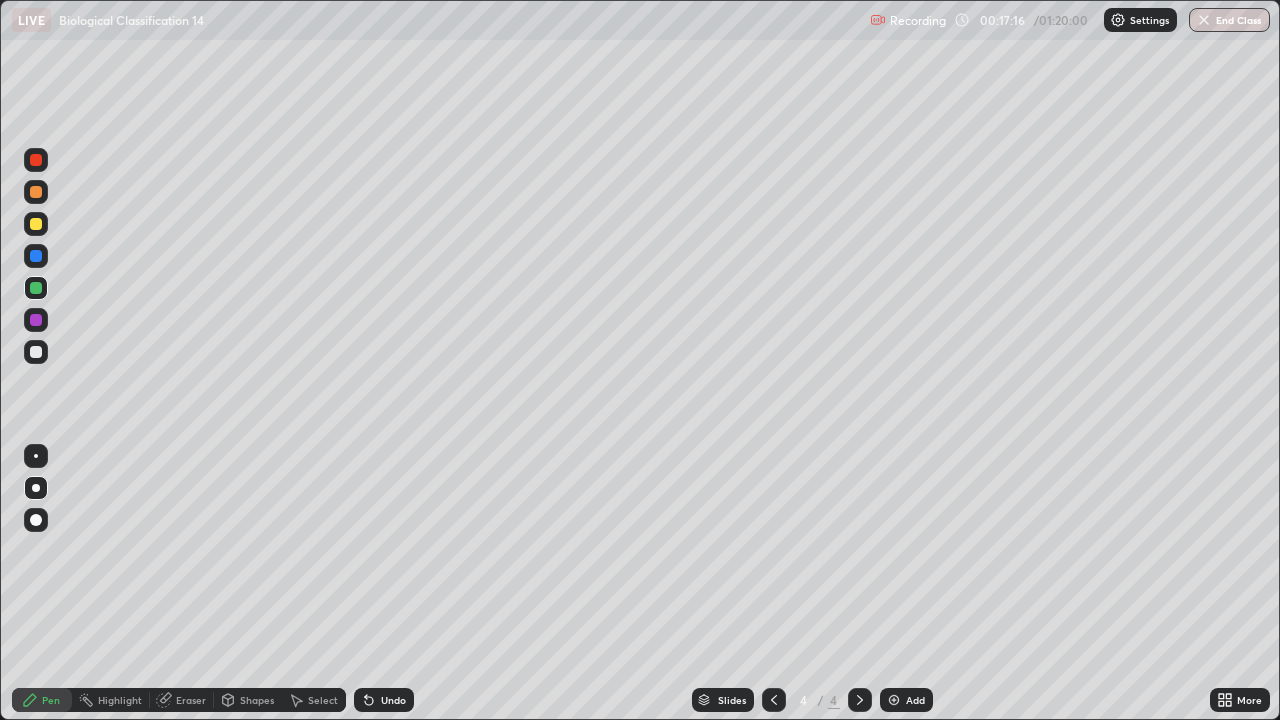 click at bounding box center (36, 352) 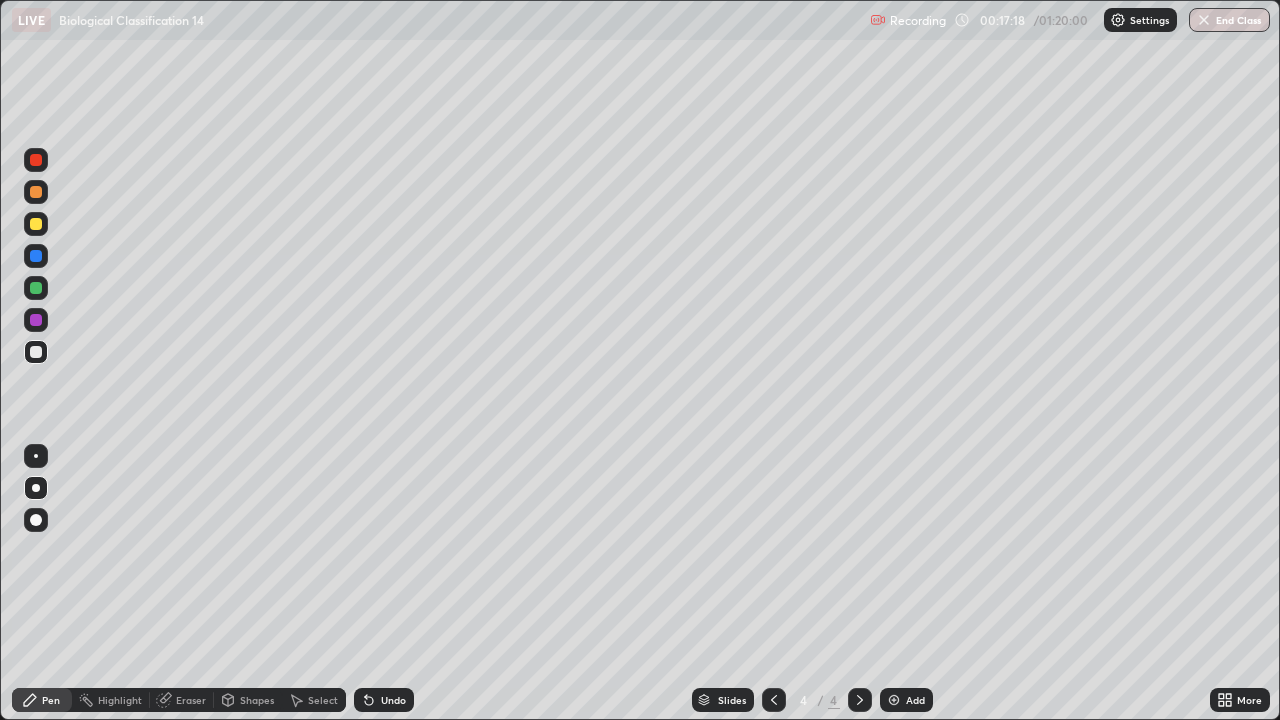 click at bounding box center (36, 288) 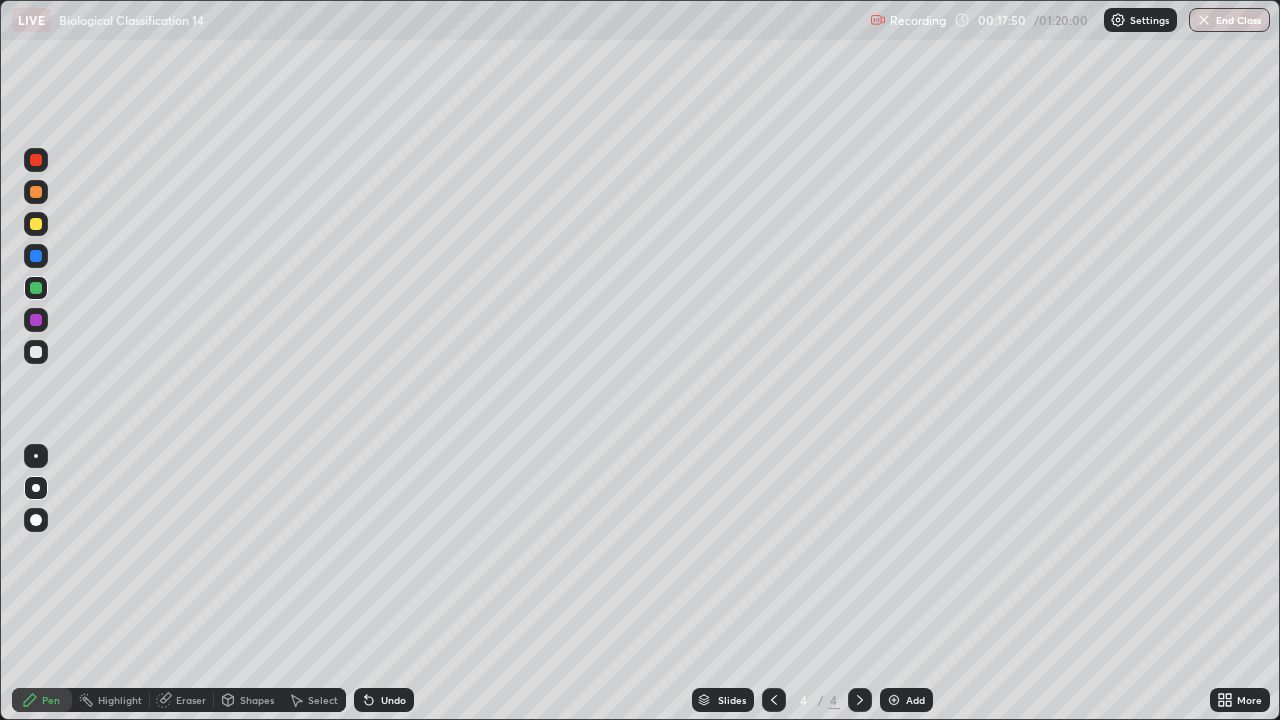 click at bounding box center (36, 320) 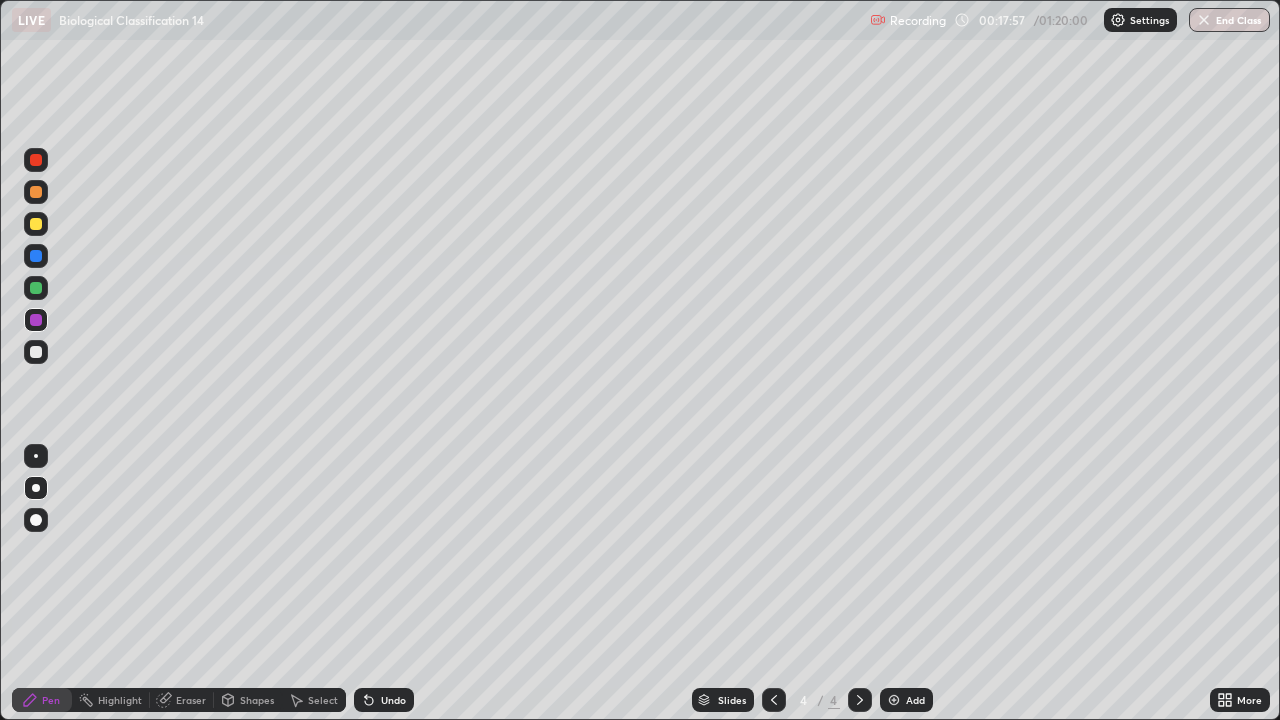 click on "Undo" at bounding box center (393, 700) 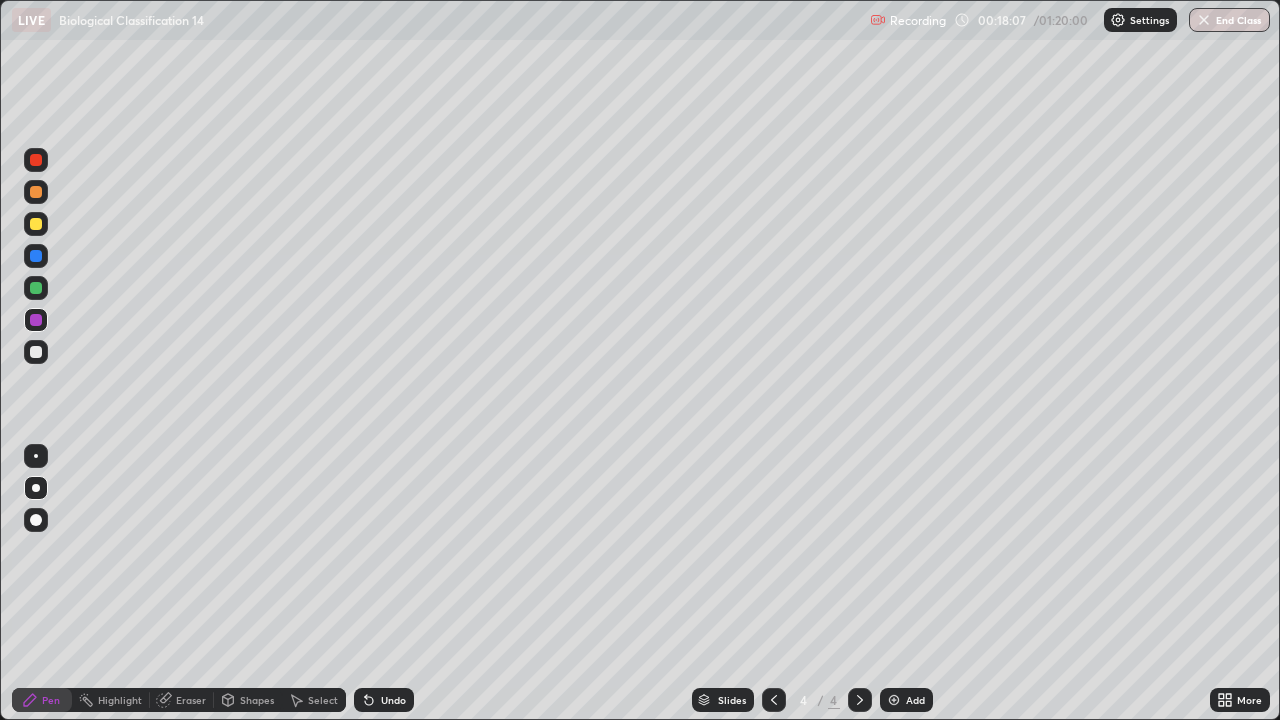 click on "Select" at bounding box center (323, 700) 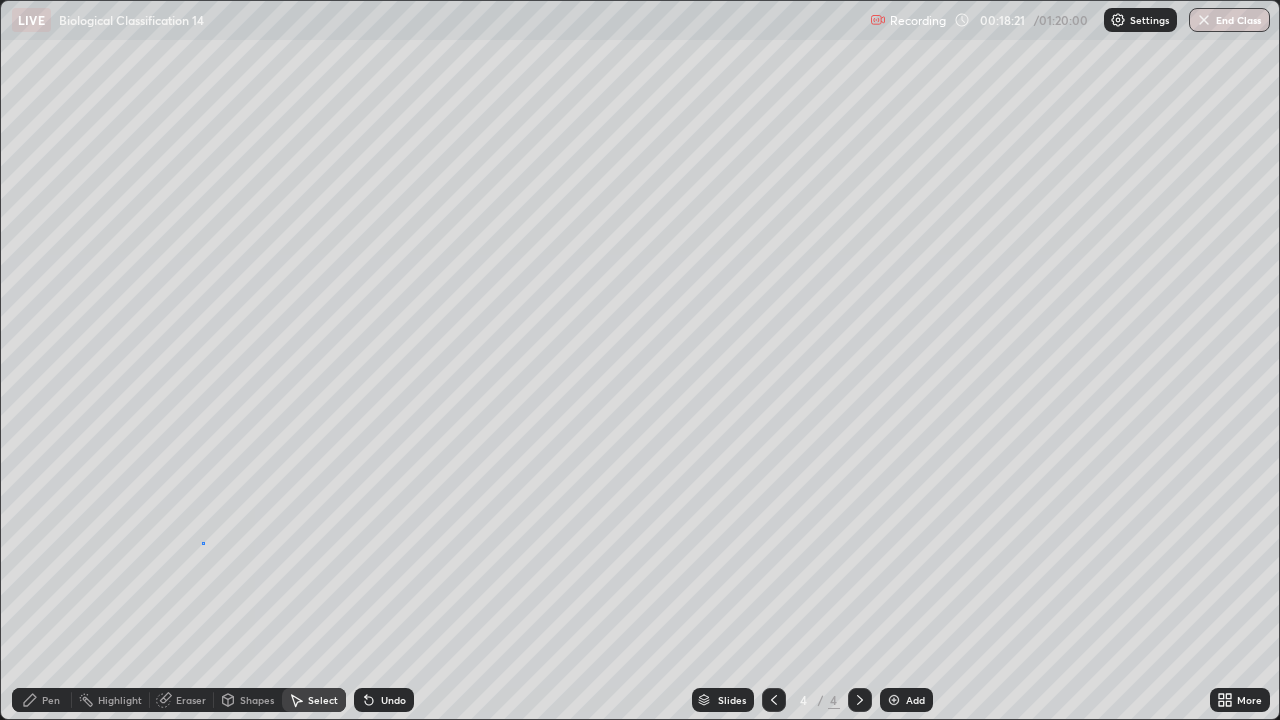 click on "0 ° Undo Copy Duplicate Duplicate to new slide Delete" at bounding box center [640, 360] 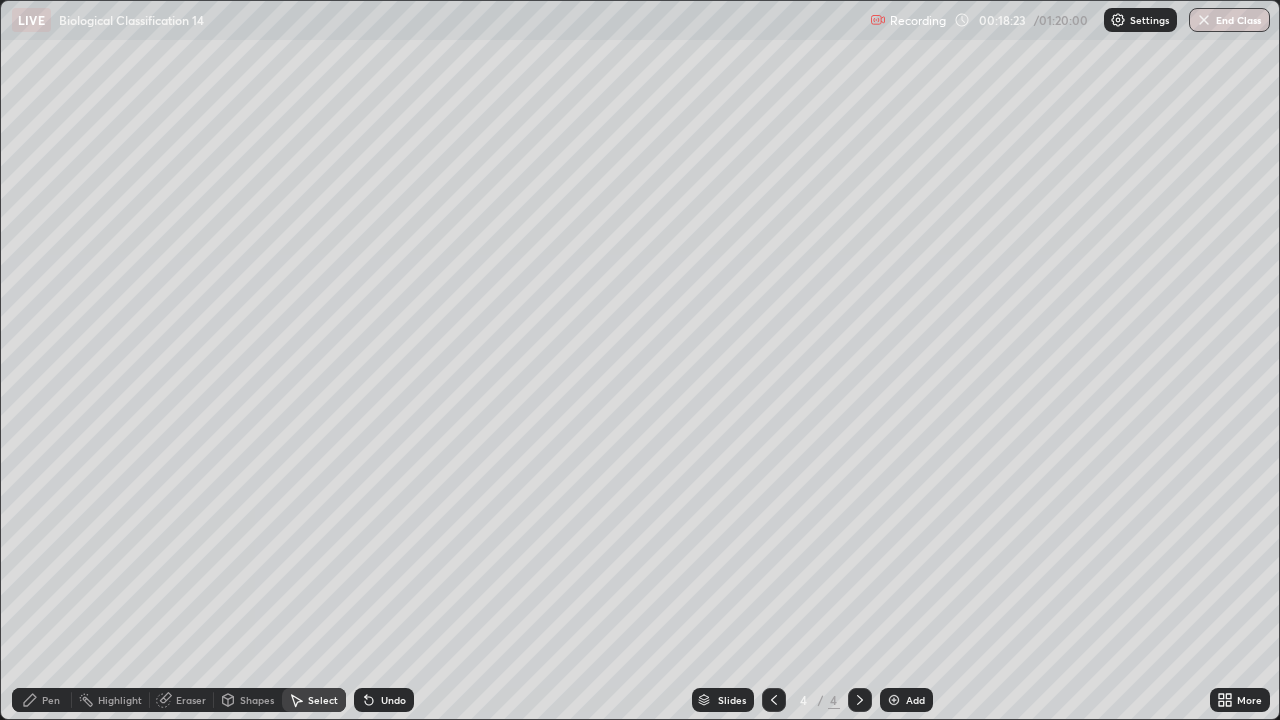 click on "Eraser" at bounding box center [191, 700] 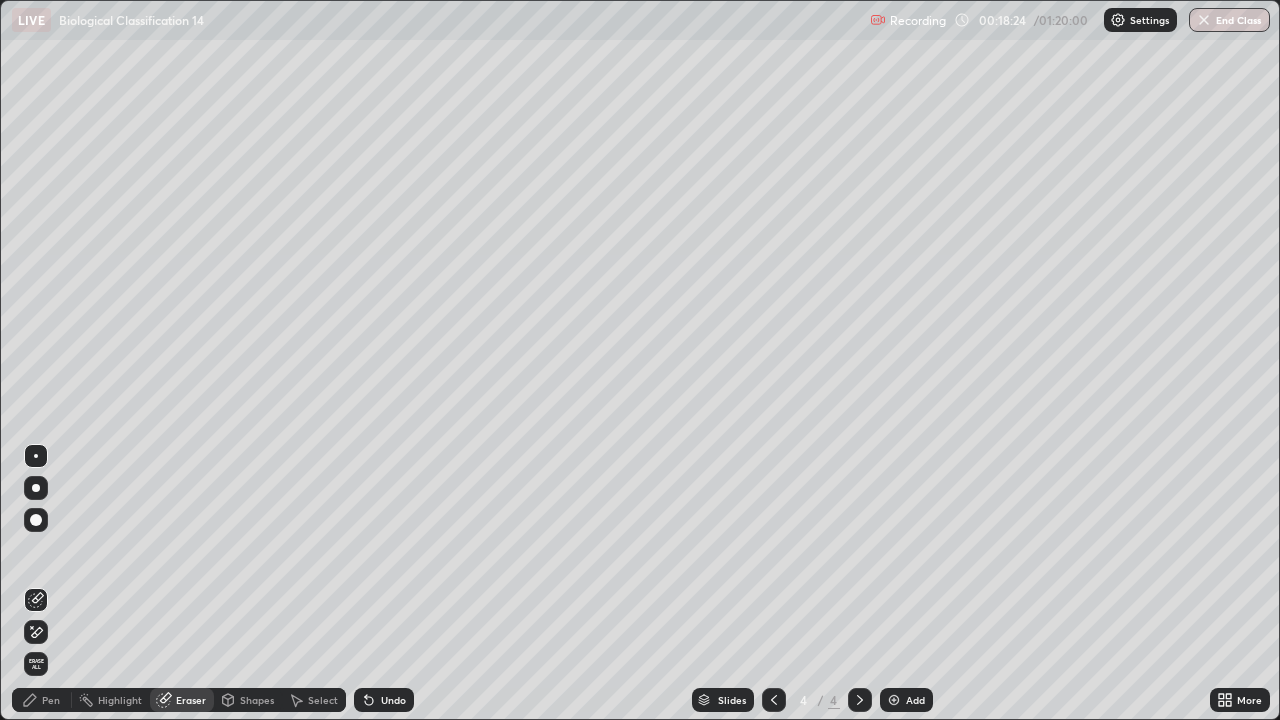 click on "Pen" at bounding box center [51, 700] 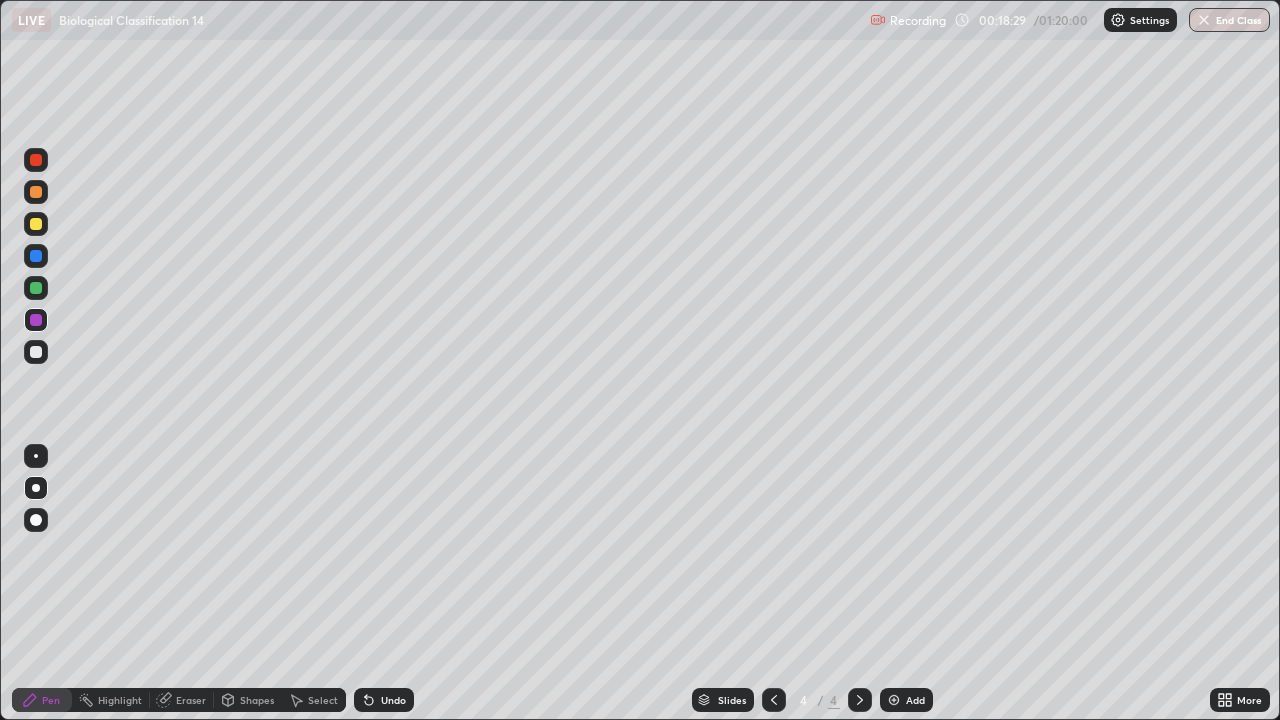click at bounding box center [36, 288] 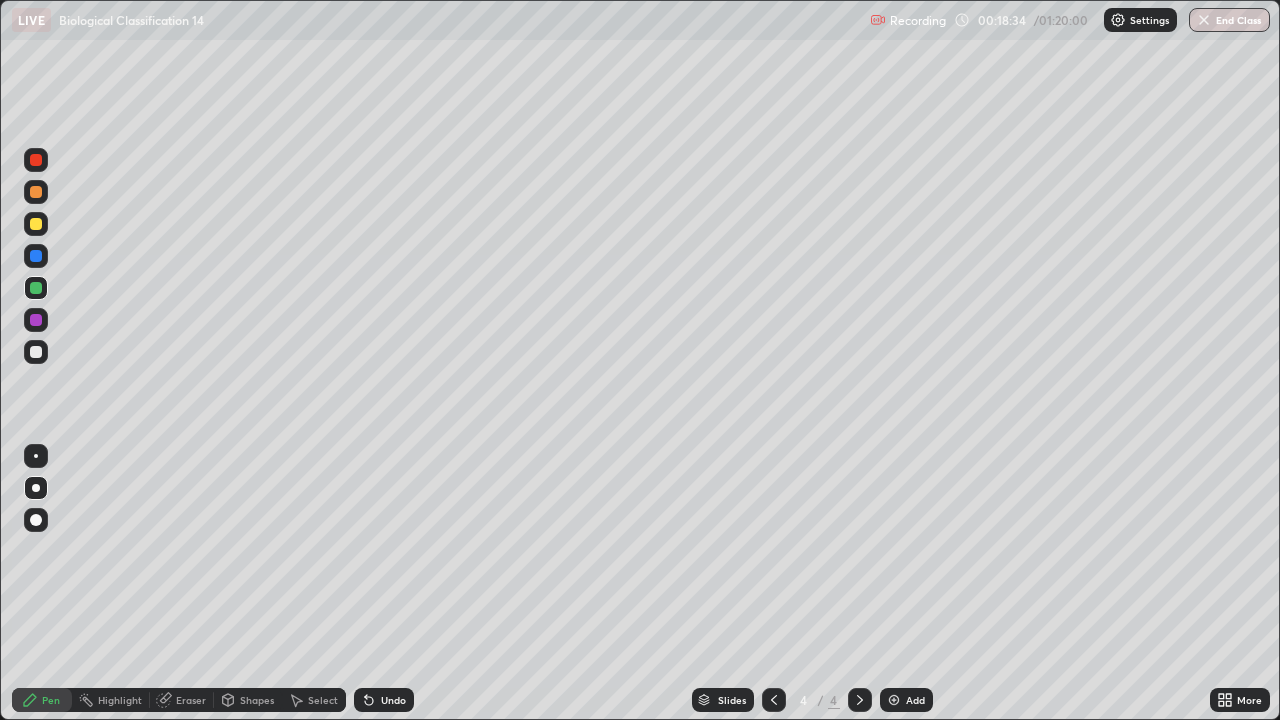 click on "Undo" at bounding box center (393, 700) 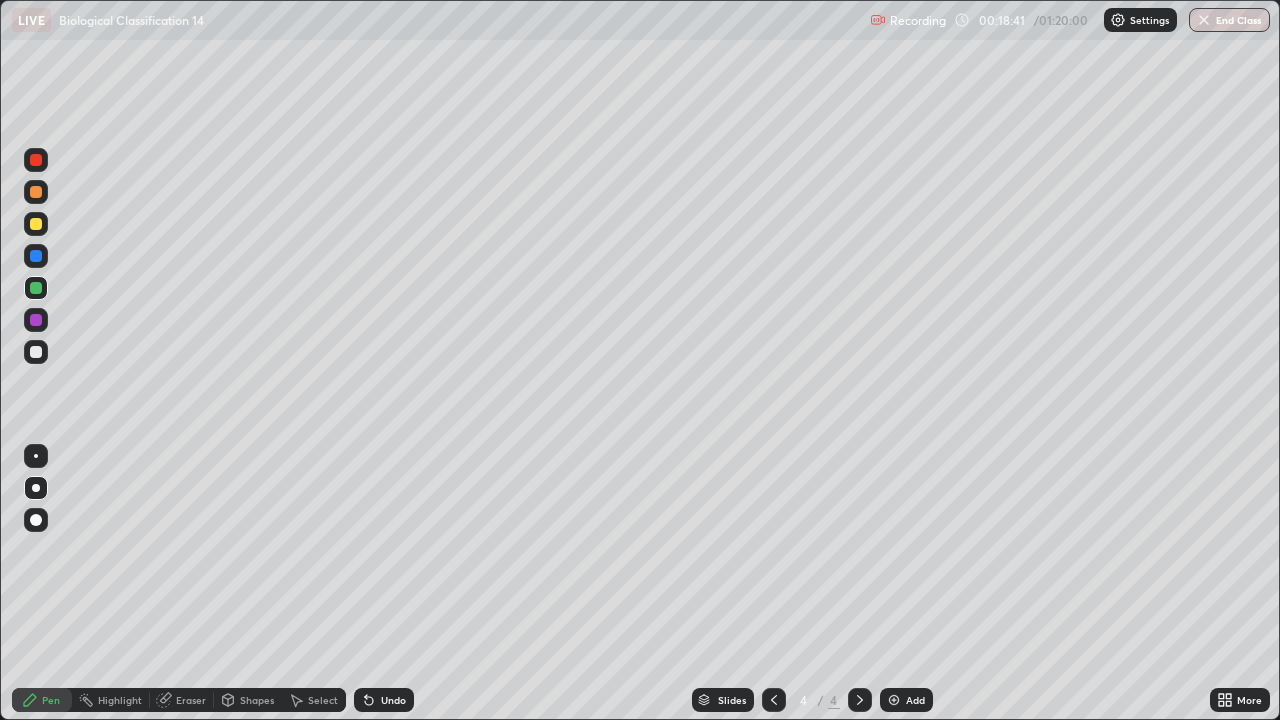 click on "Eraser" at bounding box center [191, 700] 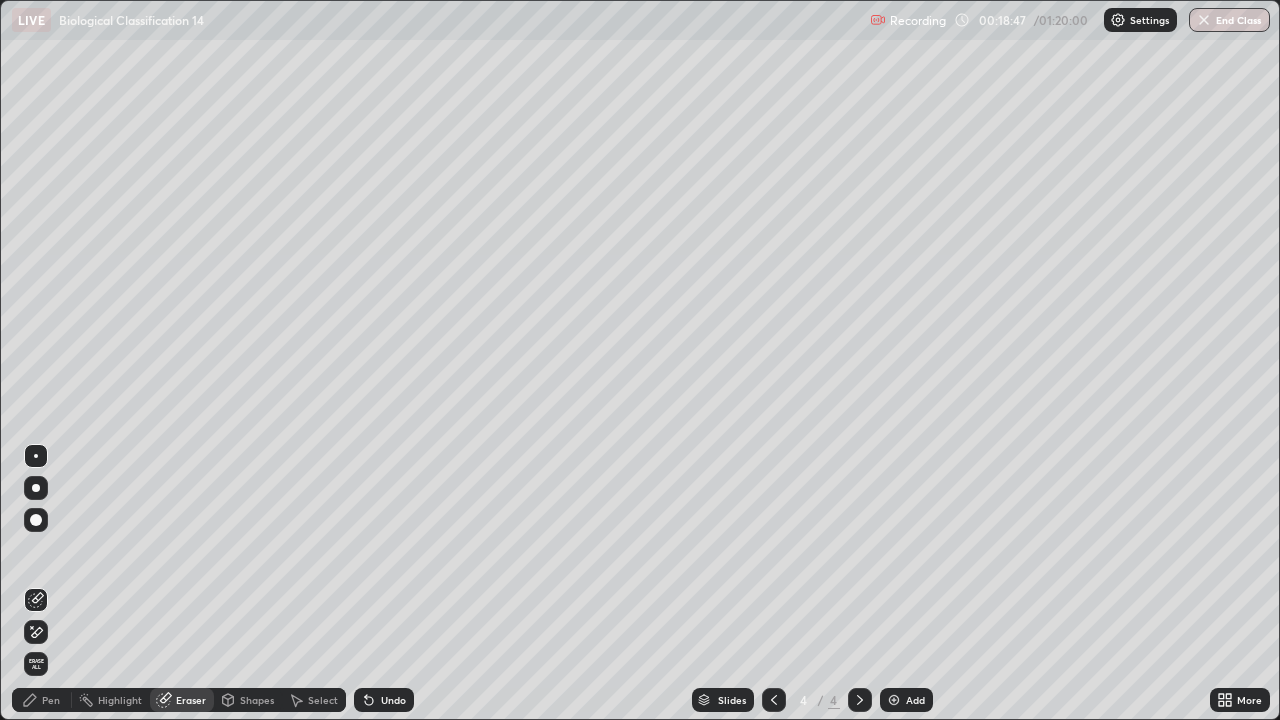click on "Pen" at bounding box center [51, 700] 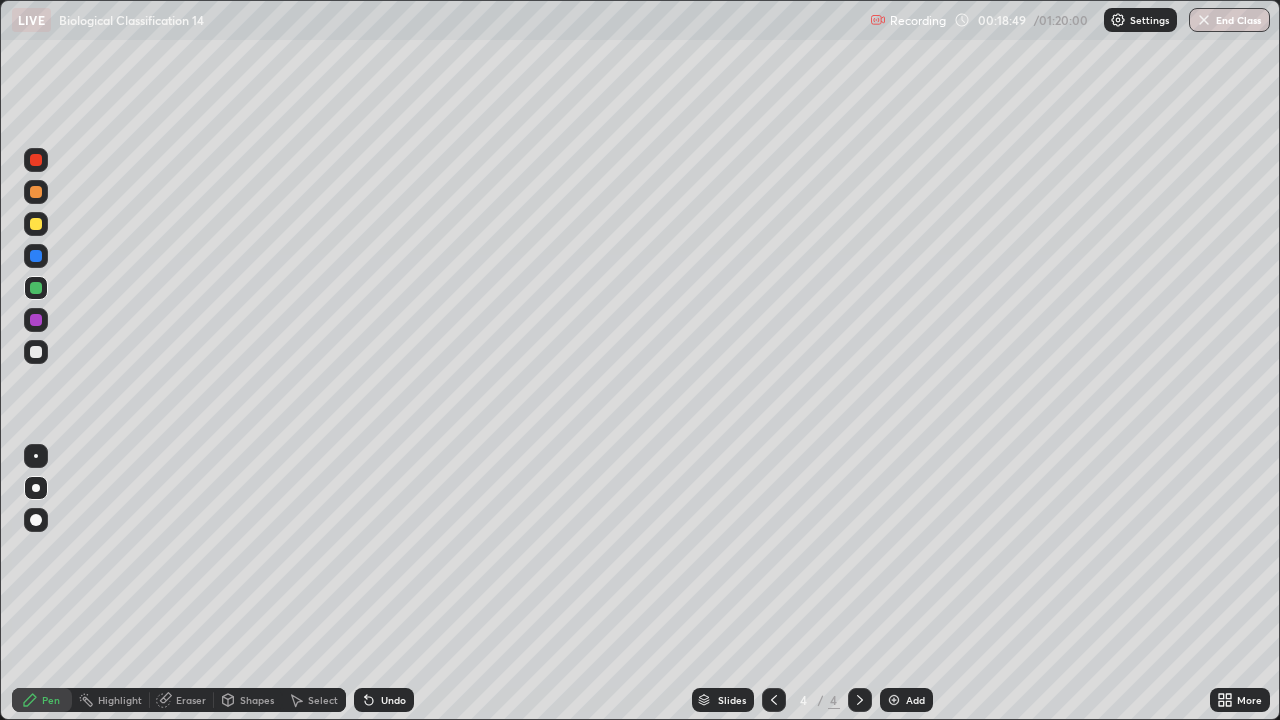 click at bounding box center (36, 352) 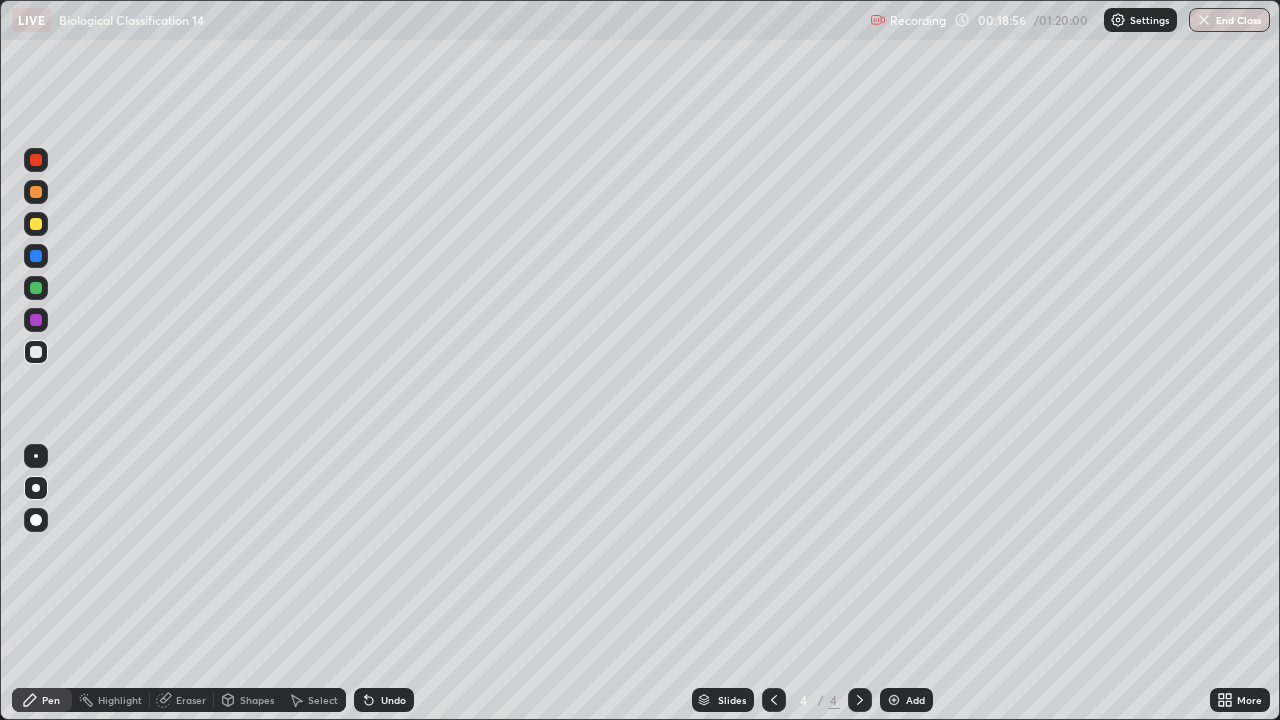 click on "Undo" at bounding box center (393, 700) 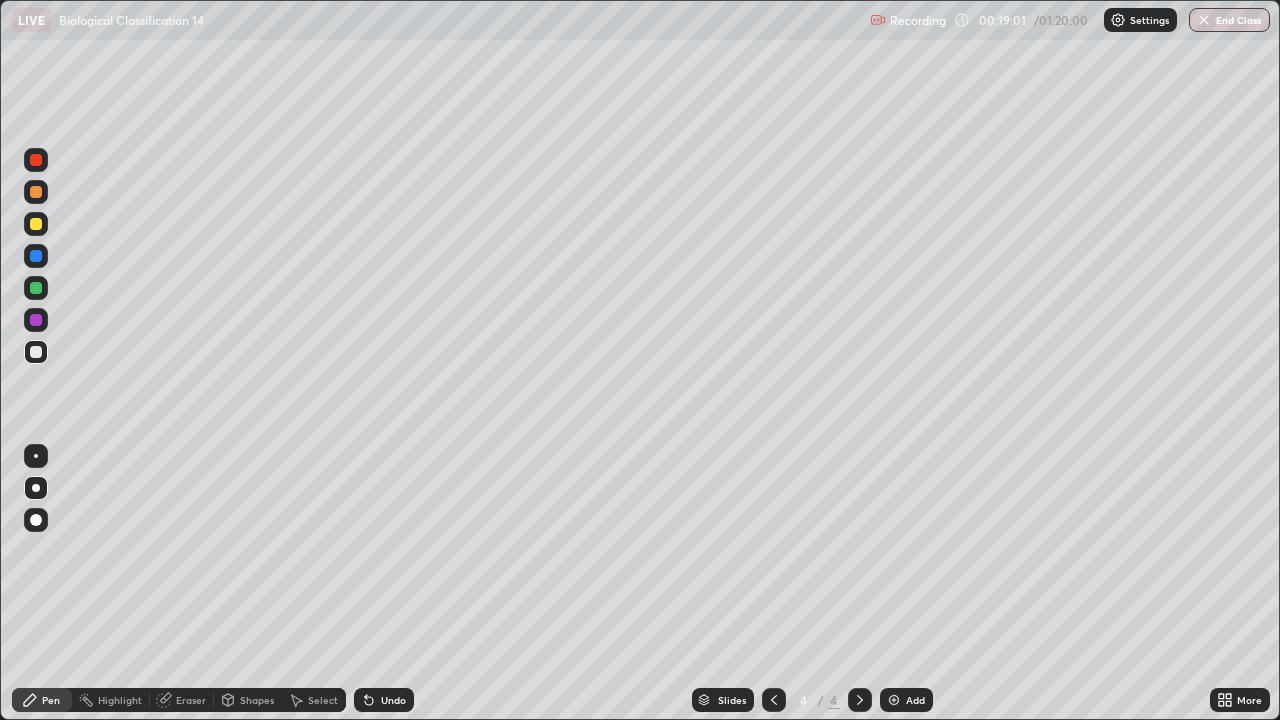 click at bounding box center [36, 288] 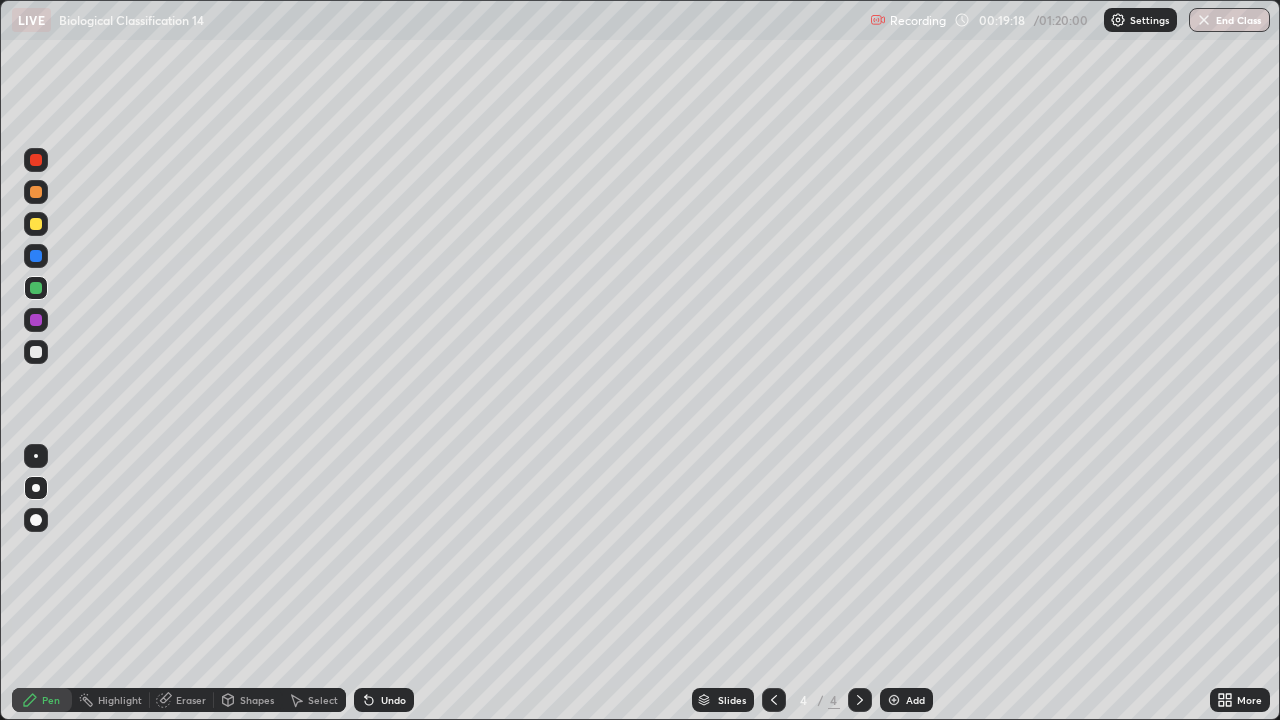 click at bounding box center (36, 352) 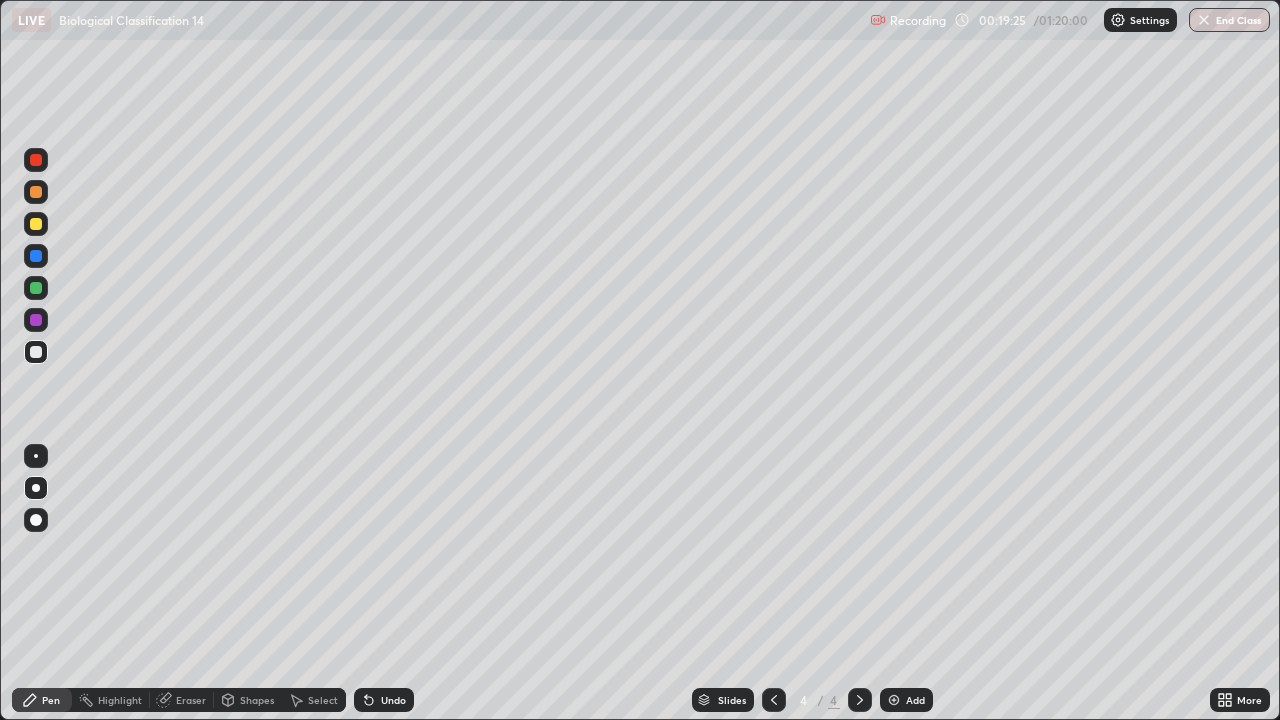 click at bounding box center (36, 288) 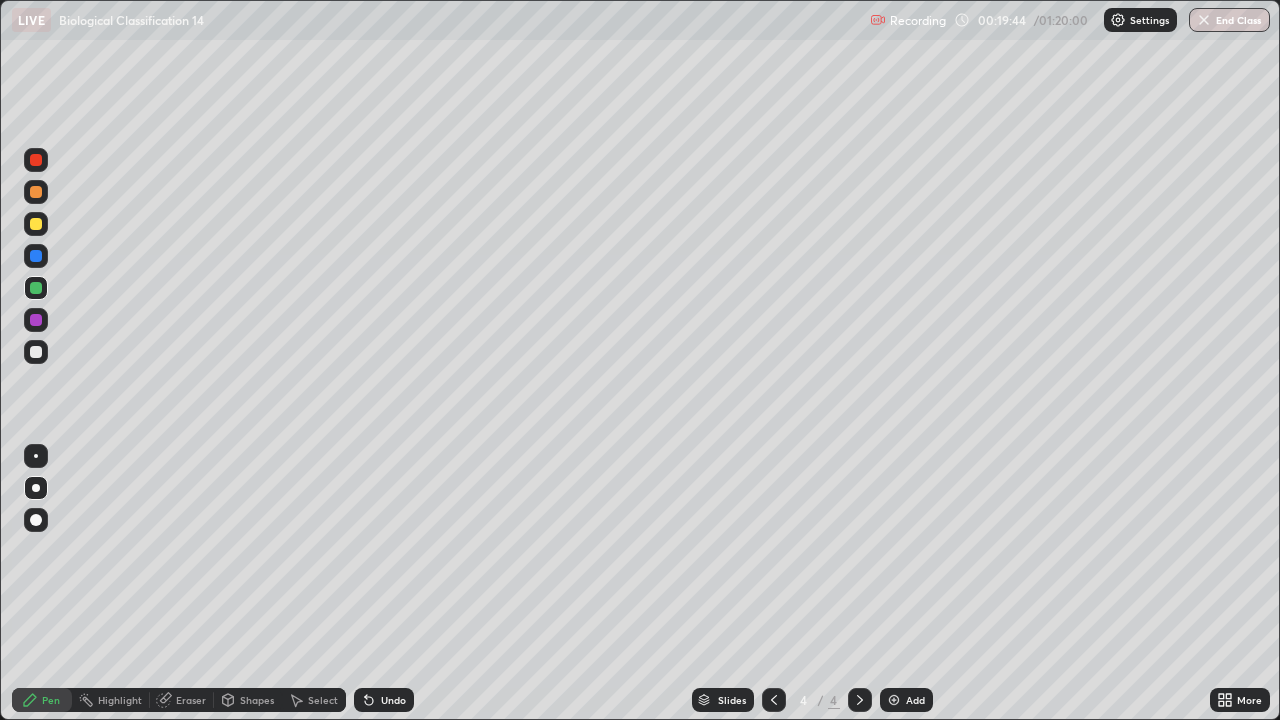 click at bounding box center (36, 352) 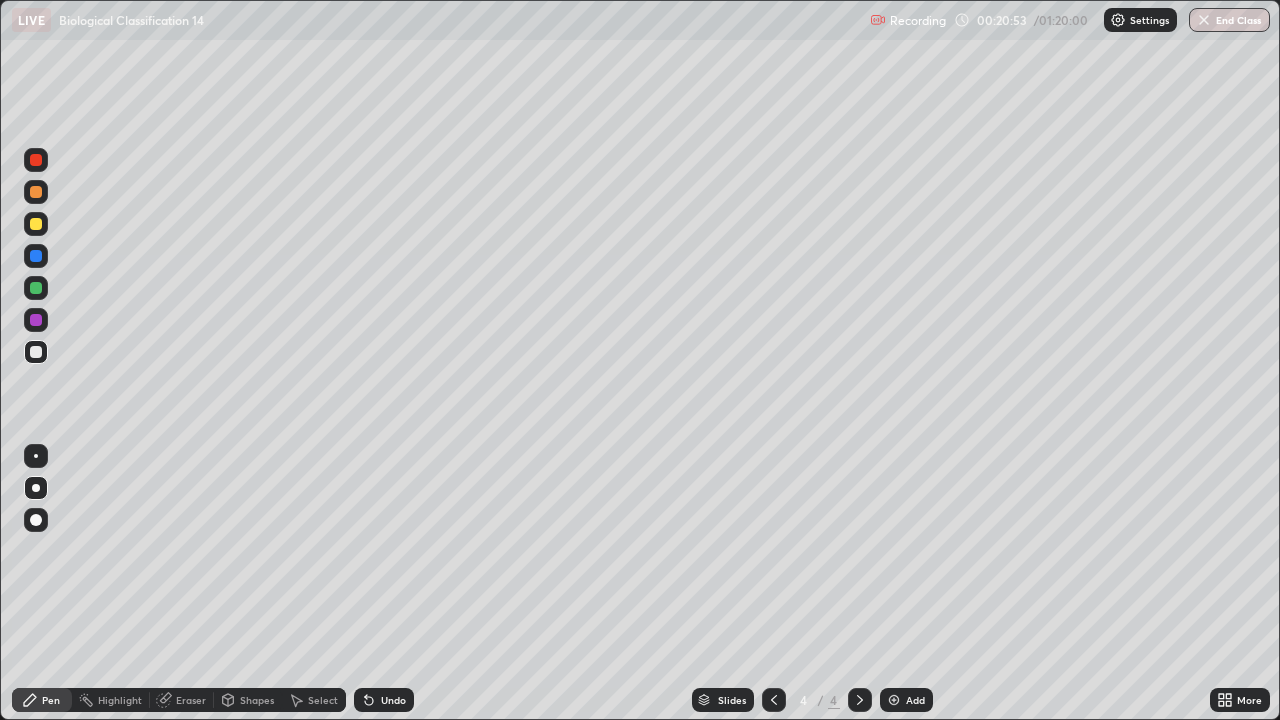 click at bounding box center (36, 320) 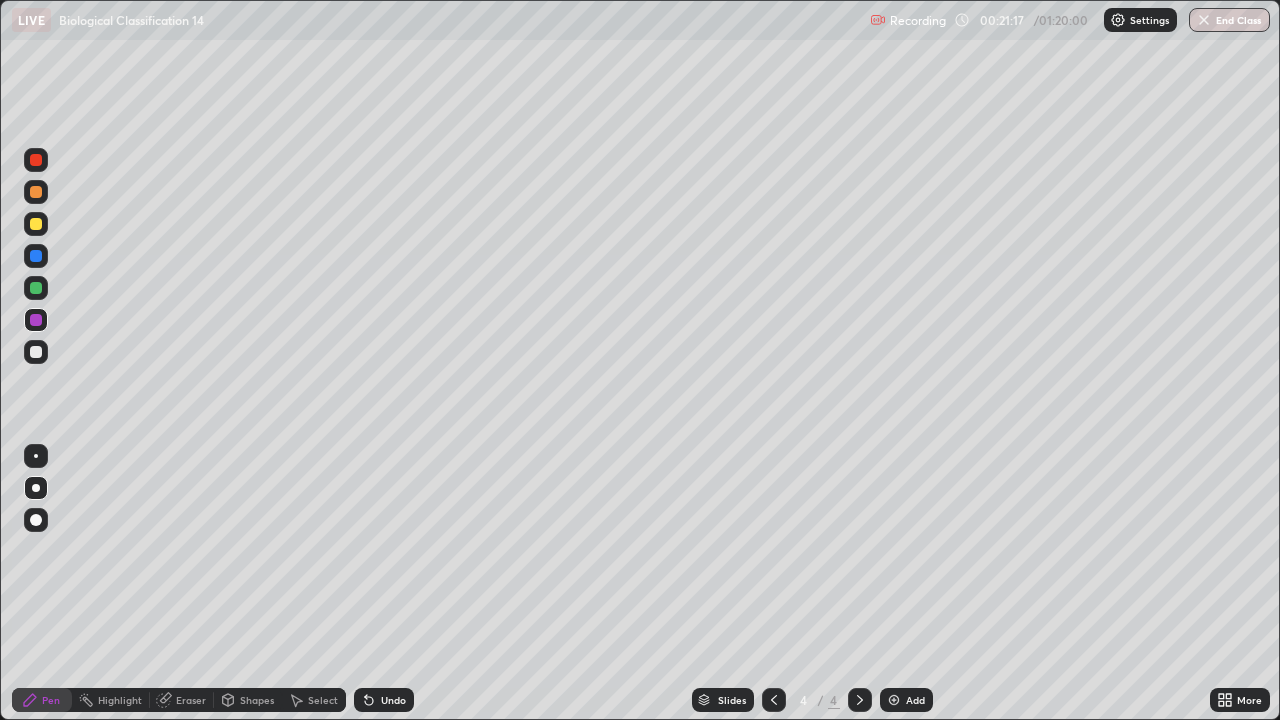 click at bounding box center [36, 320] 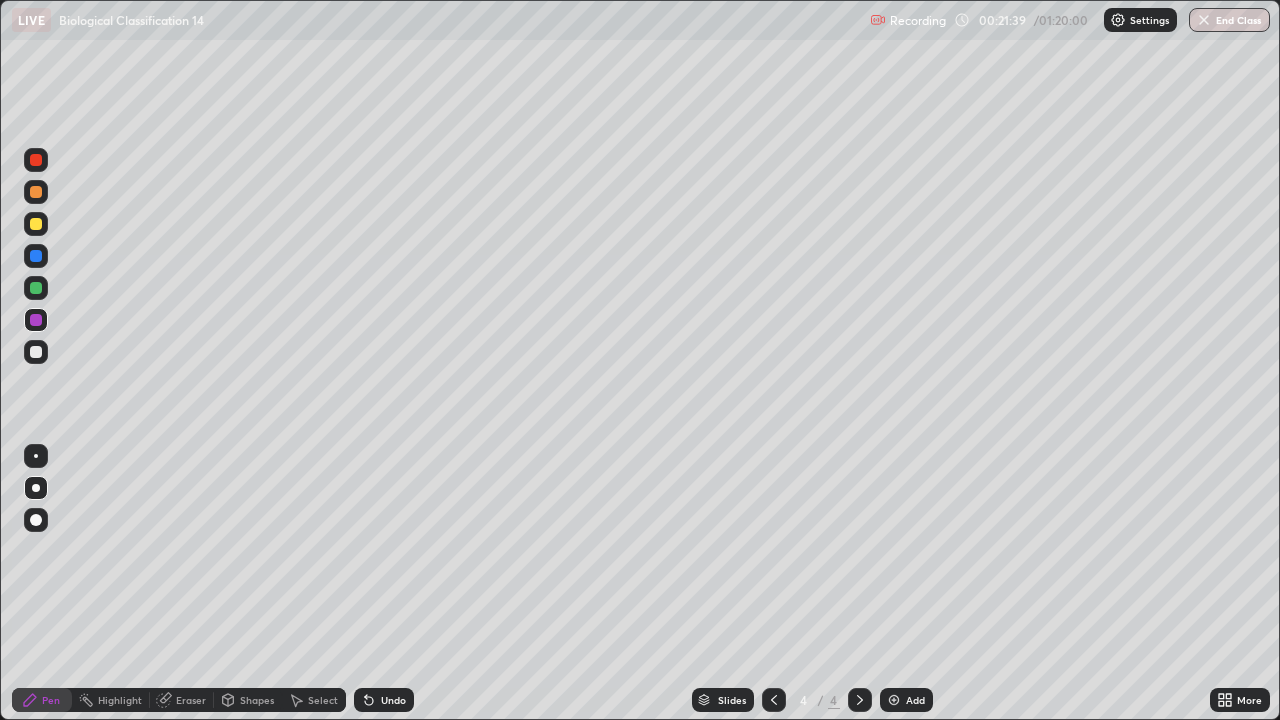 click at bounding box center [36, 352] 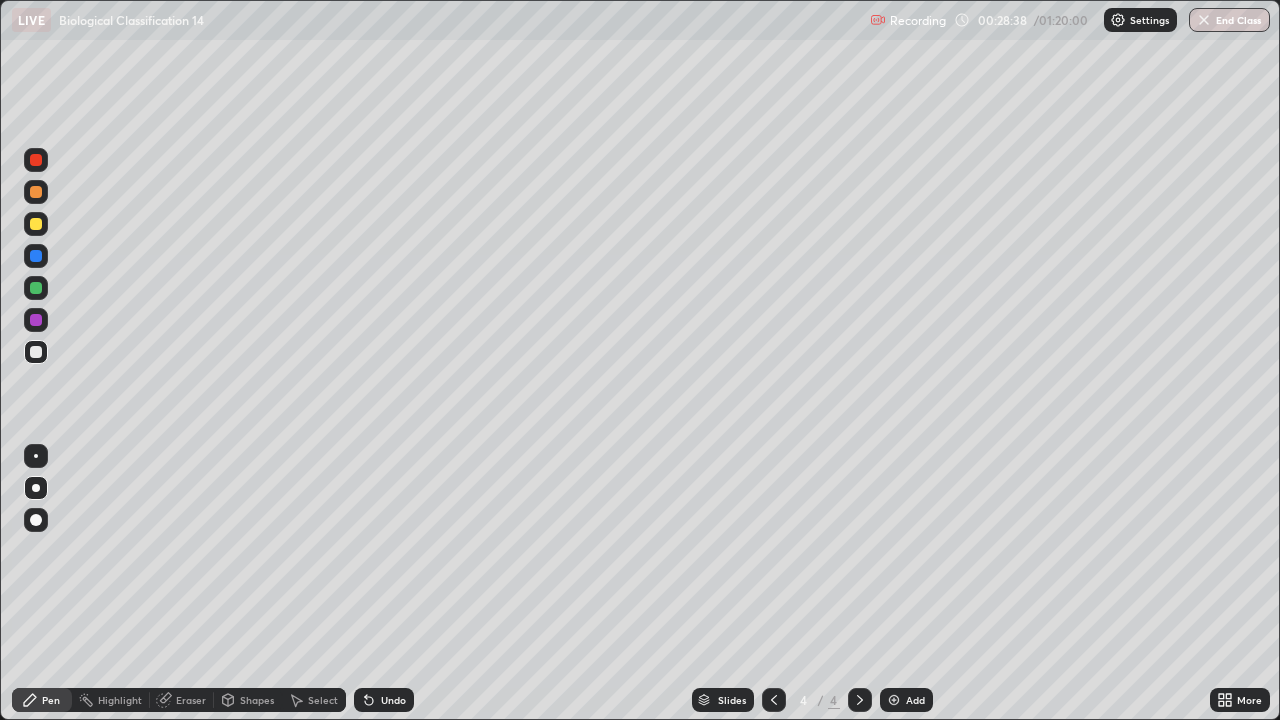 click on "Select" at bounding box center [323, 700] 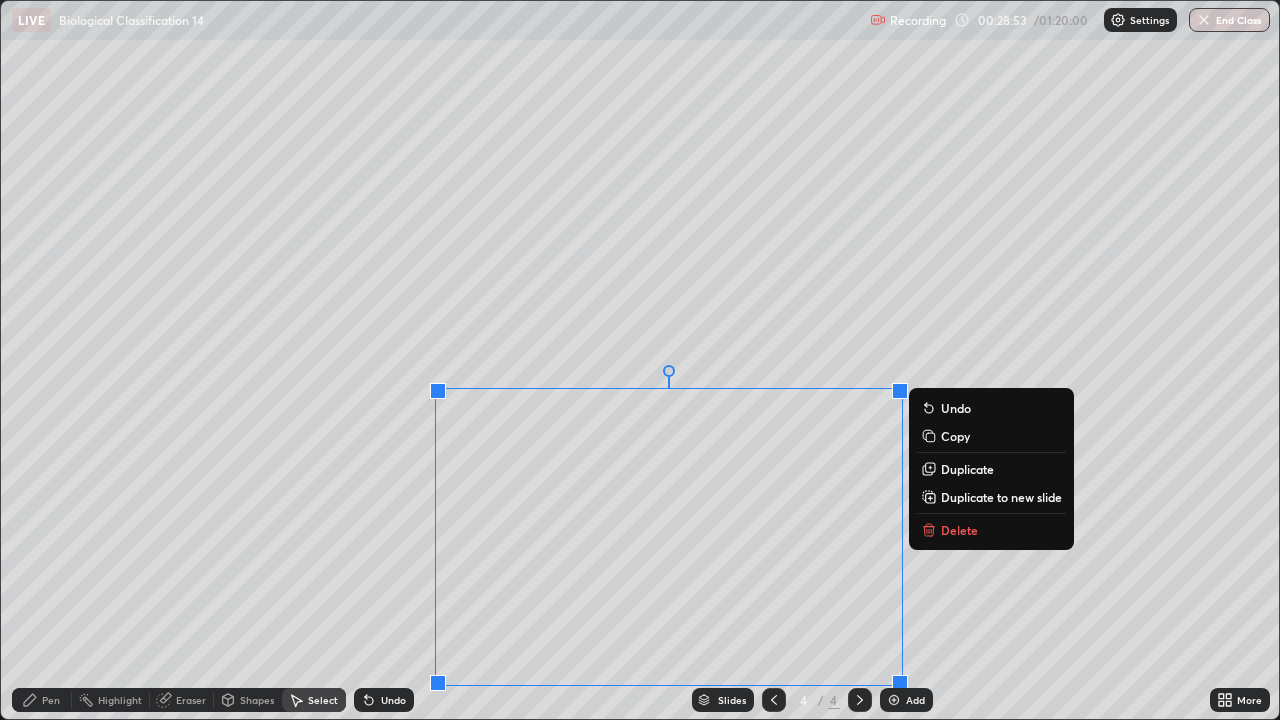 click on "0 ° Undo Copy Duplicate Duplicate to new slide Delete" at bounding box center (640, 360) 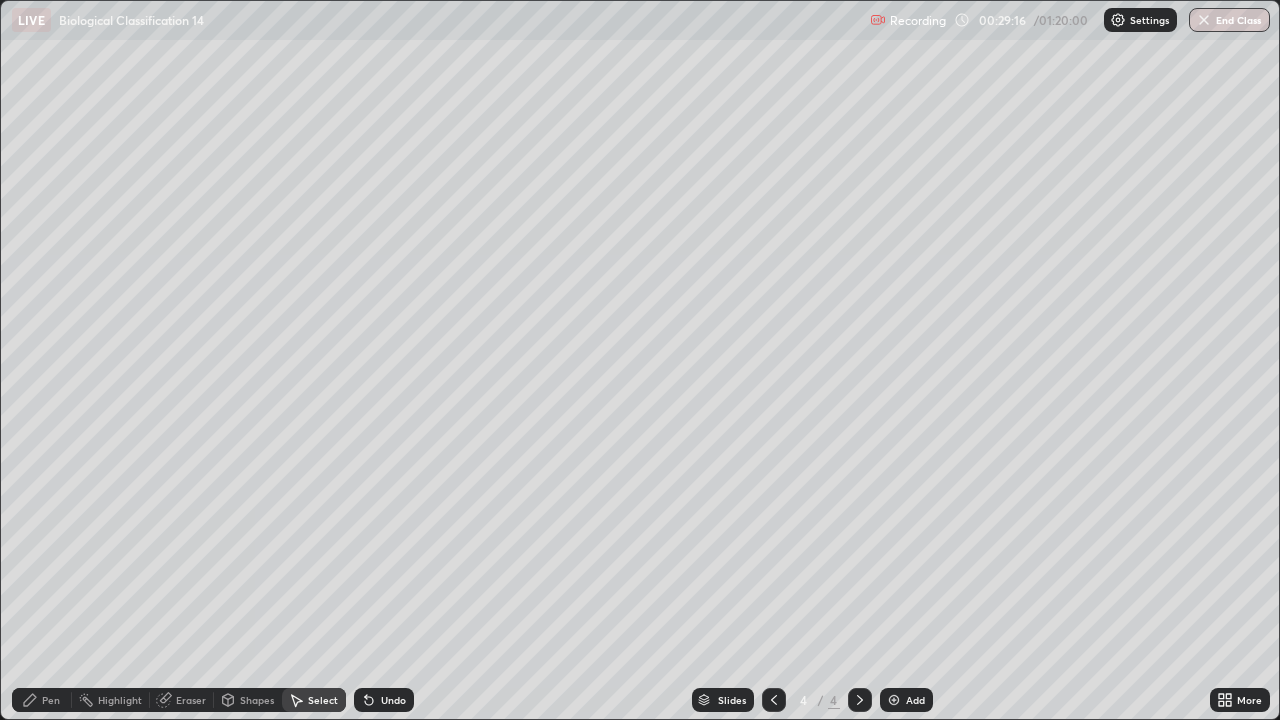 click on "Pen" at bounding box center (51, 700) 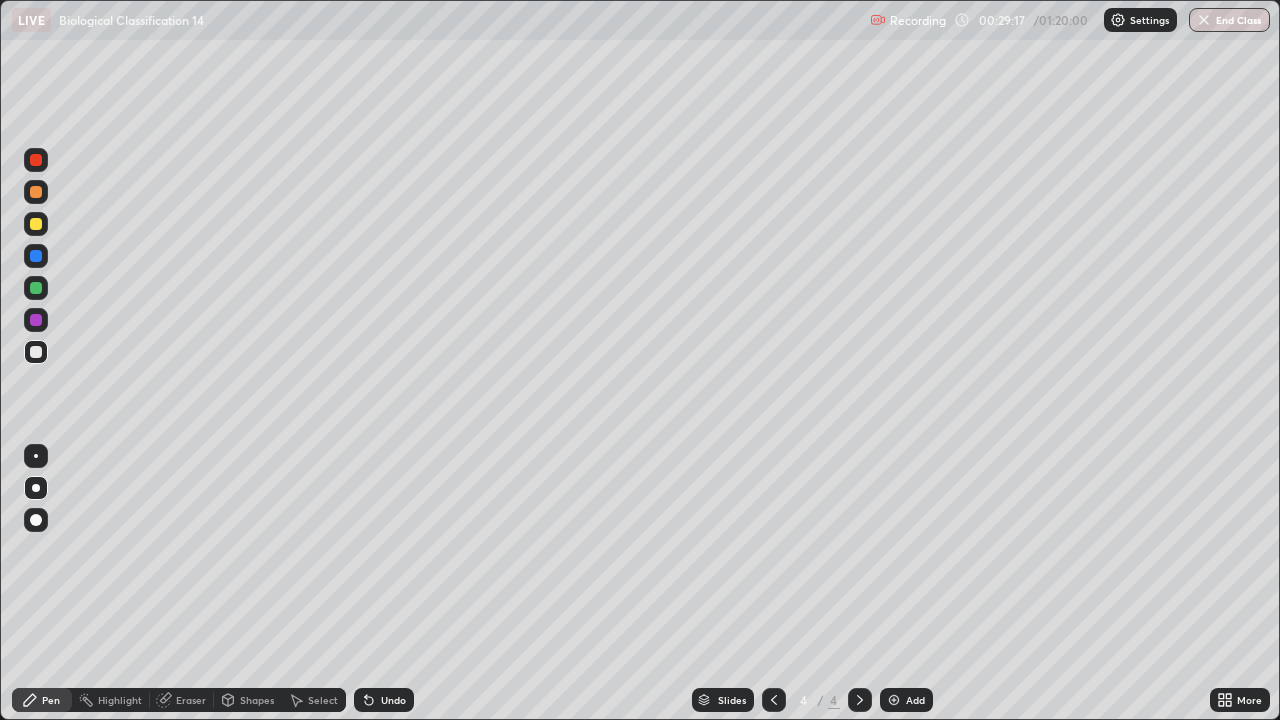 click at bounding box center [36, 352] 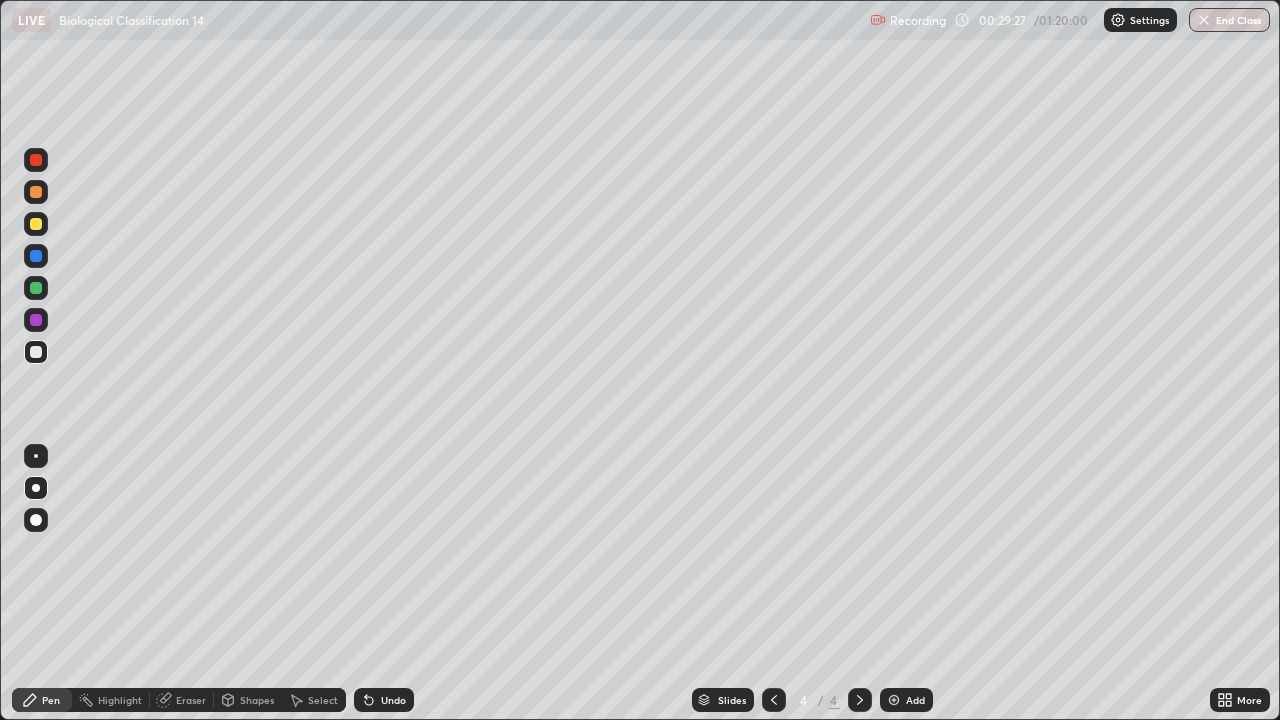 click on "Undo" at bounding box center [384, 700] 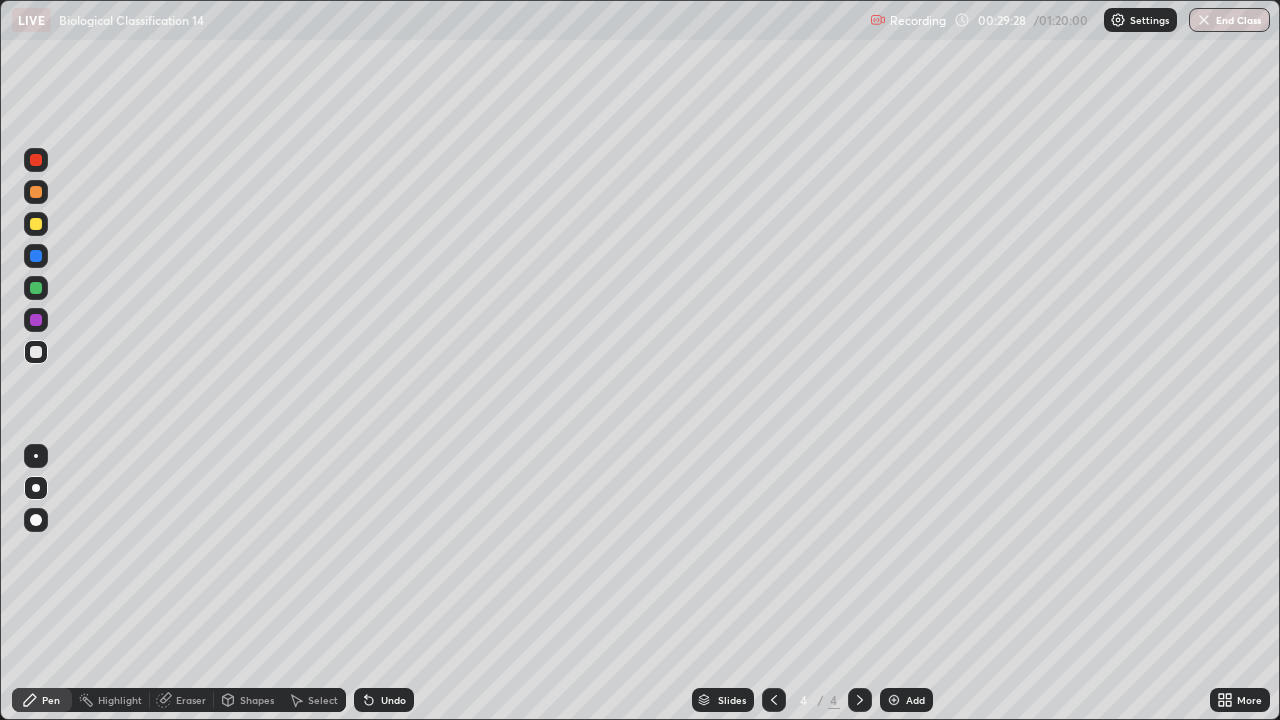 click on "Undo" at bounding box center (384, 700) 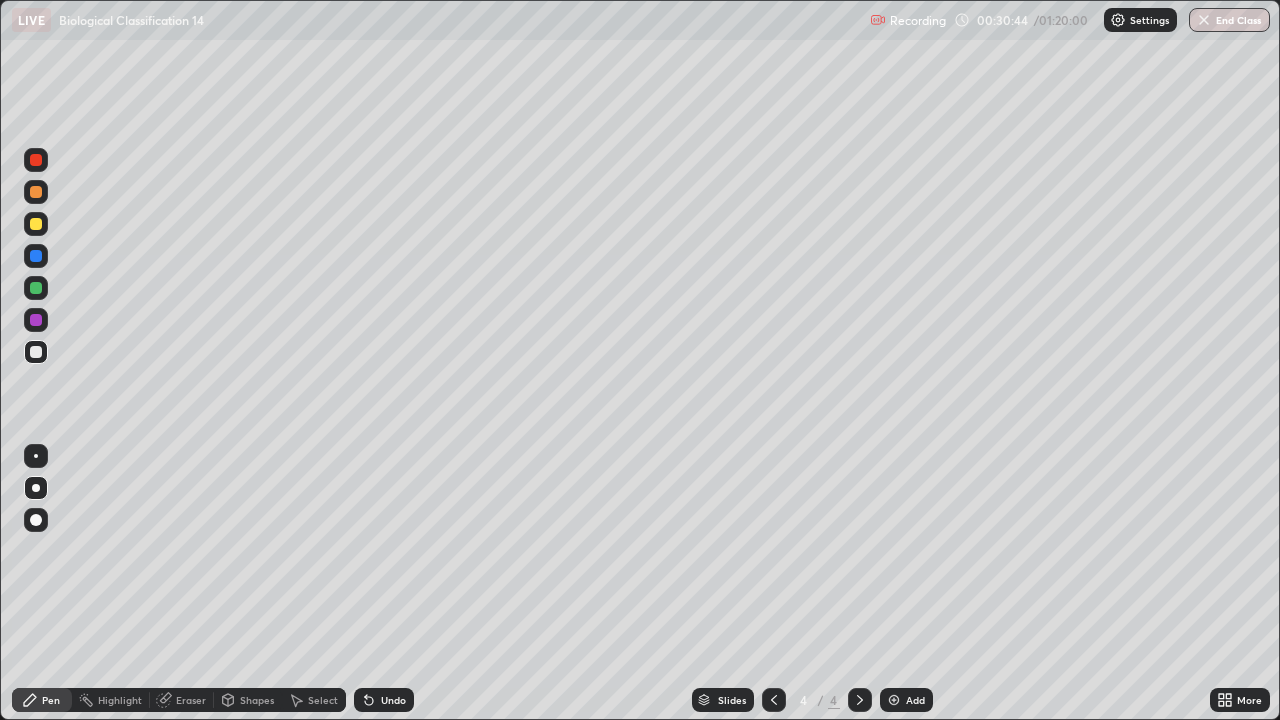 click at bounding box center [36, 288] 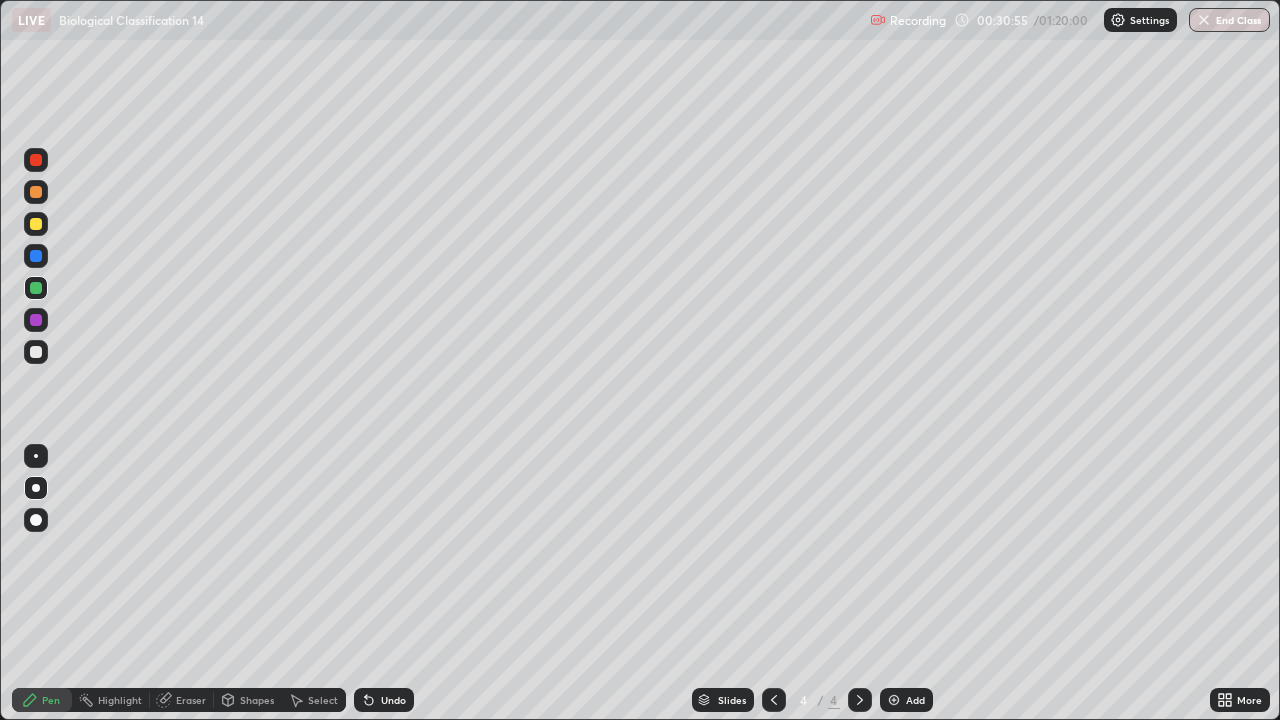 click at bounding box center (36, 352) 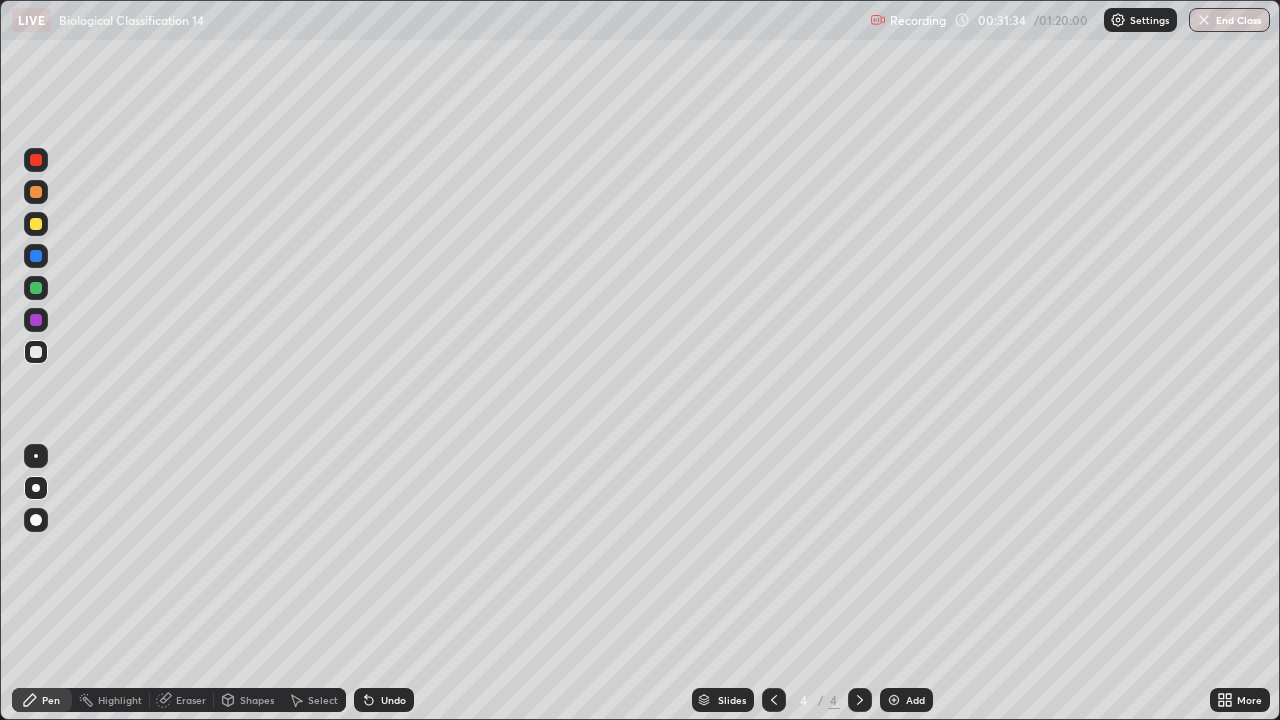 click at bounding box center (36, 288) 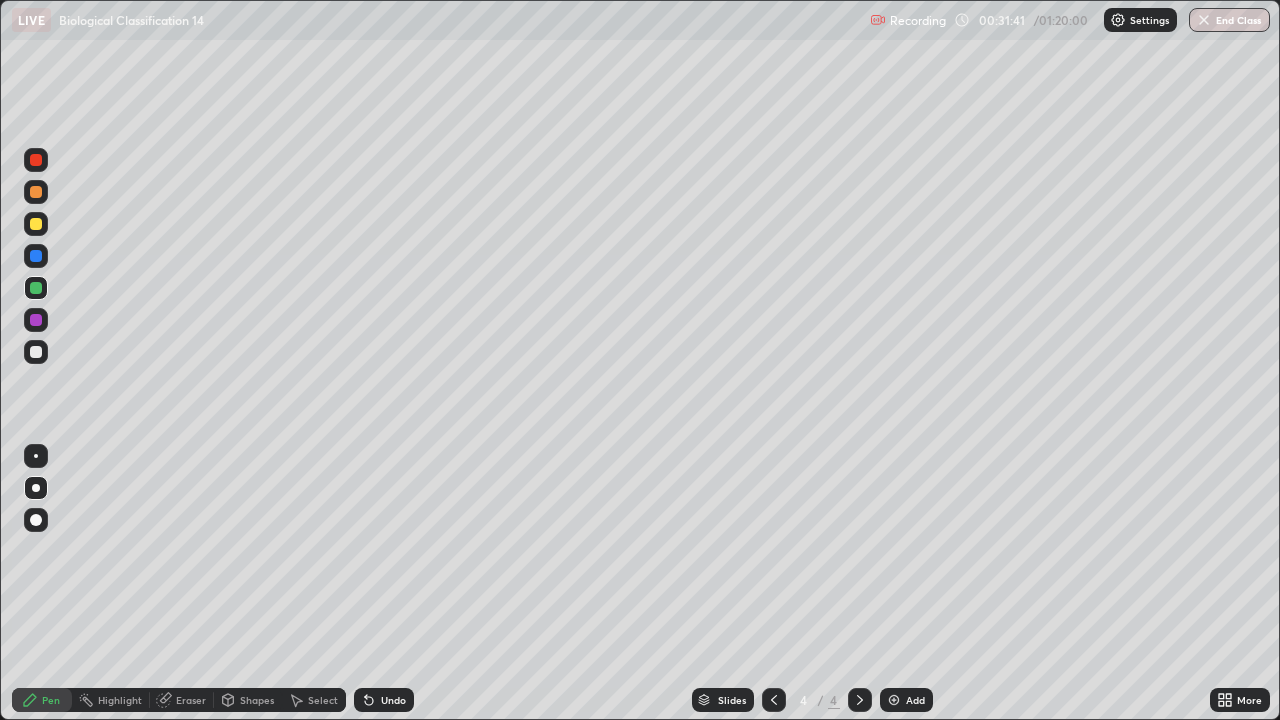click at bounding box center (36, 224) 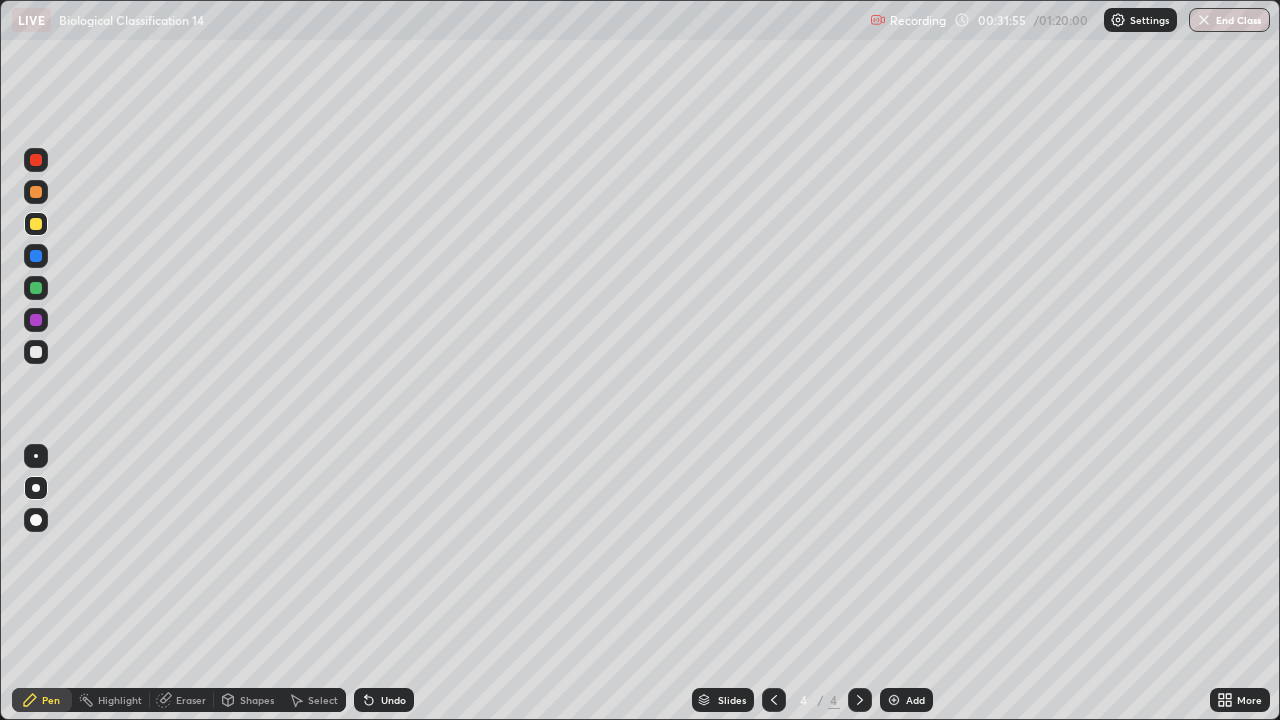 click at bounding box center [36, 288] 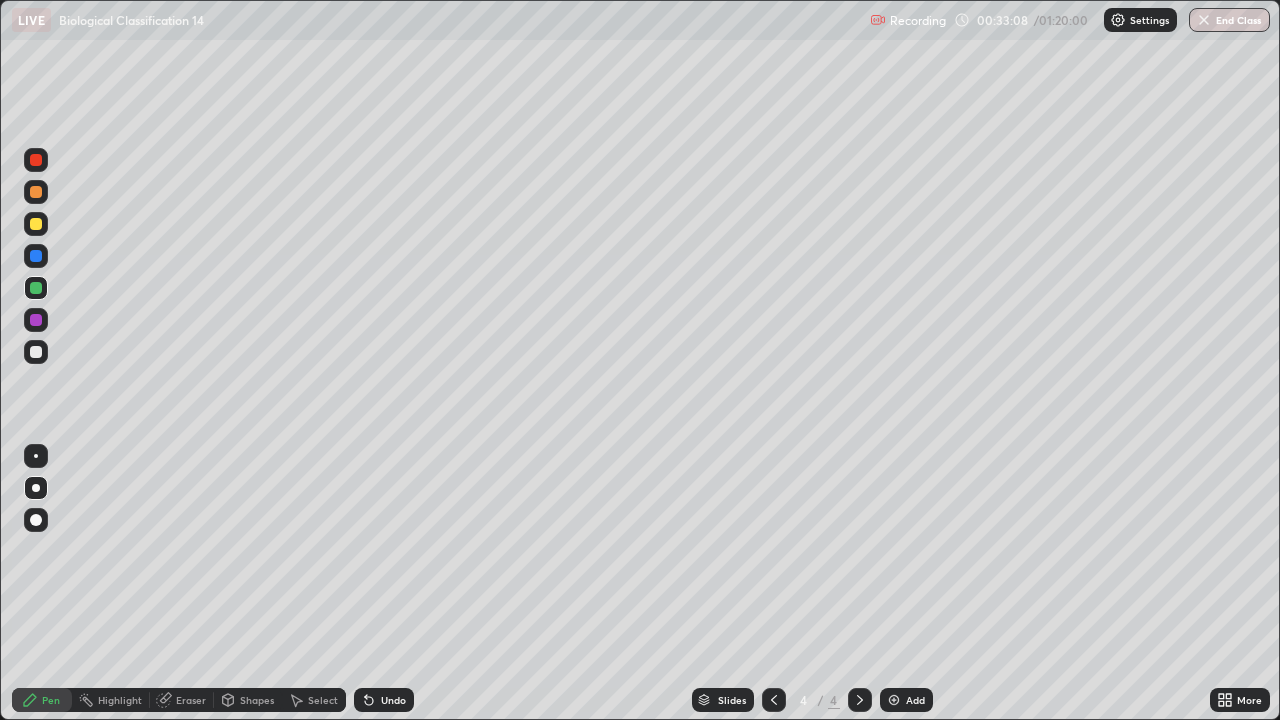 click at bounding box center (36, 320) 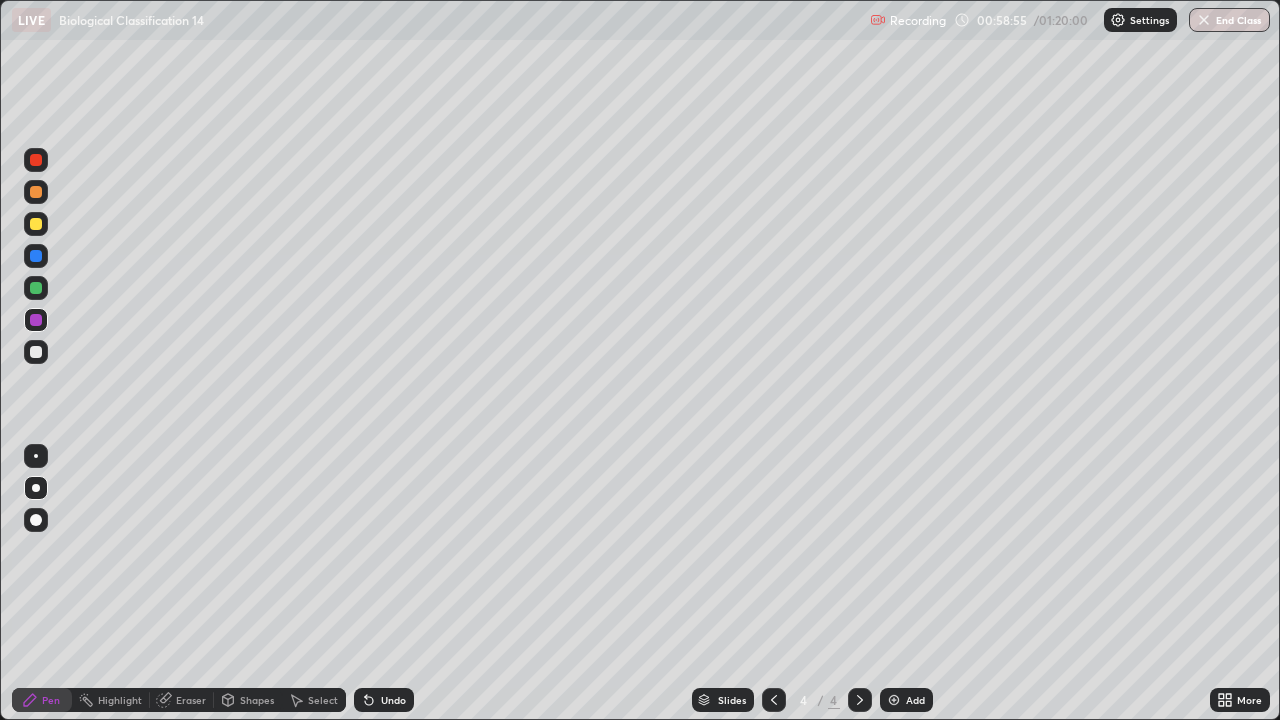 click on "Add" at bounding box center [915, 700] 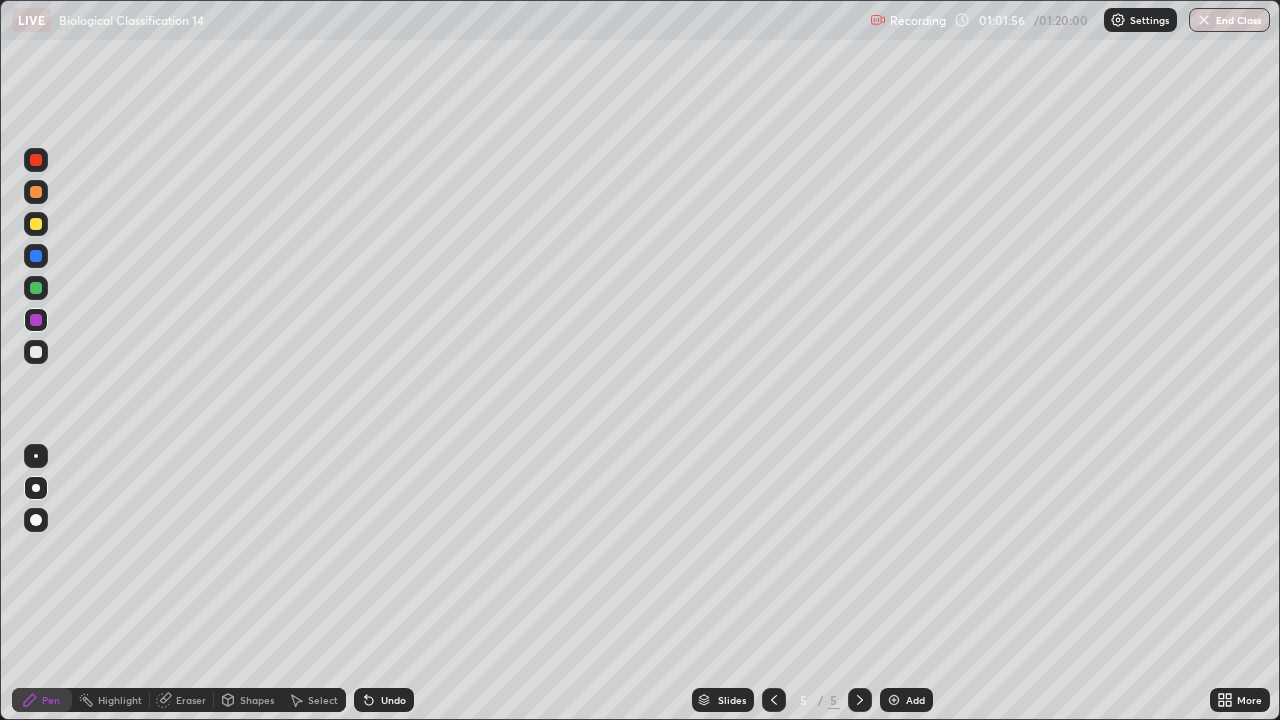 click on "Undo" at bounding box center [393, 700] 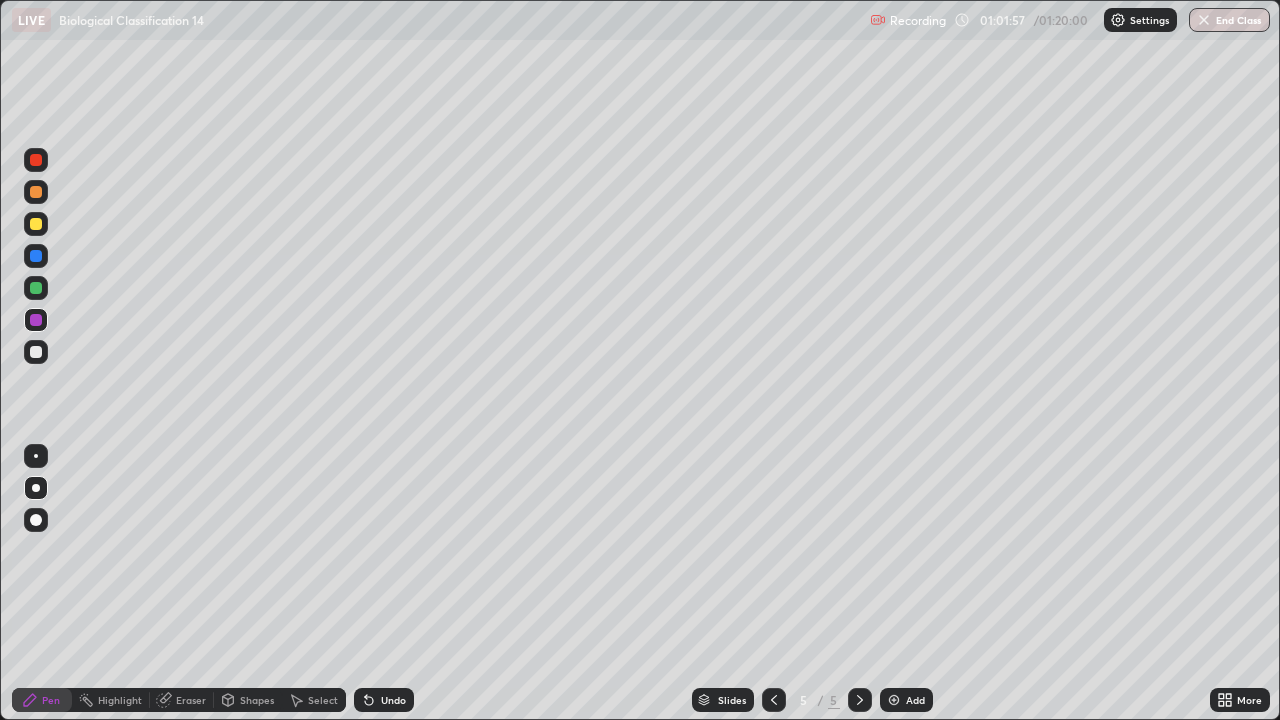 click on "Undo" at bounding box center [393, 700] 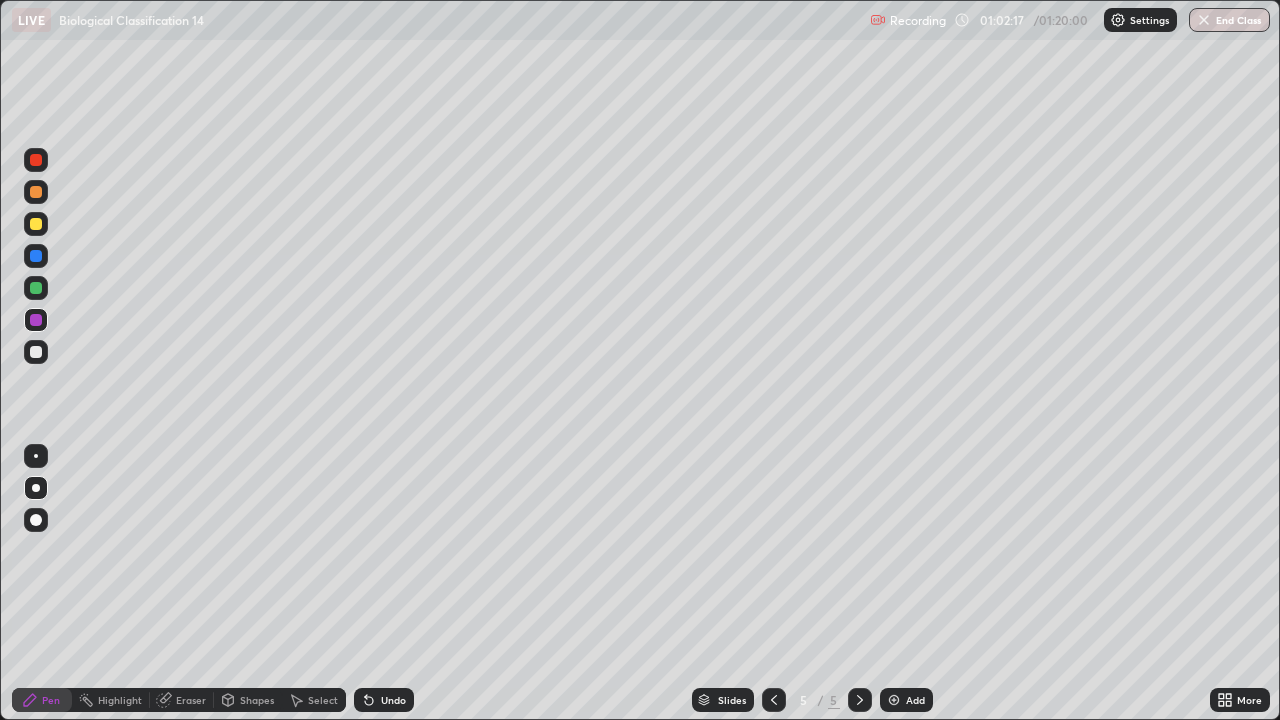 click on "Undo" at bounding box center [393, 700] 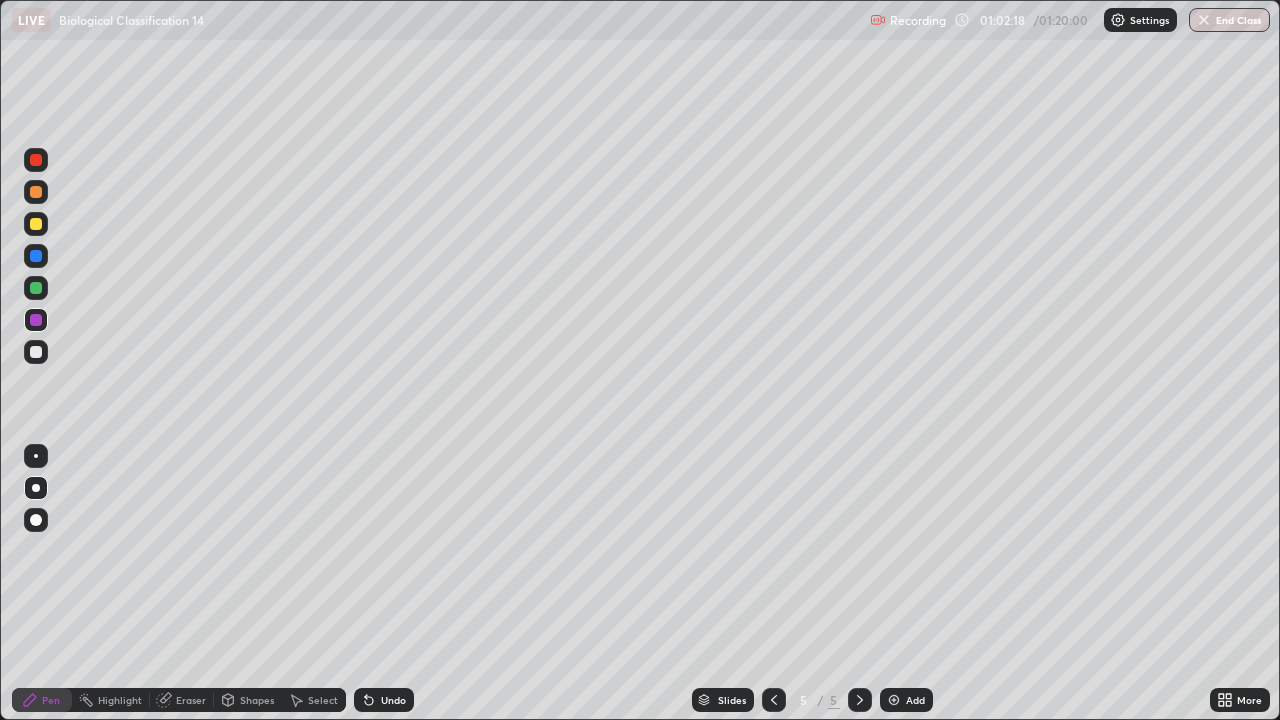 click on "Undo" at bounding box center (393, 700) 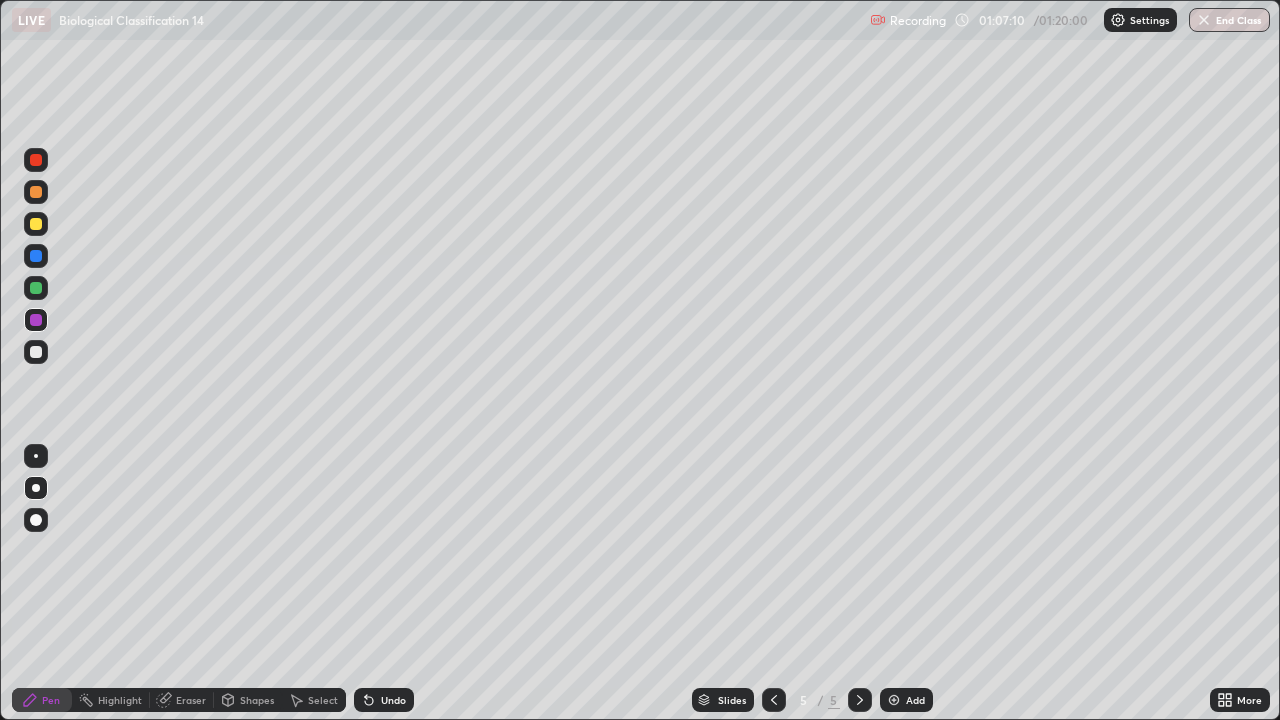 click on "Undo" at bounding box center (393, 700) 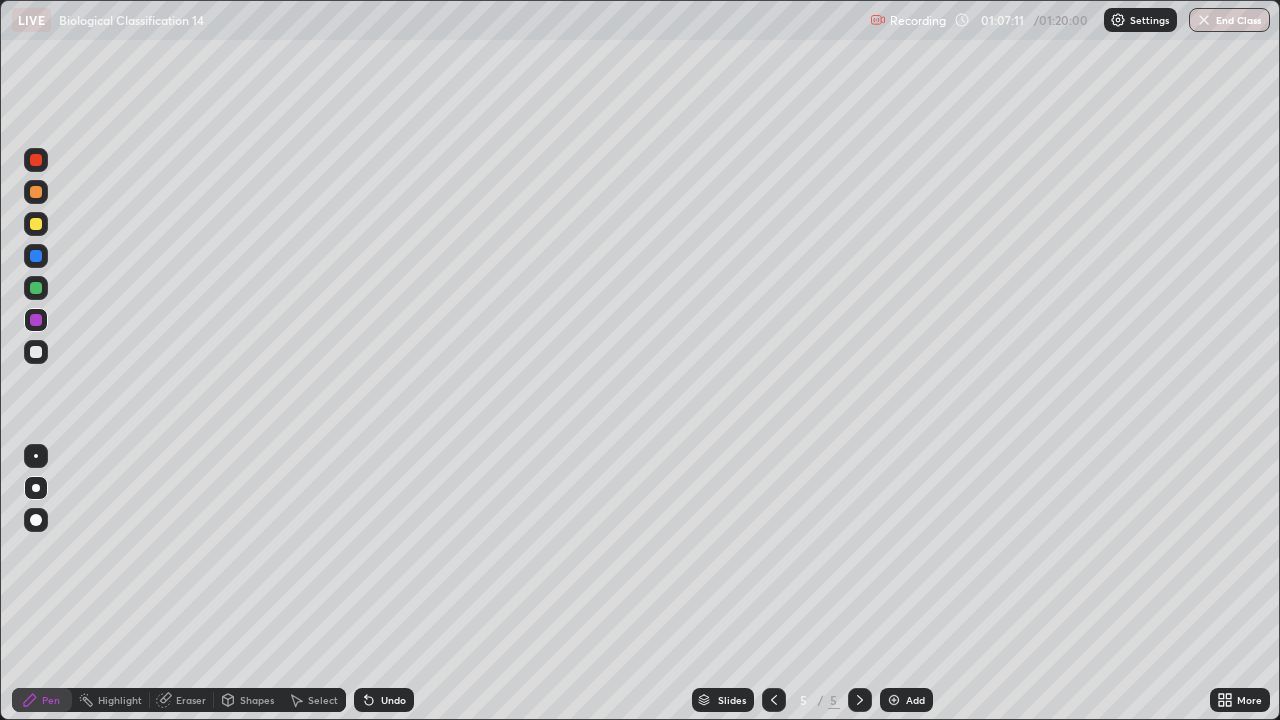 click on "Undo" at bounding box center [393, 700] 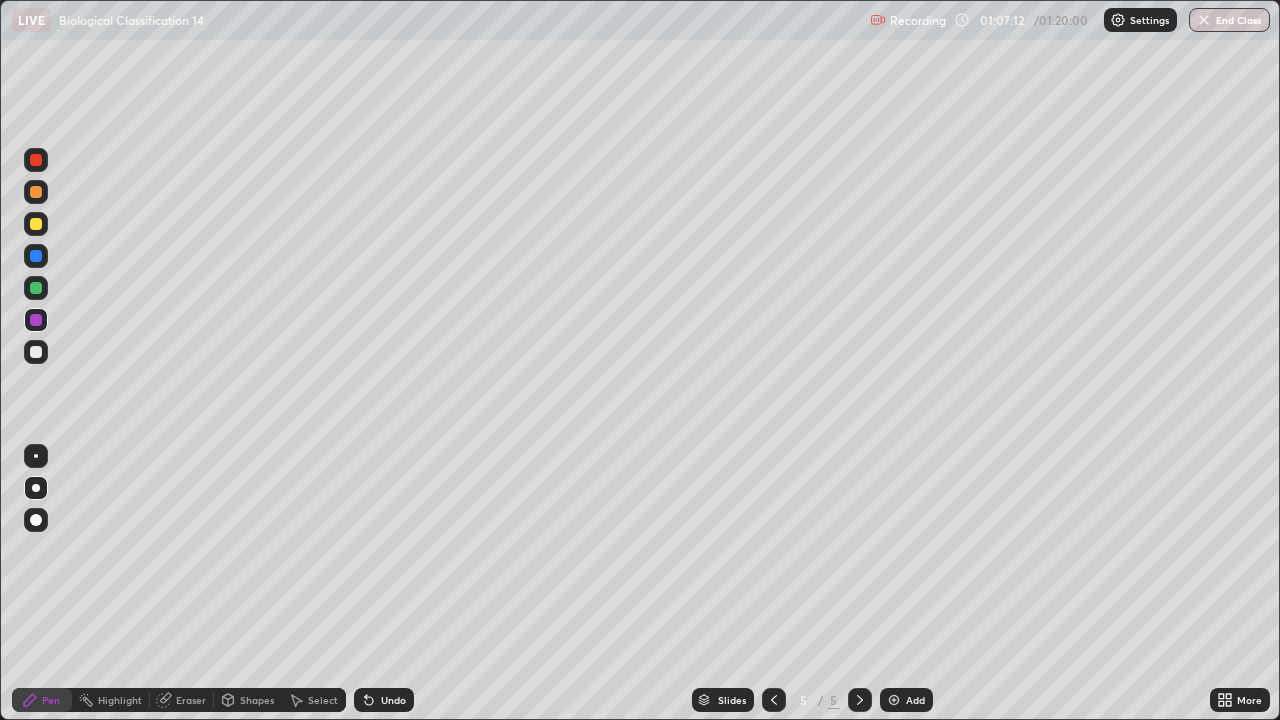 click on "Undo" at bounding box center [393, 700] 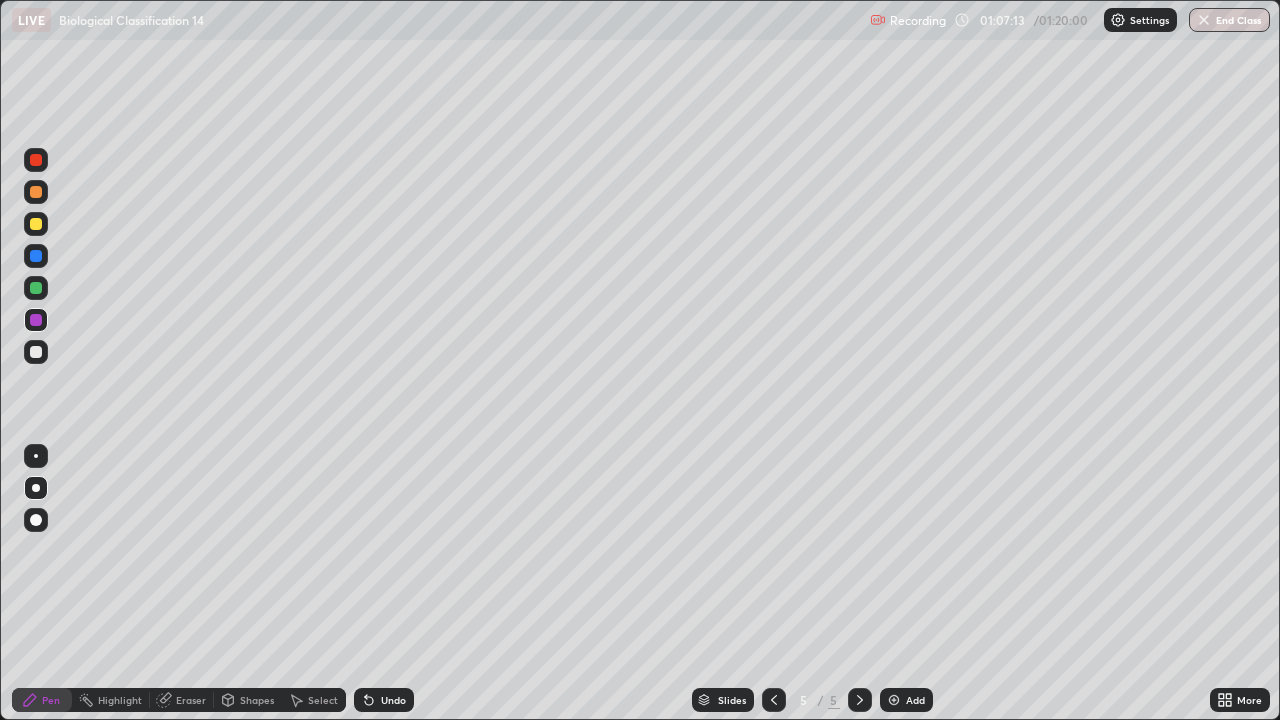 click on "Undo" at bounding box center [393, 700] 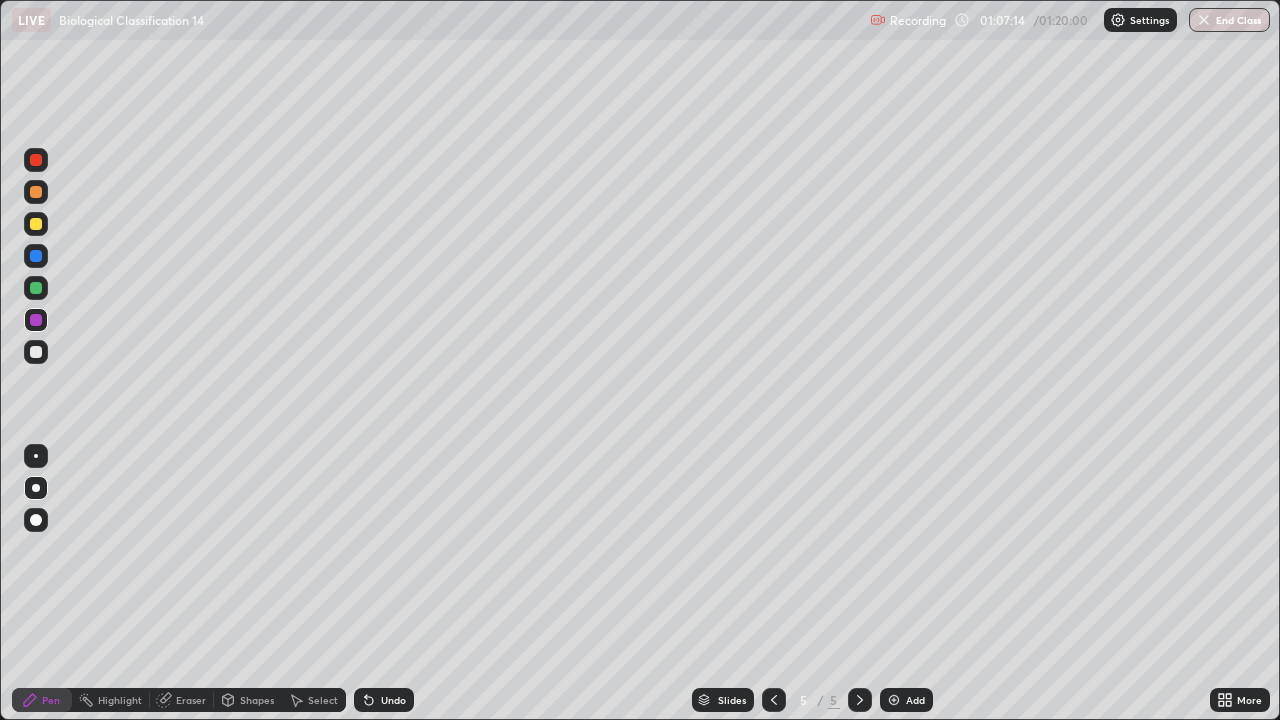 click on "Undo" at bounding box center [384, 700] 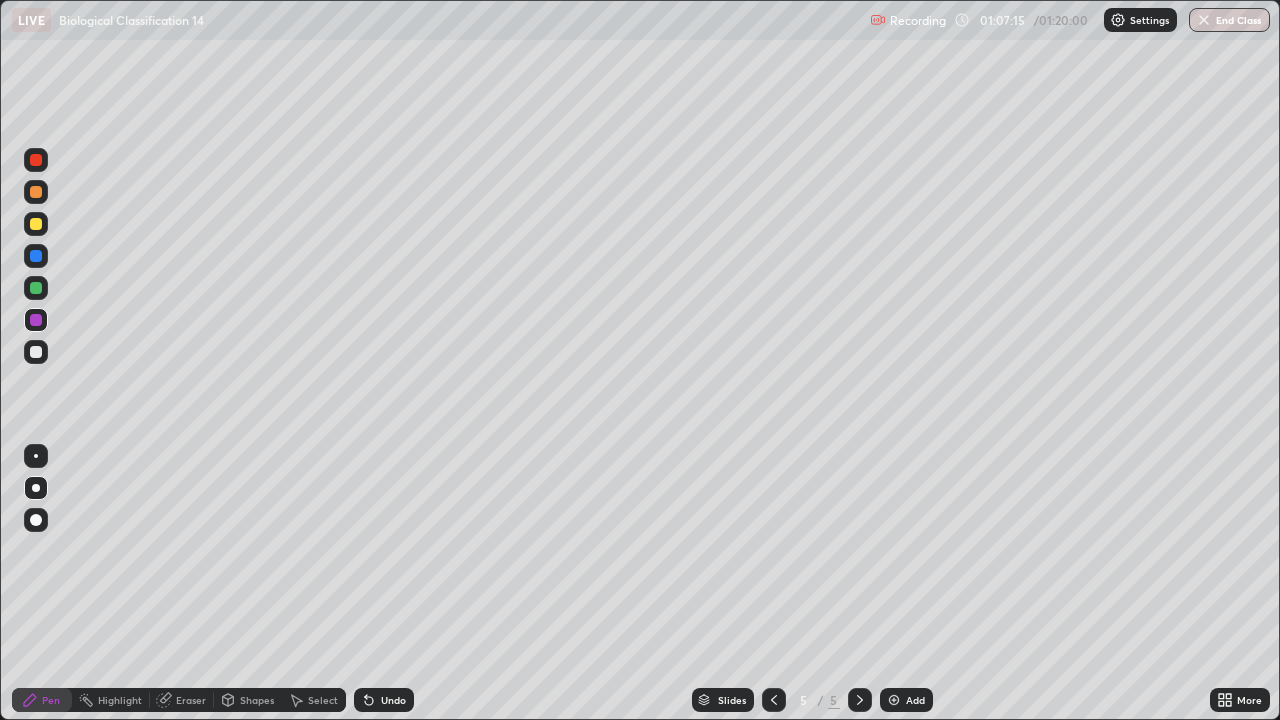 click on "Undo" at bounding box center (384, 700) 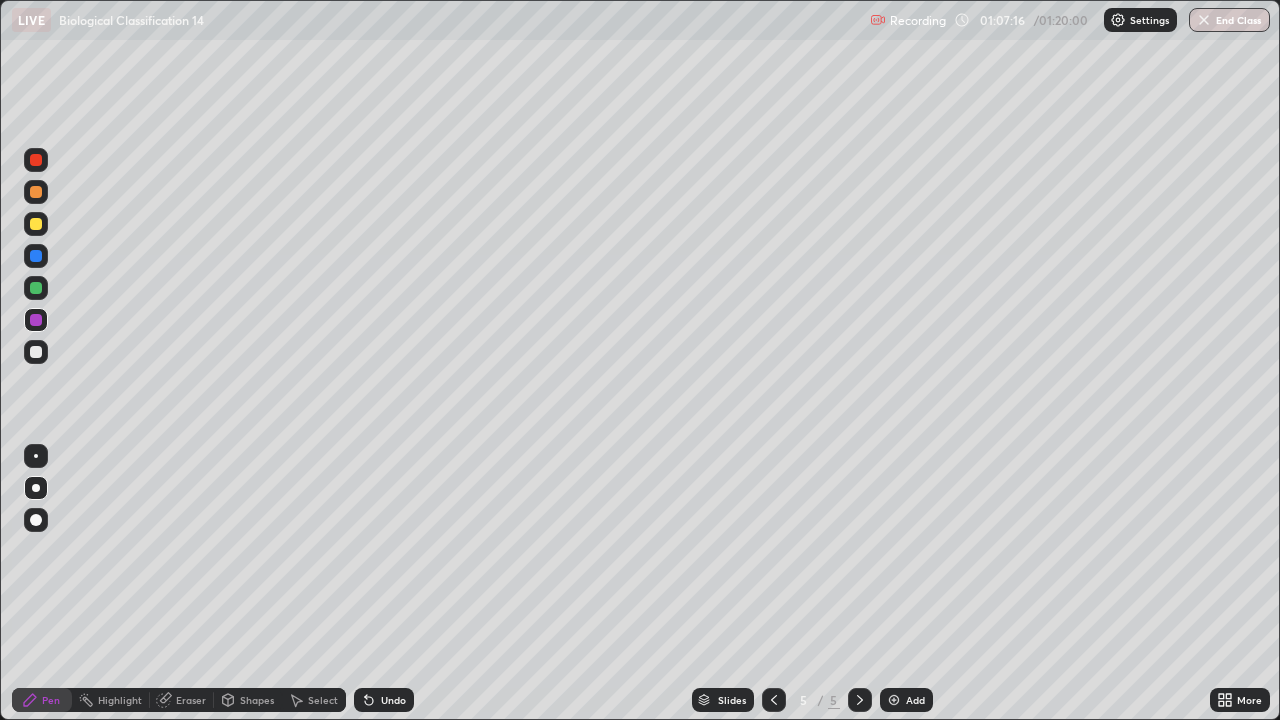 click on "Undo" at bounding box center [380, 700] 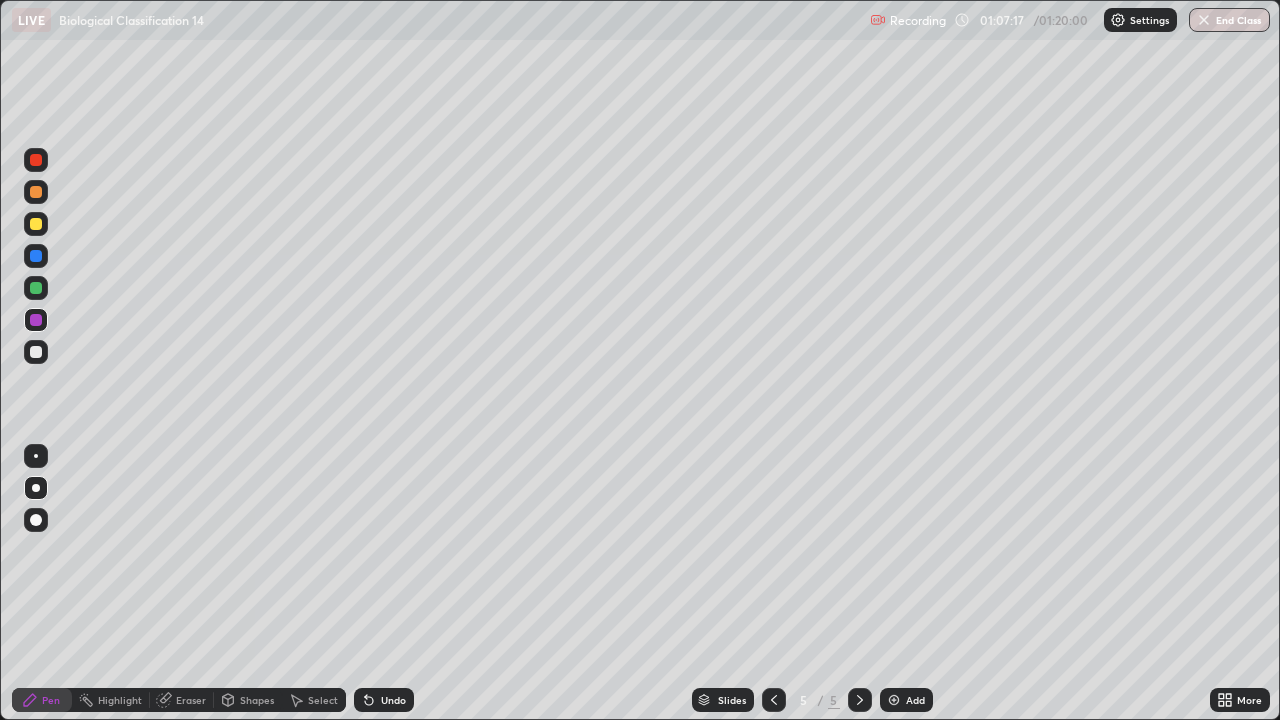 click on "Undo" at bounding box center [393, 700] 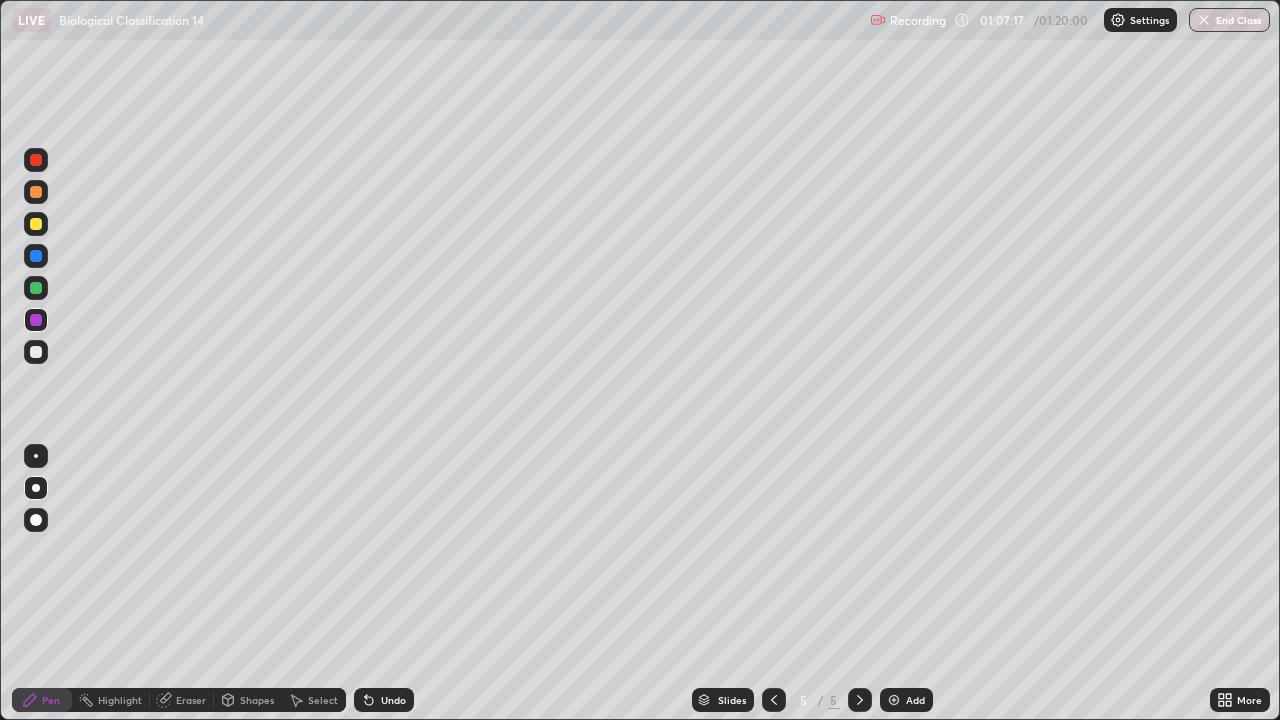 click on "Undo" at bounding box center (393, 700) 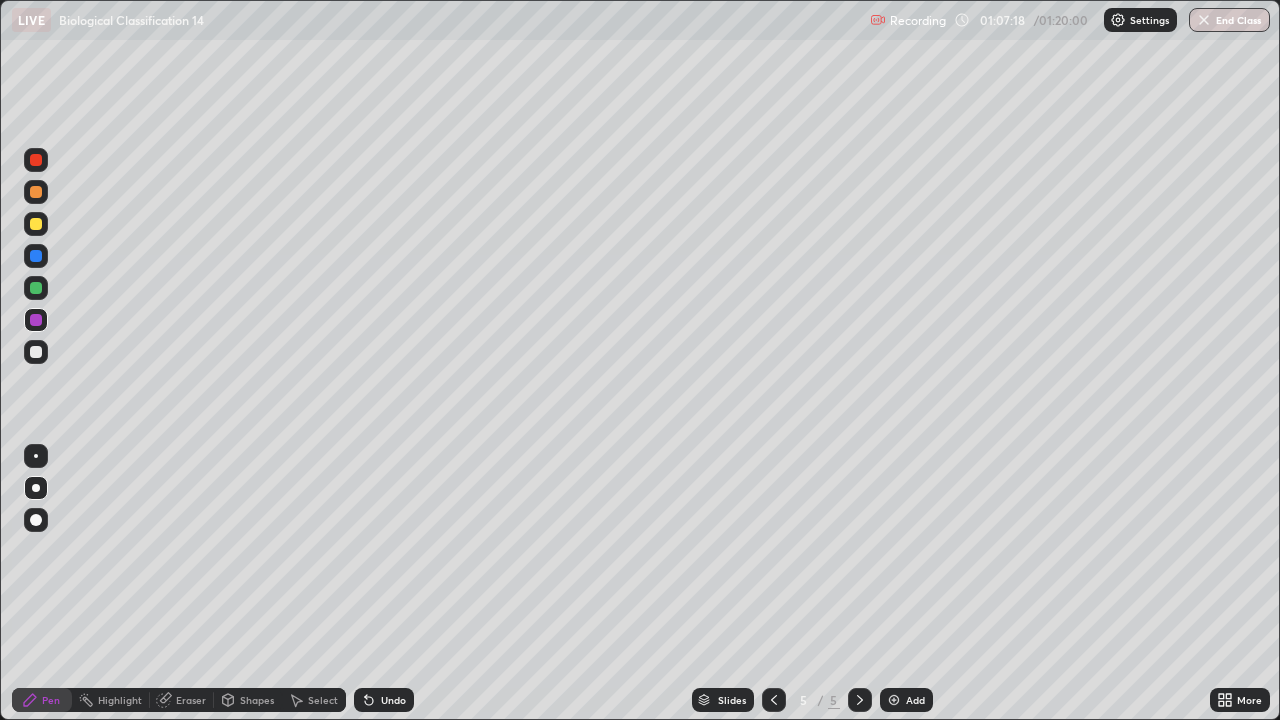 click on "Undo" at bounding box center [393, 700] 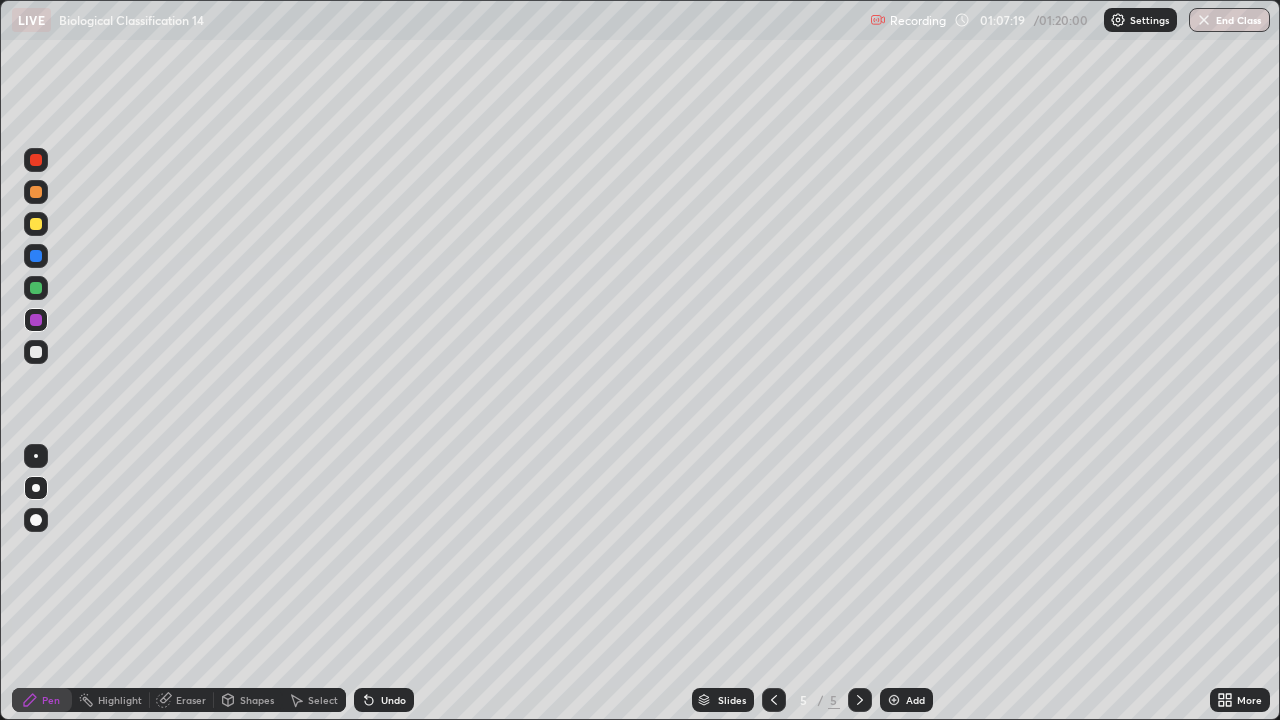 click on "Undo" at bounding box center (384, 700) 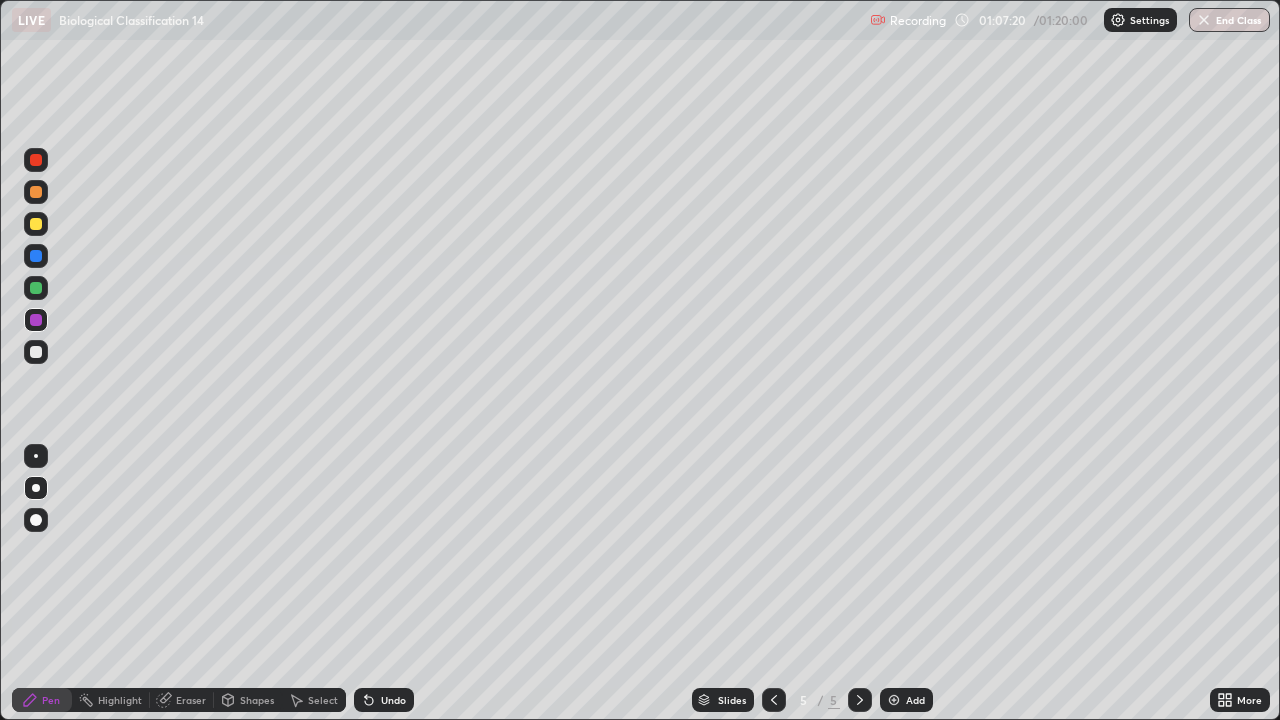 click on "Undo" at bounding box center (393, 700) 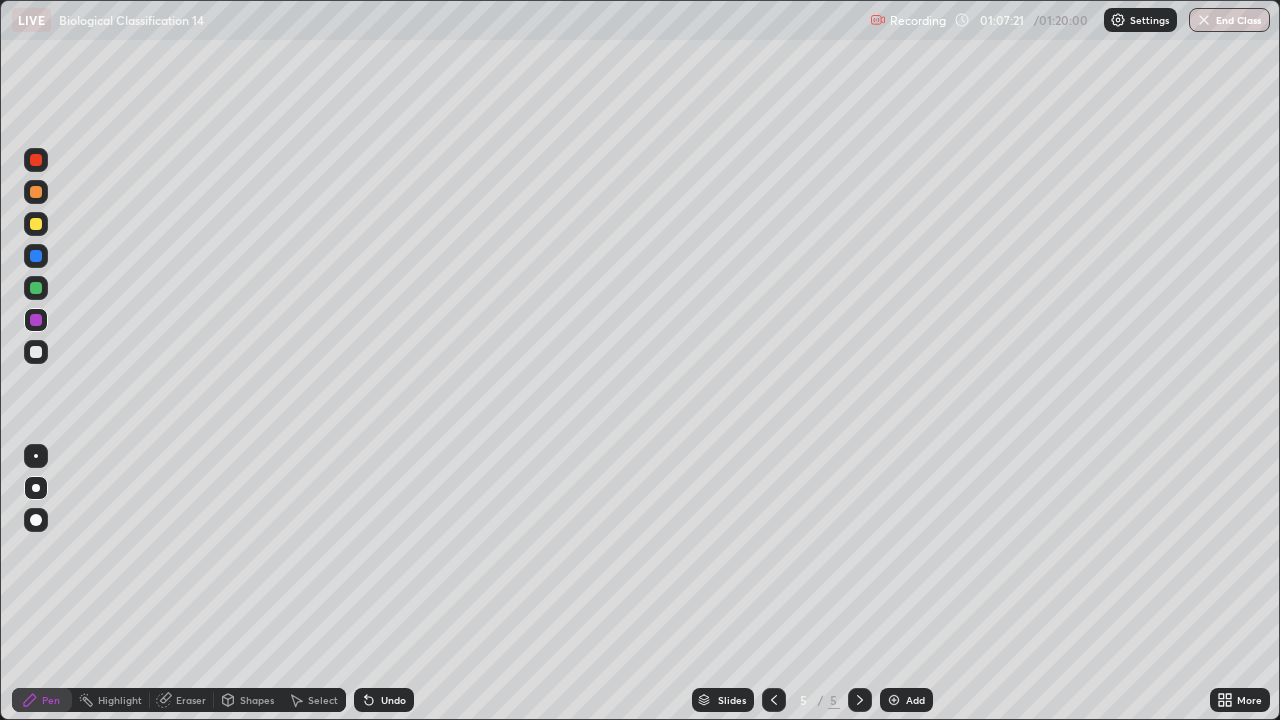 click on "Undo" at bounding box center [393, 700] 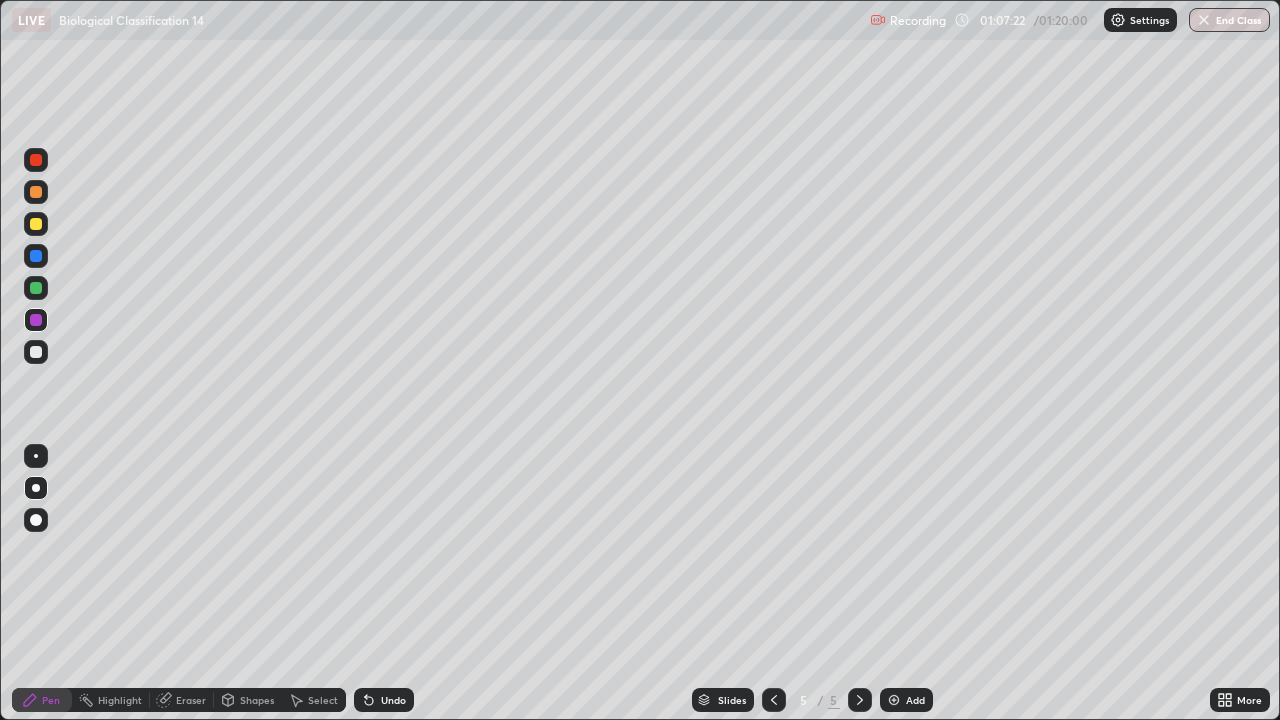 click on "Undo" at bounding box center [393, 700] 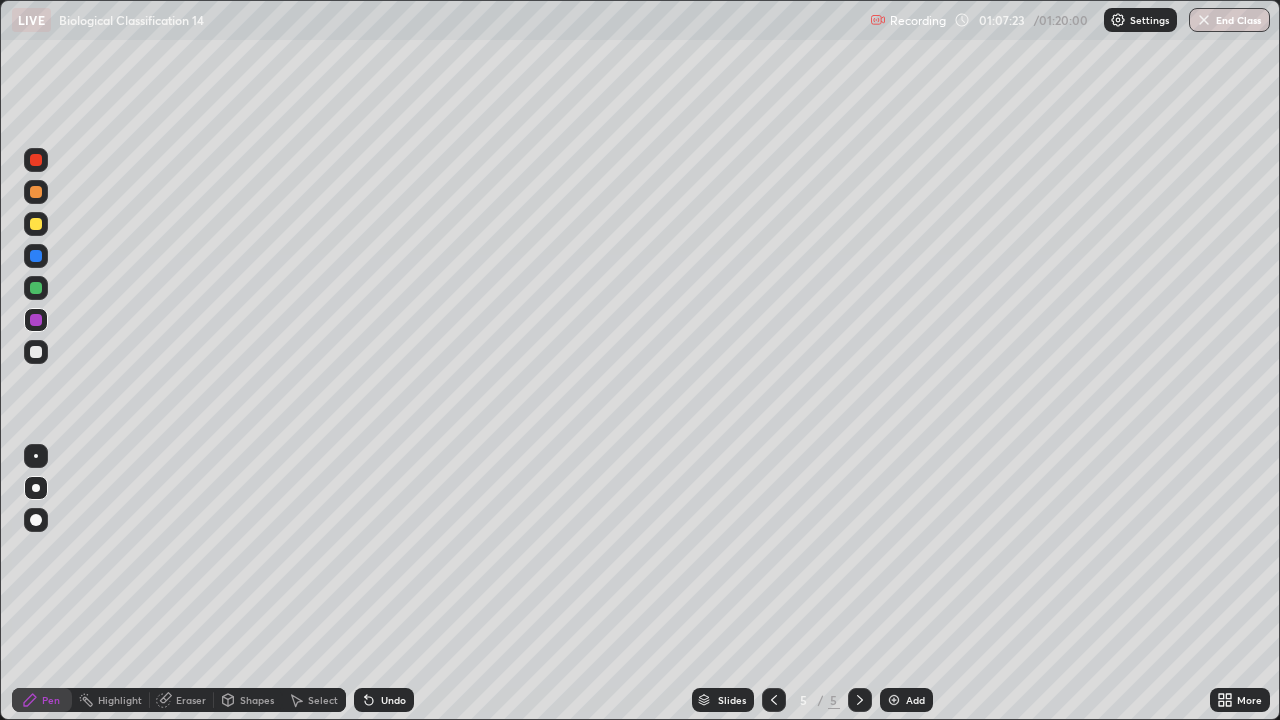 click on "Undo" at bounding box center [384, 700] 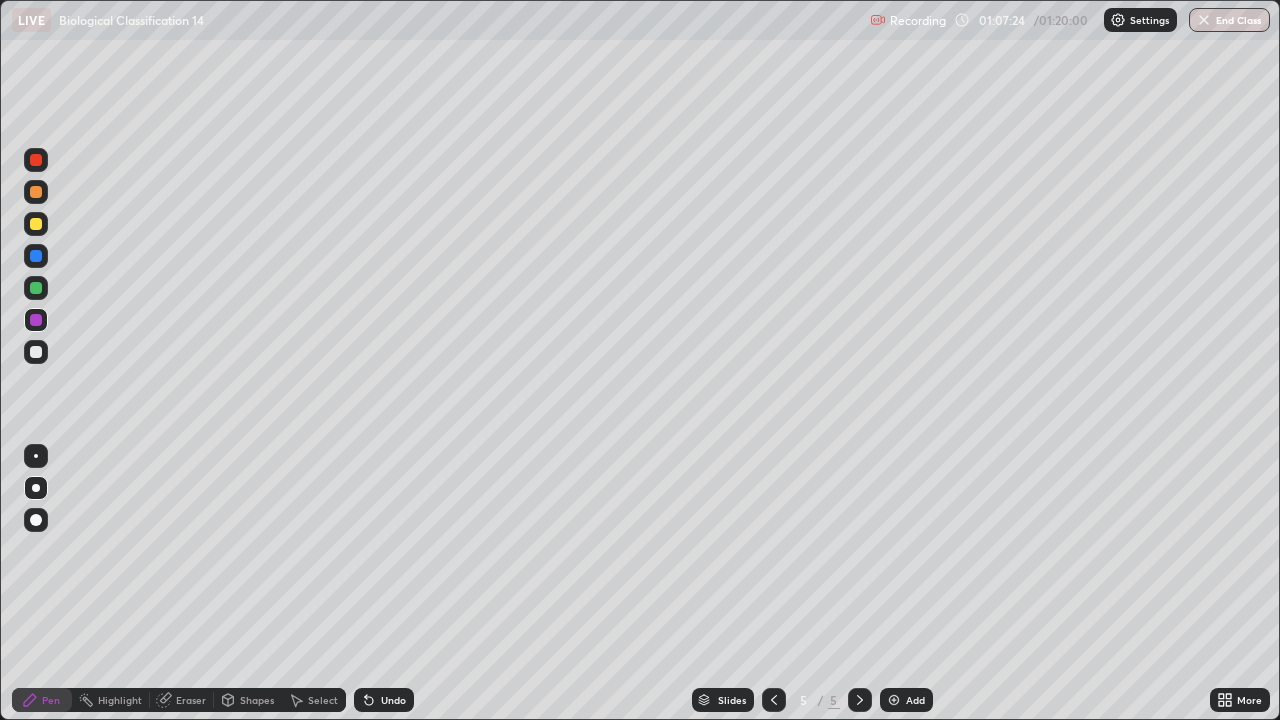 click on "Undo" at bounding box center [384, 700] 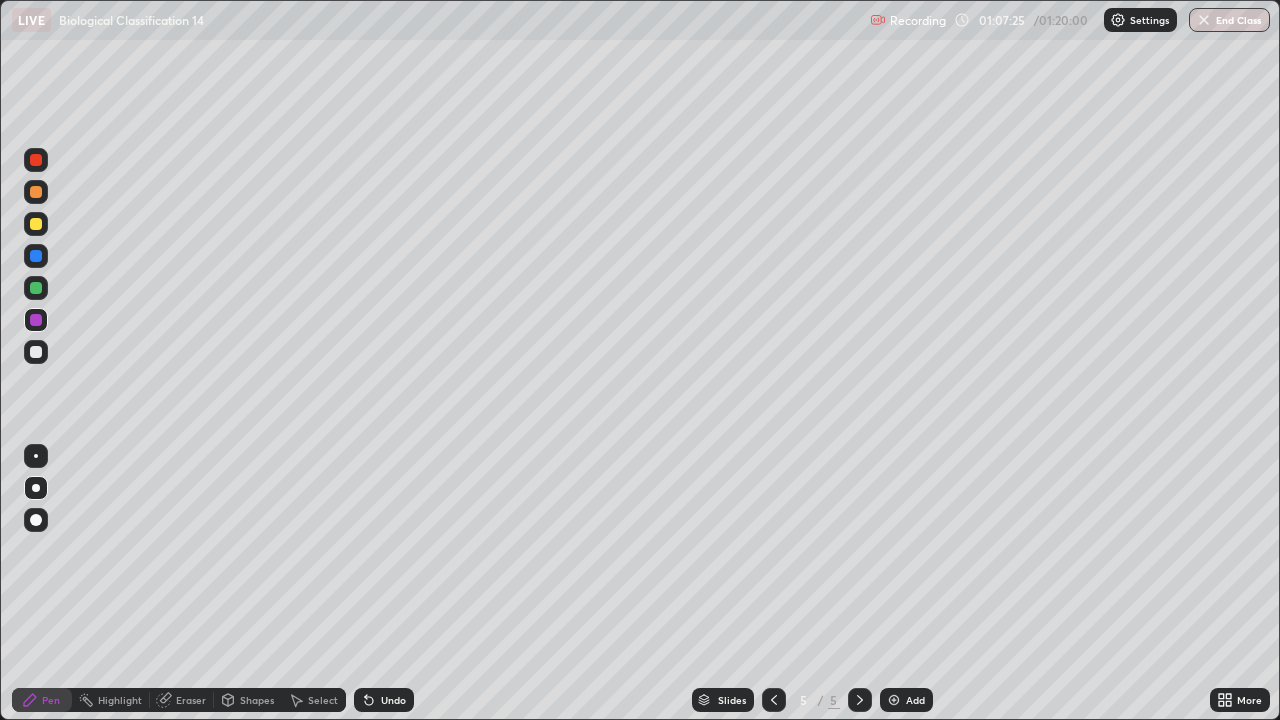 click on "Undo" at bounding box center (384, 700) 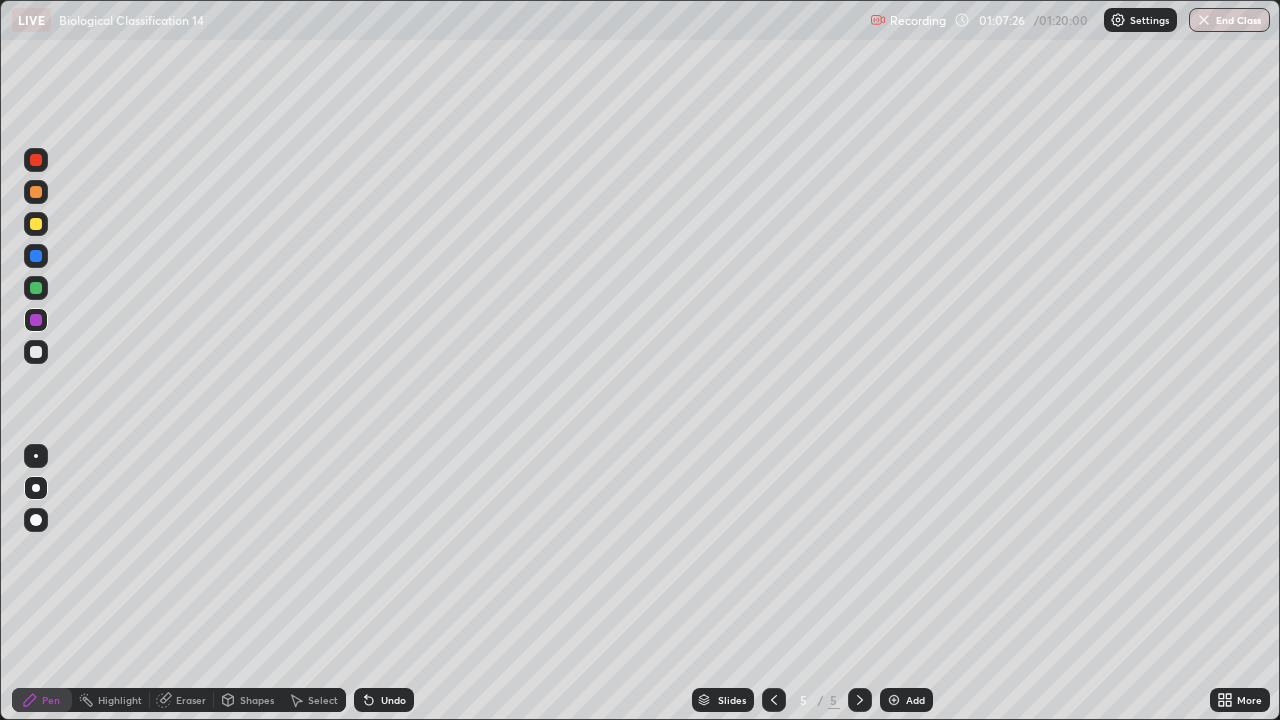 click on "Undo" at bounding box center (380, 700) 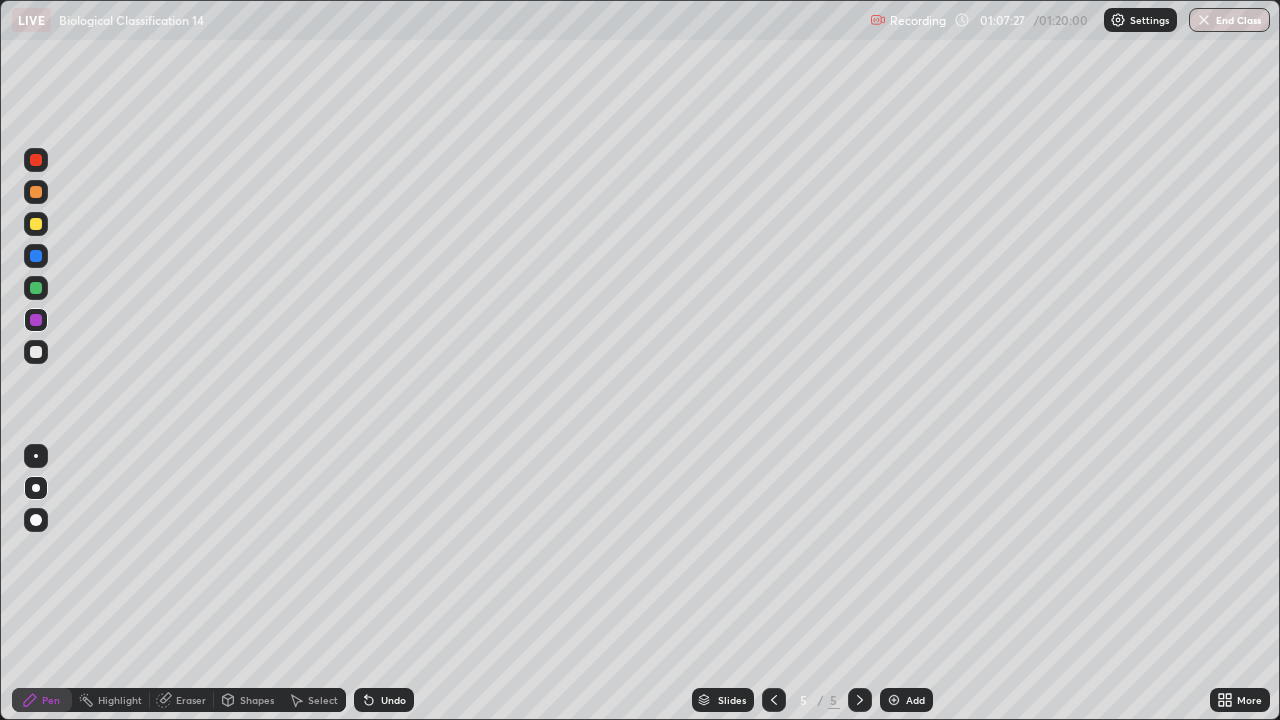 click on "Undo" at bounding box center (380, 700) 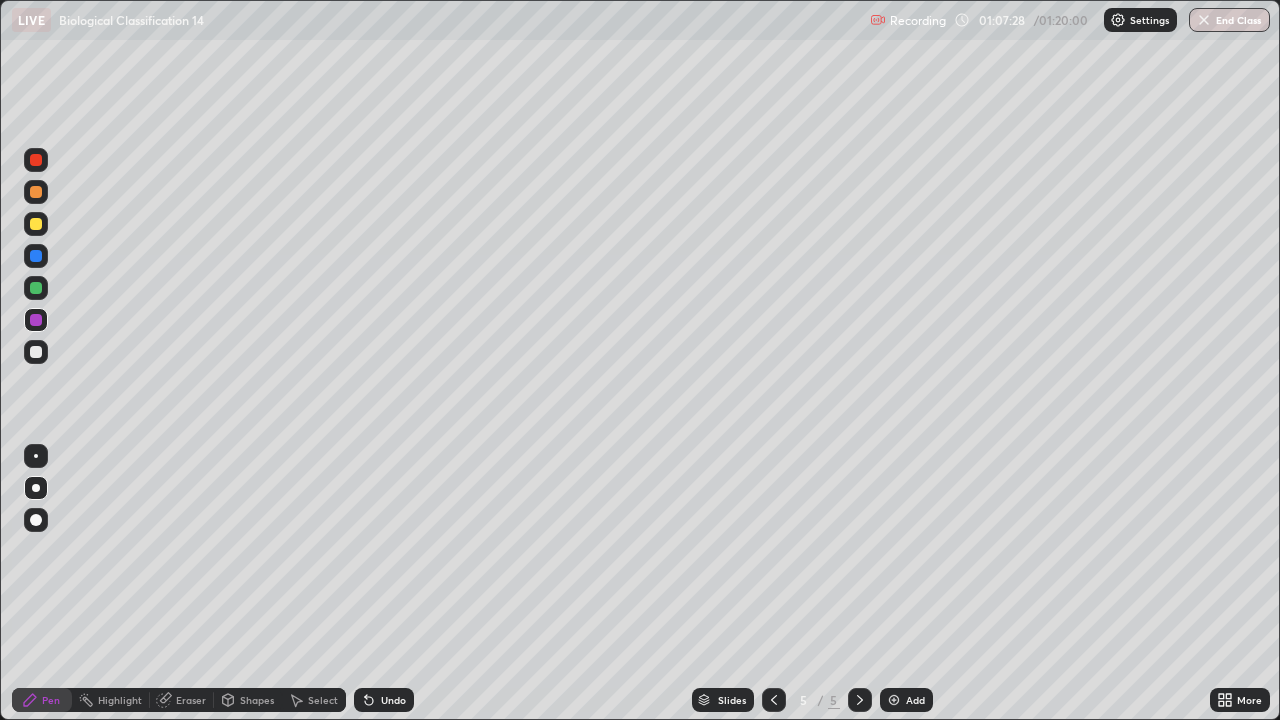 click on "Undo" at bounding box center (393, 700) 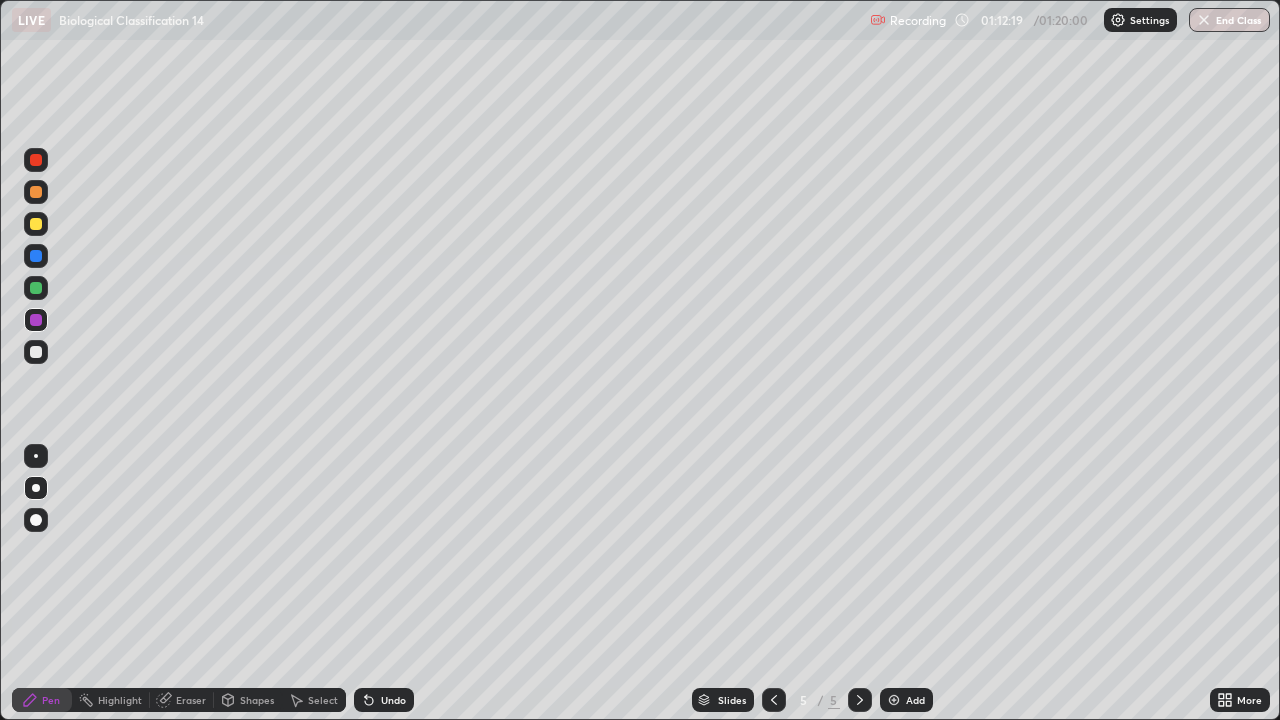 click 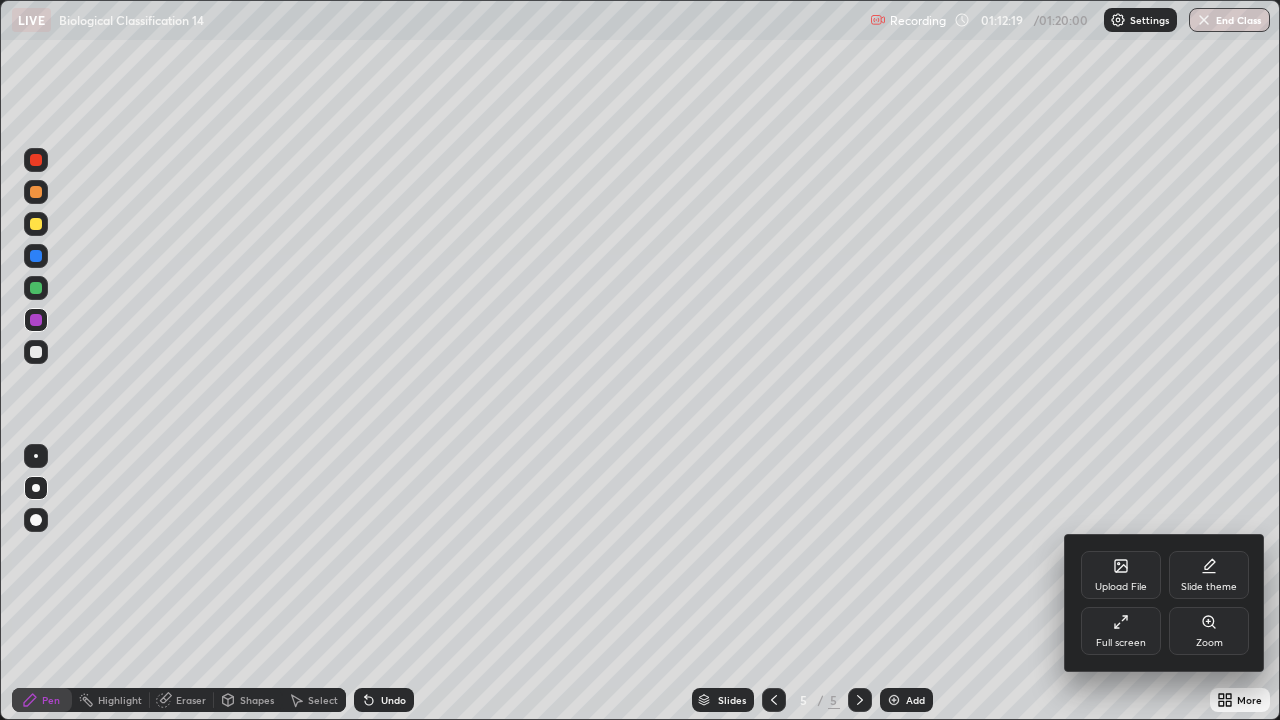 click on "Full screen" at bounding box center [1121, 631] 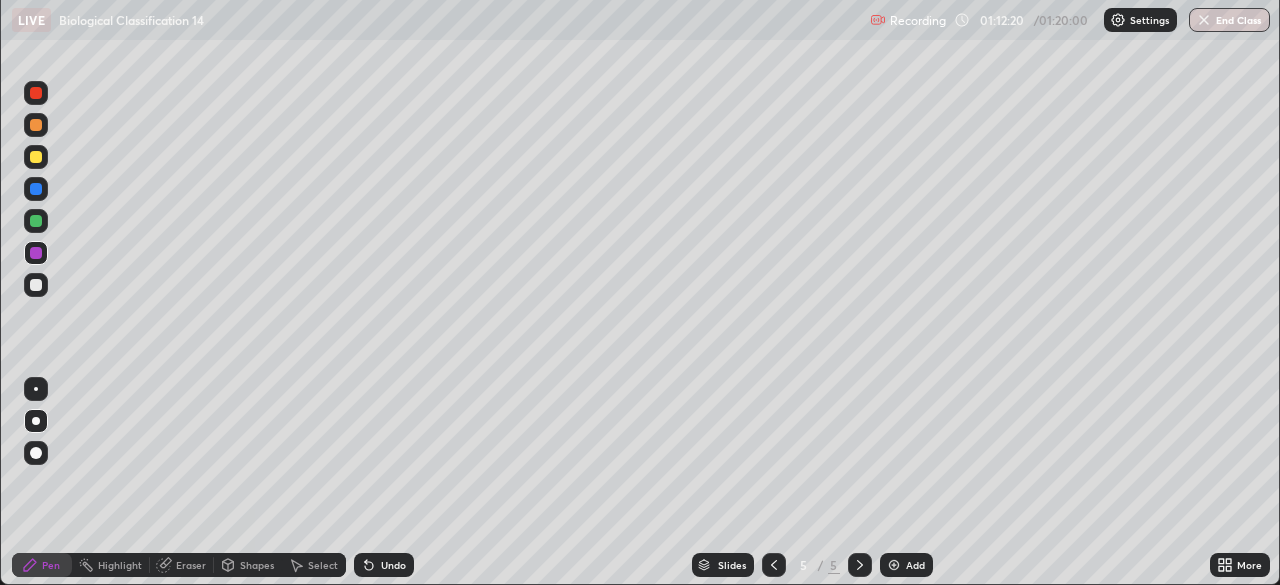 scroll, scrollTop: 585, scrollLeft: 1280, axis: both 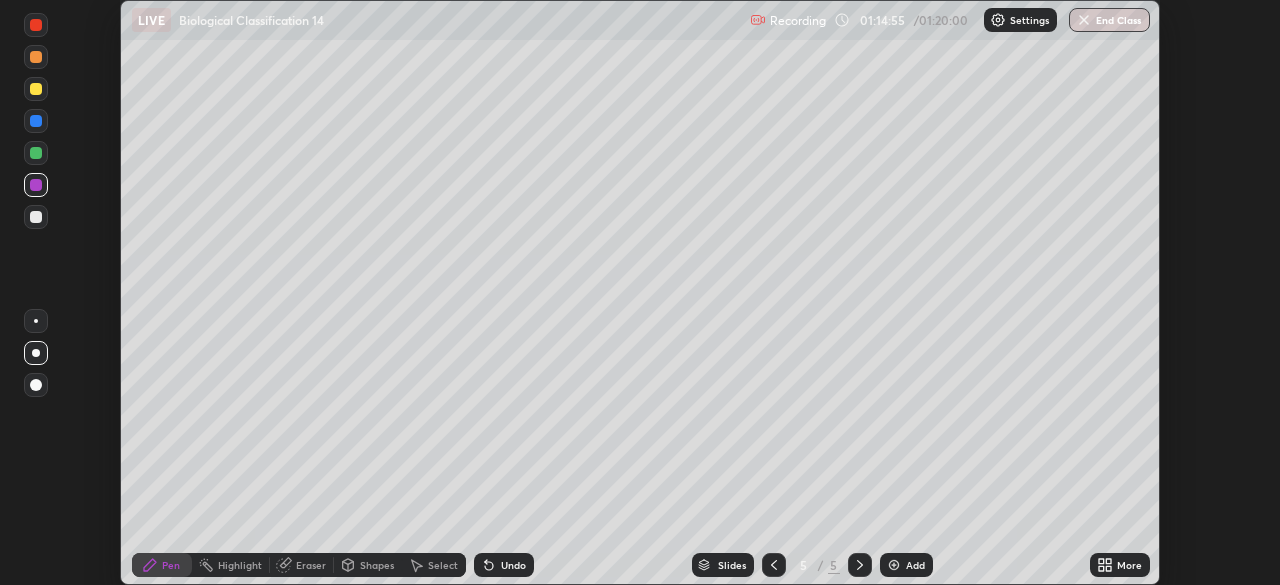 click on "End Class" at bounding box center [1109, 20] 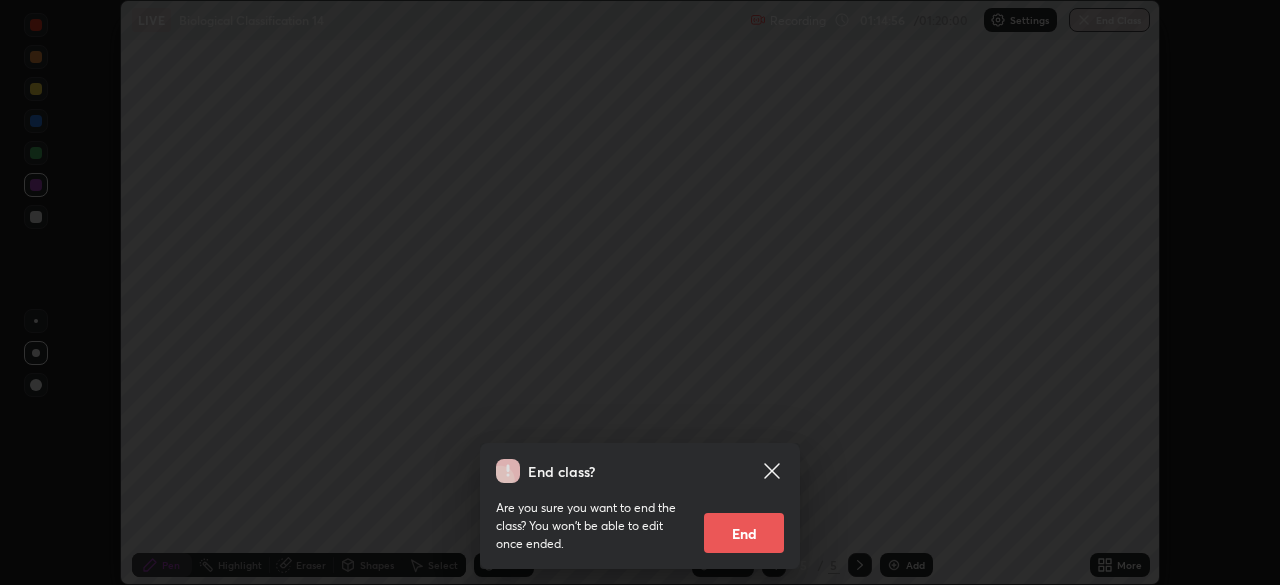 click on "End" at bounding box center [744, 533] 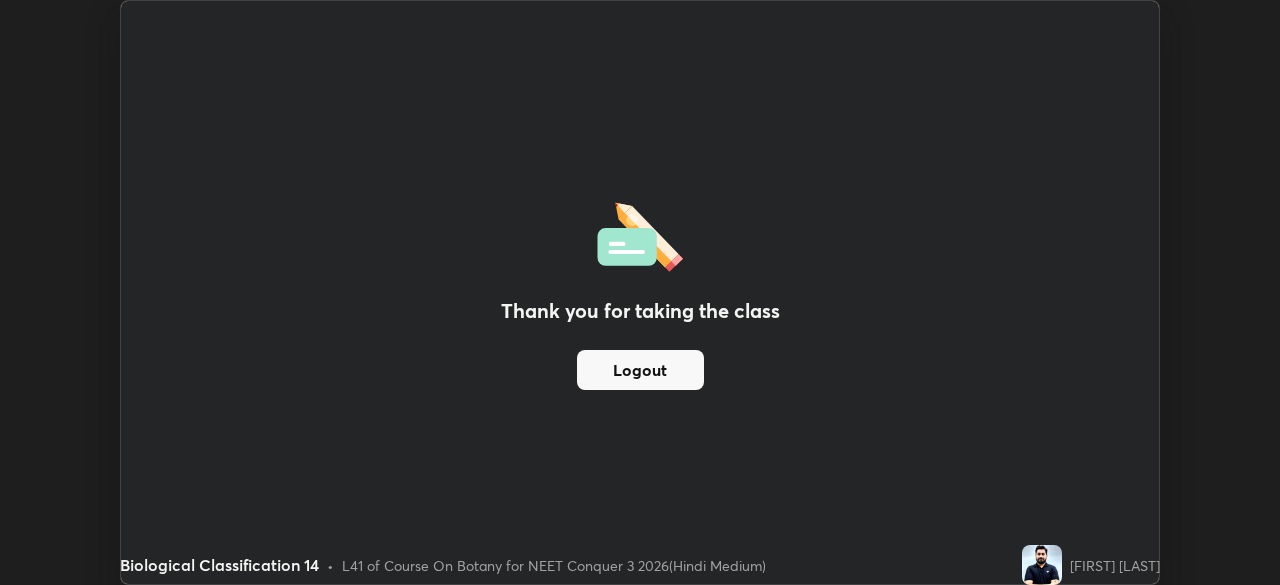 click on "Logout" at bounding box center (640, 370) 